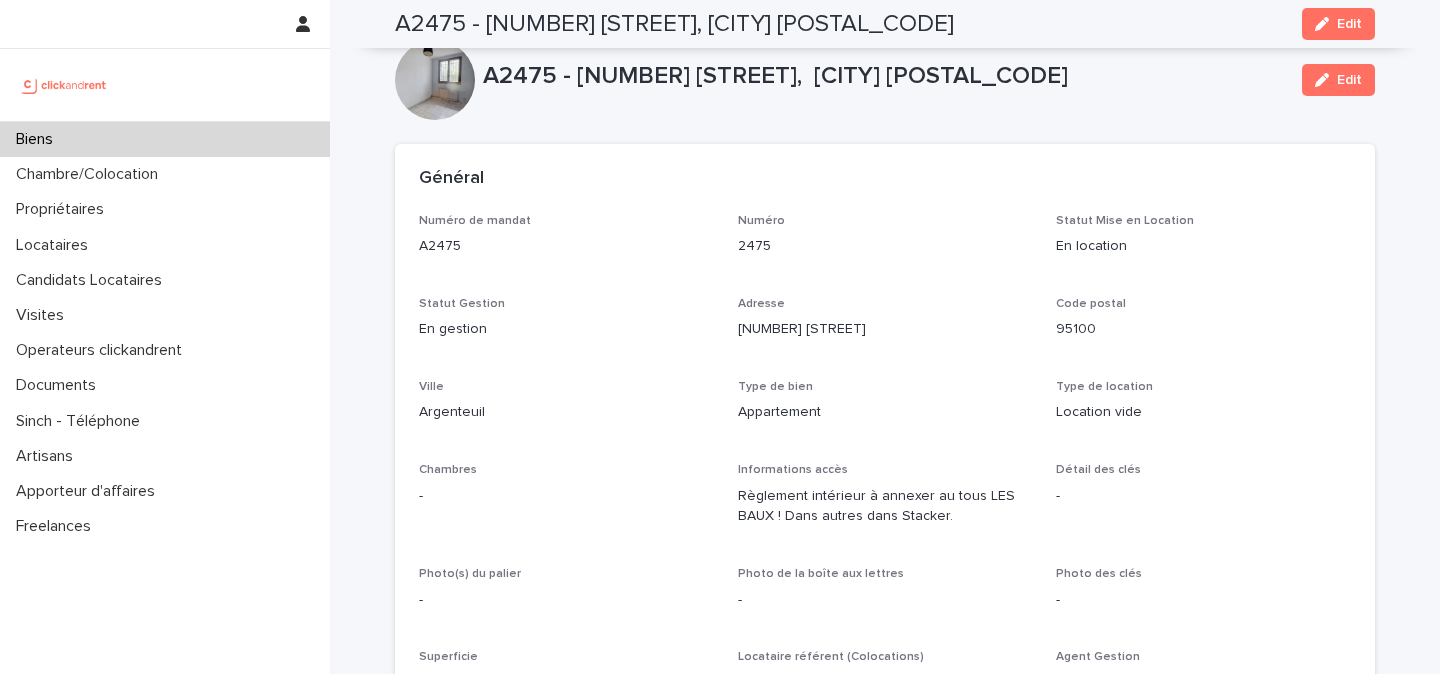 scroll, scrollTop: 0, scrollLeft: 0, axis: both 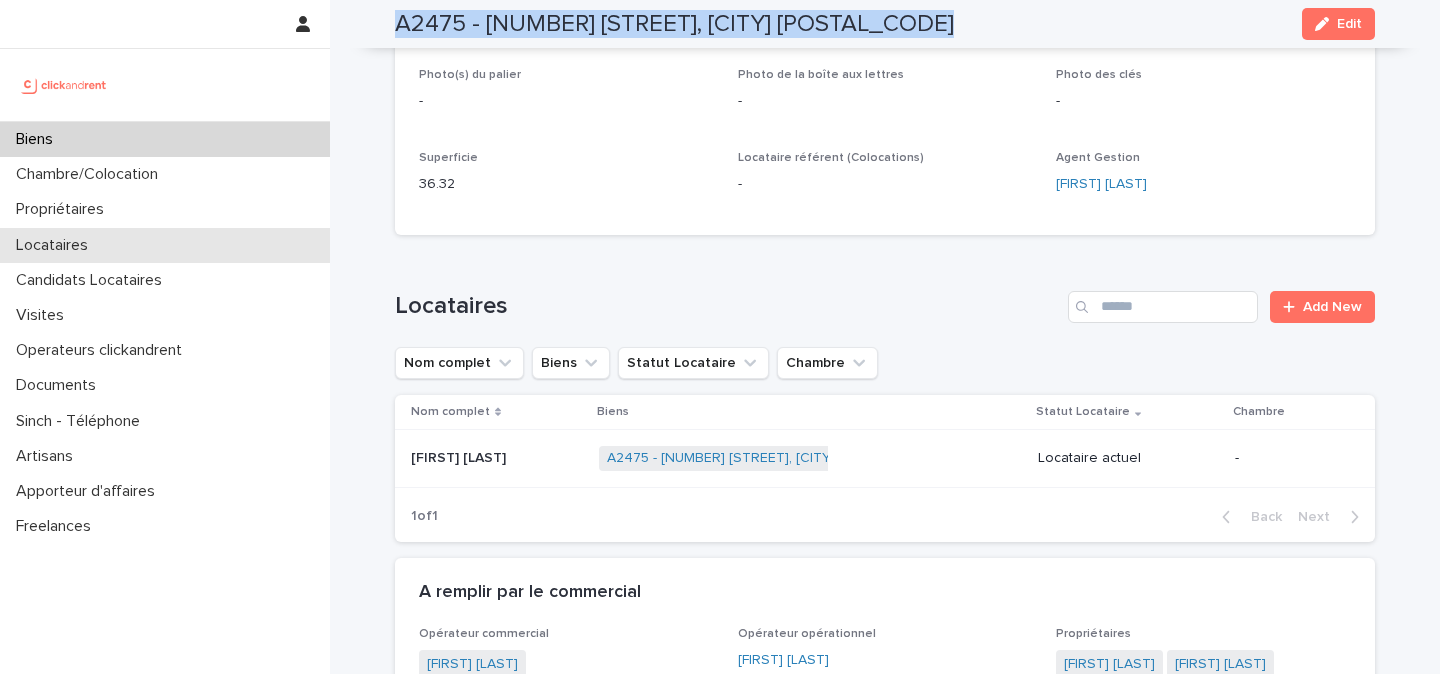 click on "Locataires" at bounding box center [56, 245] 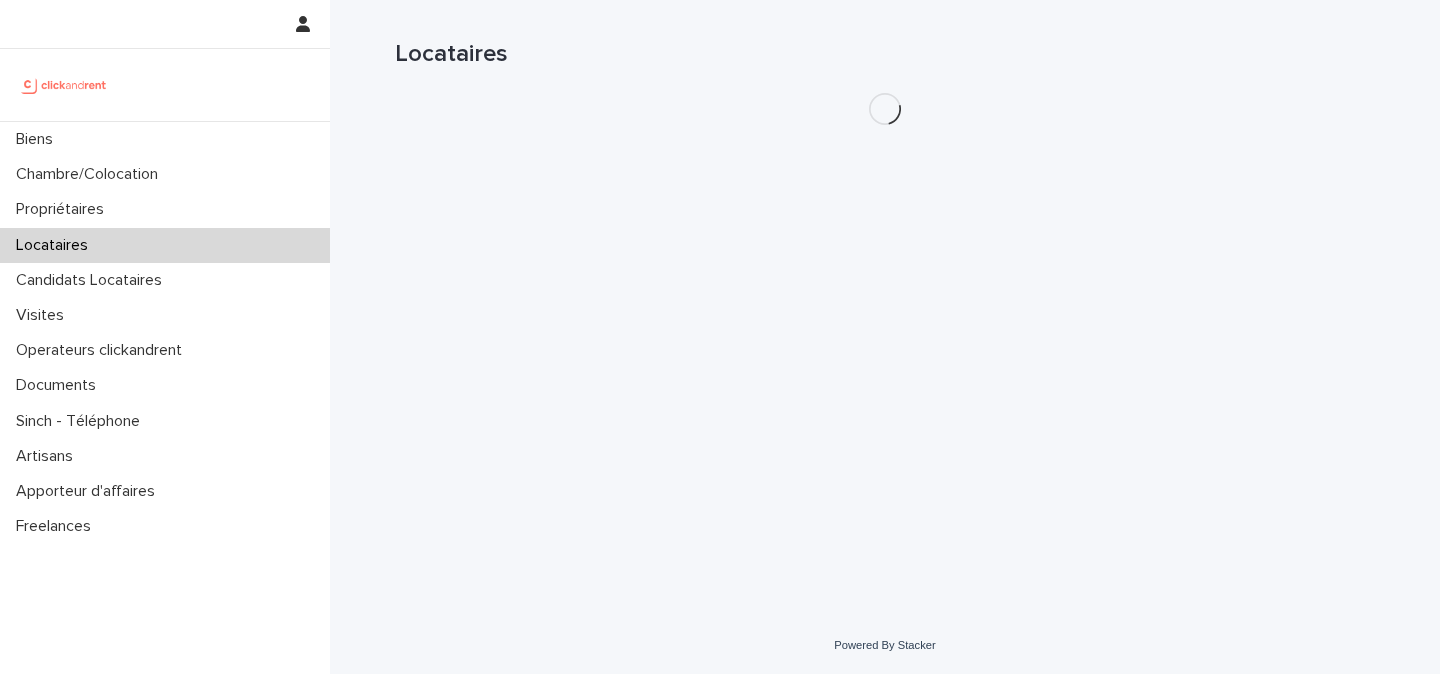 scroll, scrollTop: 0, scrollLeft: 0, axis: both 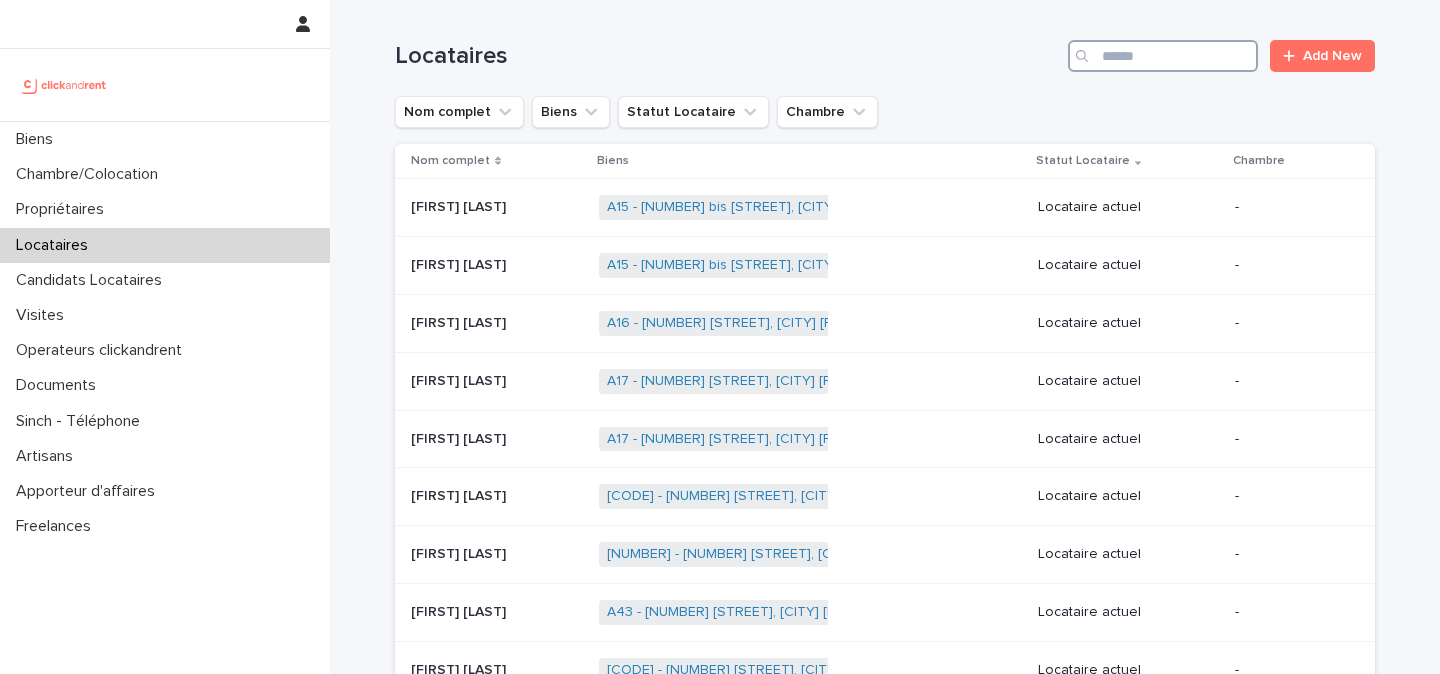 click at bounding box center [1163, 56] 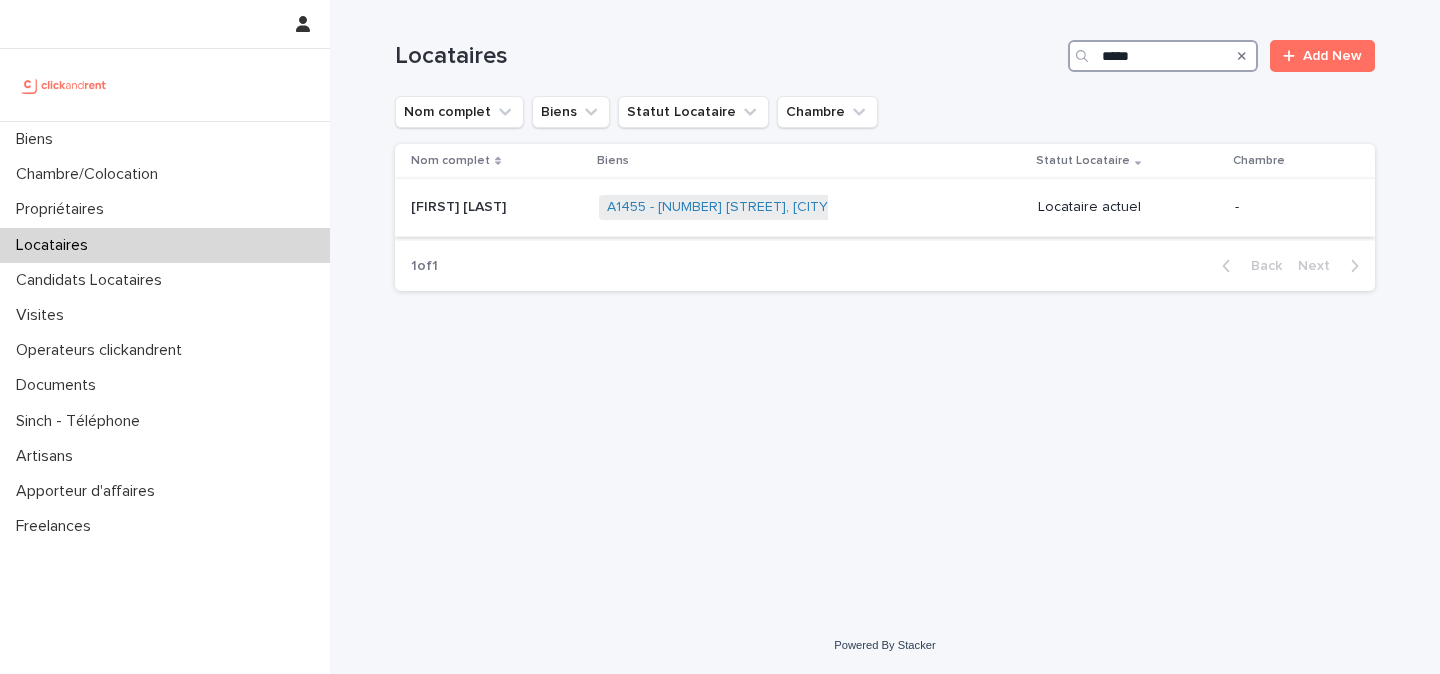type on "*****" 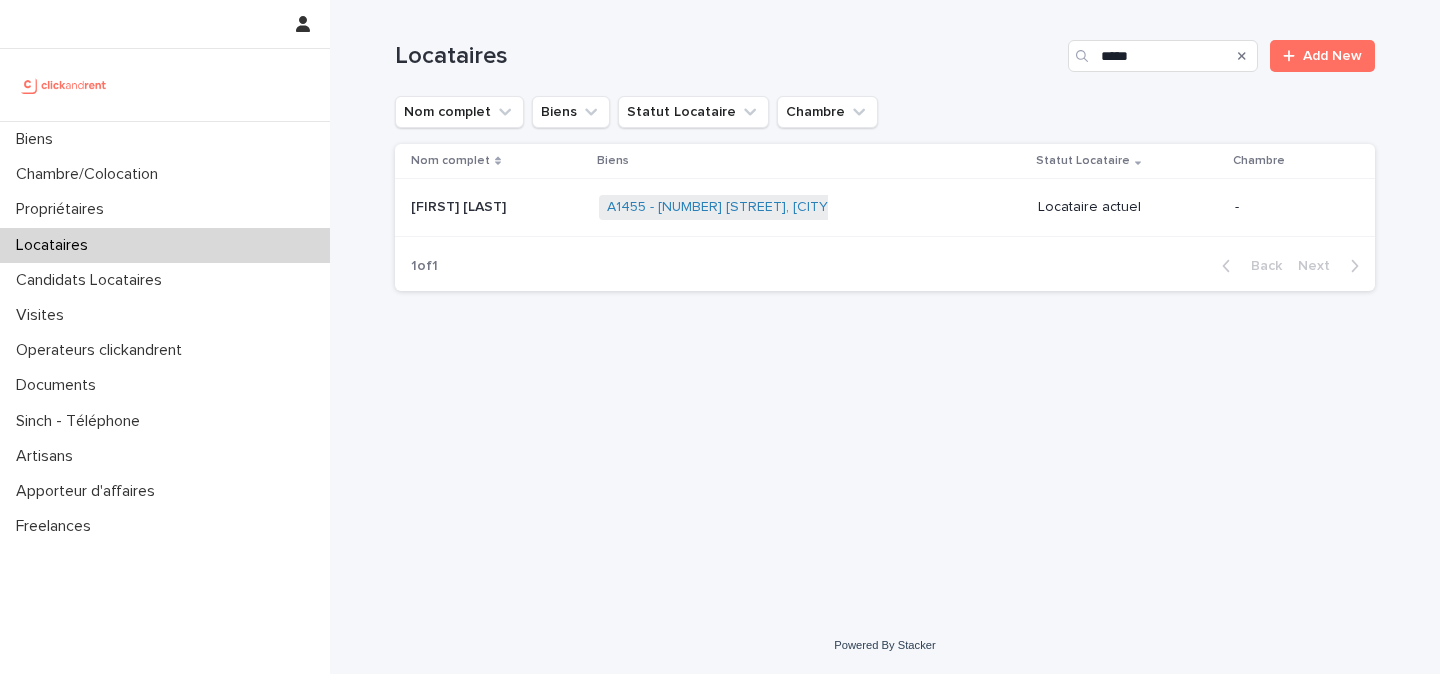 click at bounding box center (497, 207) 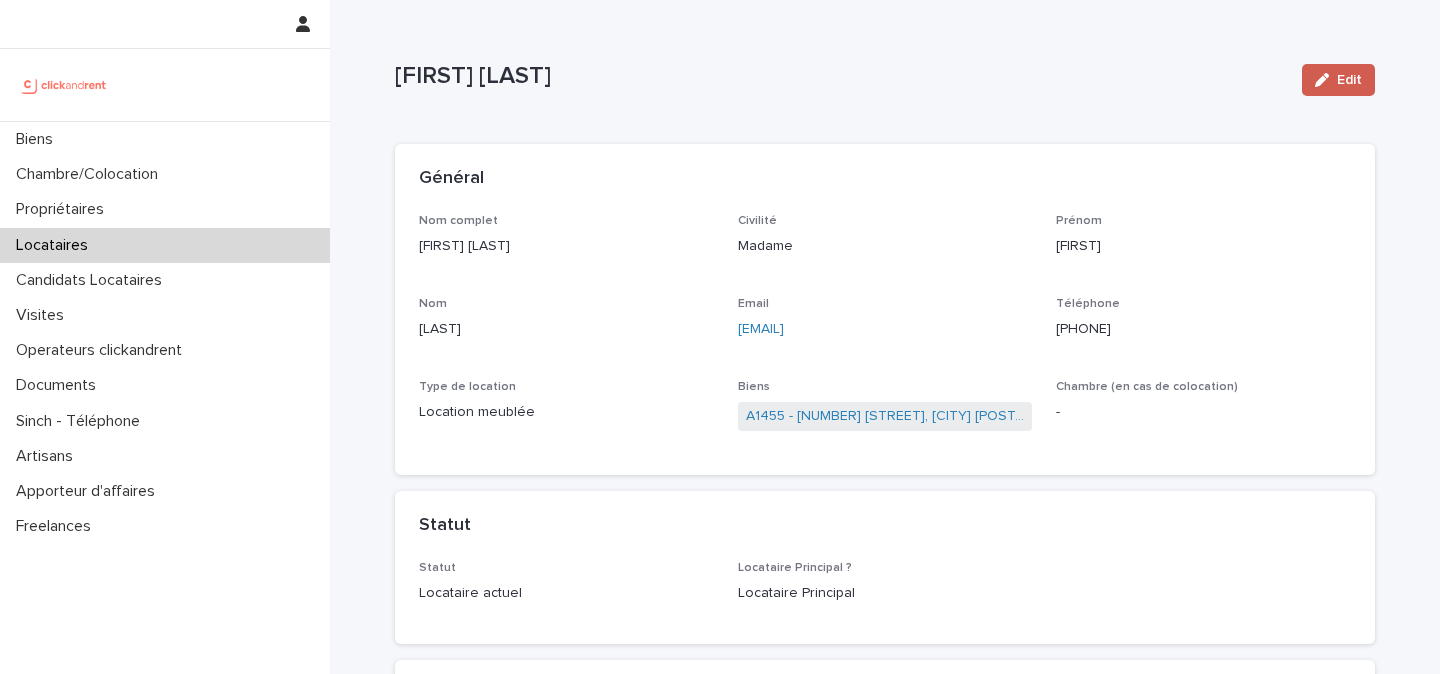 click on "Edit" at bounding box center [1349, 80] 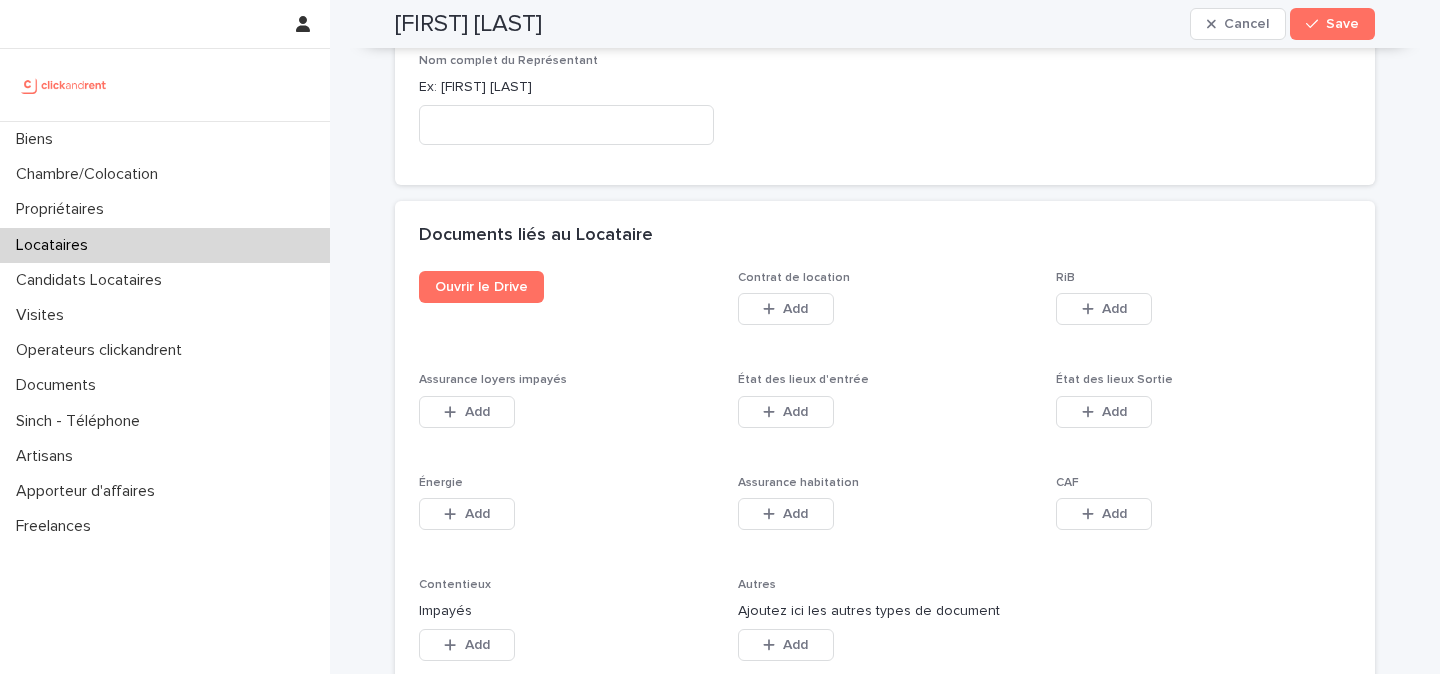scroll, scrollTop: 3187, scrollLeft: 0, axis: vertical 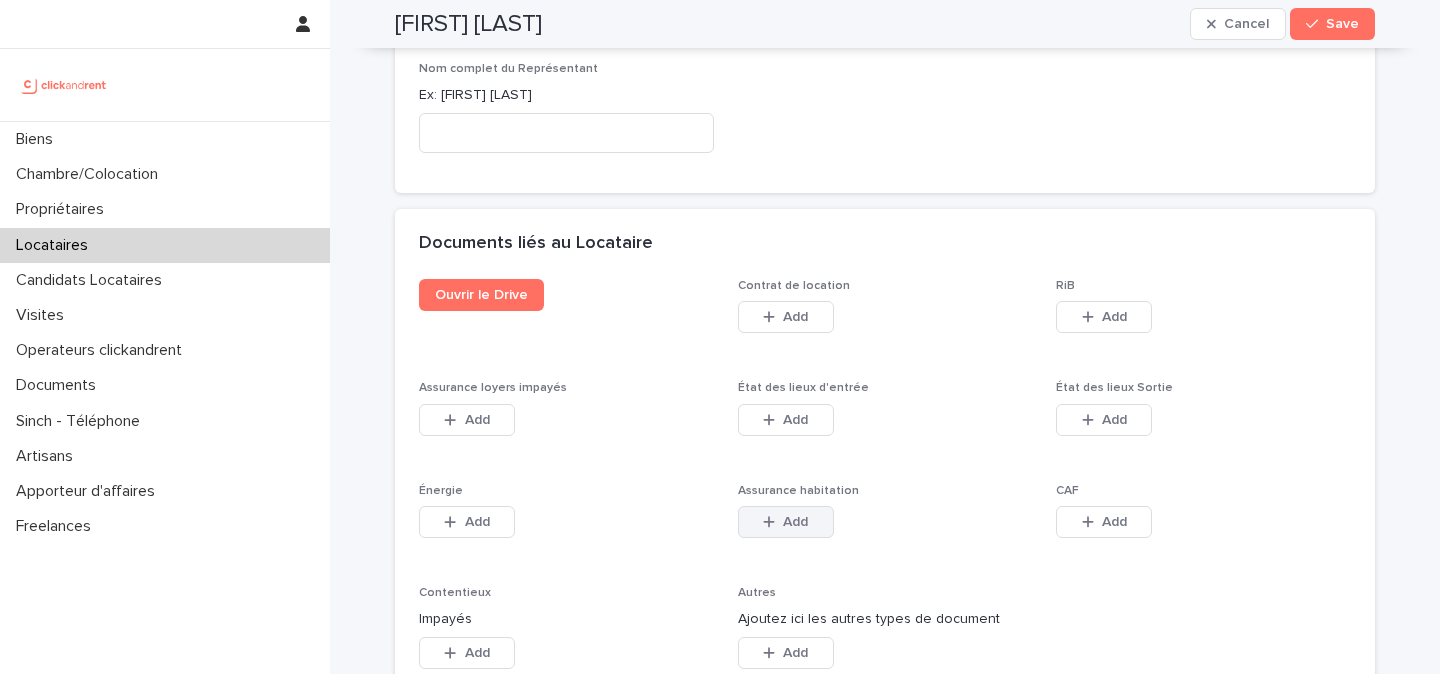 click on "Add" at bounding box center [795, 522] 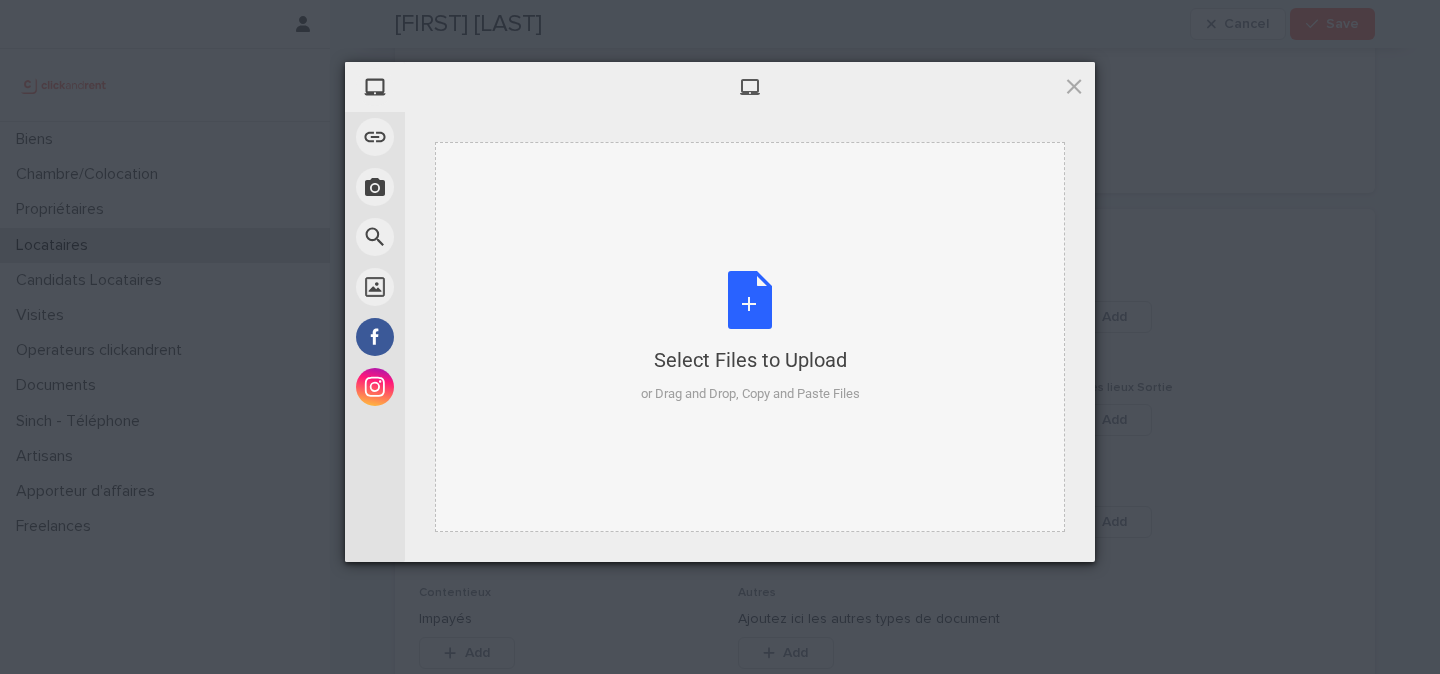 click on "Select Files to Upload
or Drag and Drop, Copy and Paste Files" at bounding box center (750, 337) 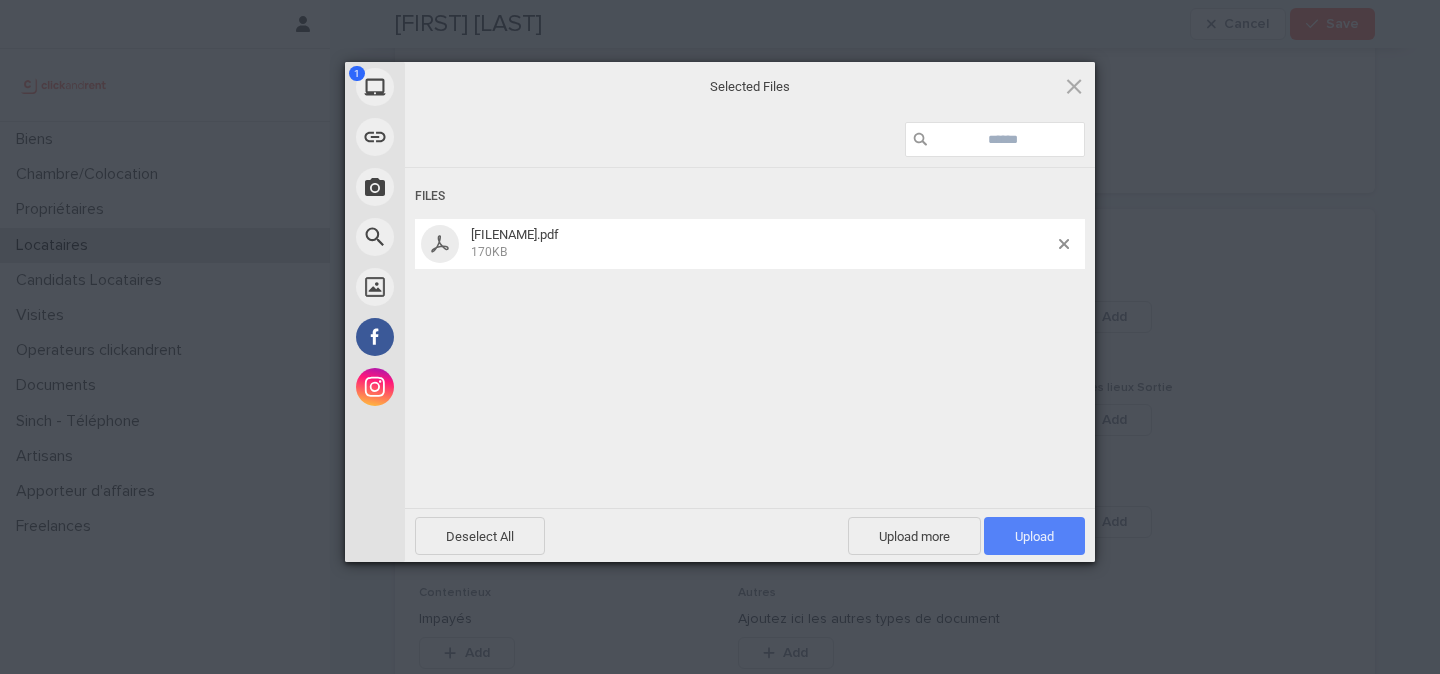 click on "Upload
1" at bounding box center [1034, 536] 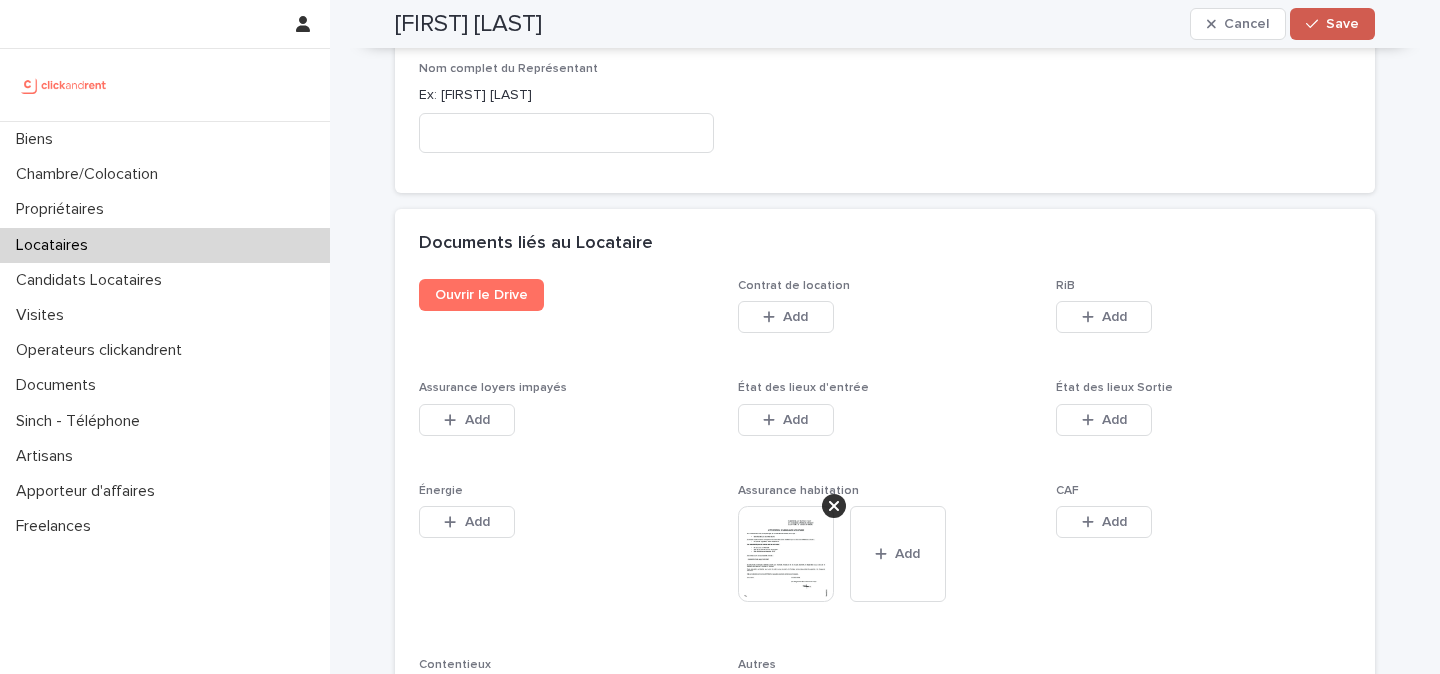 click on "Save" at bounding box center (1332, 24) 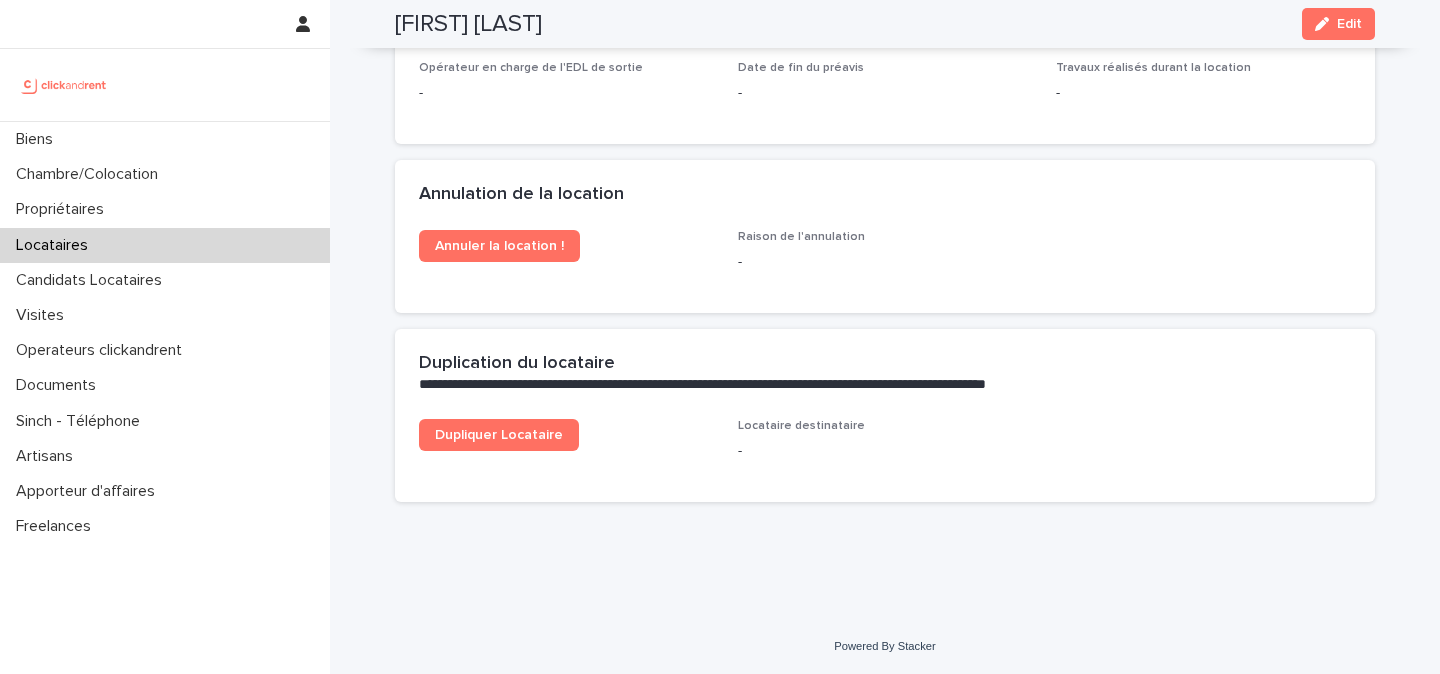 scroll, scrollTop: 2800, scrollLeft: 0, axis: vertical 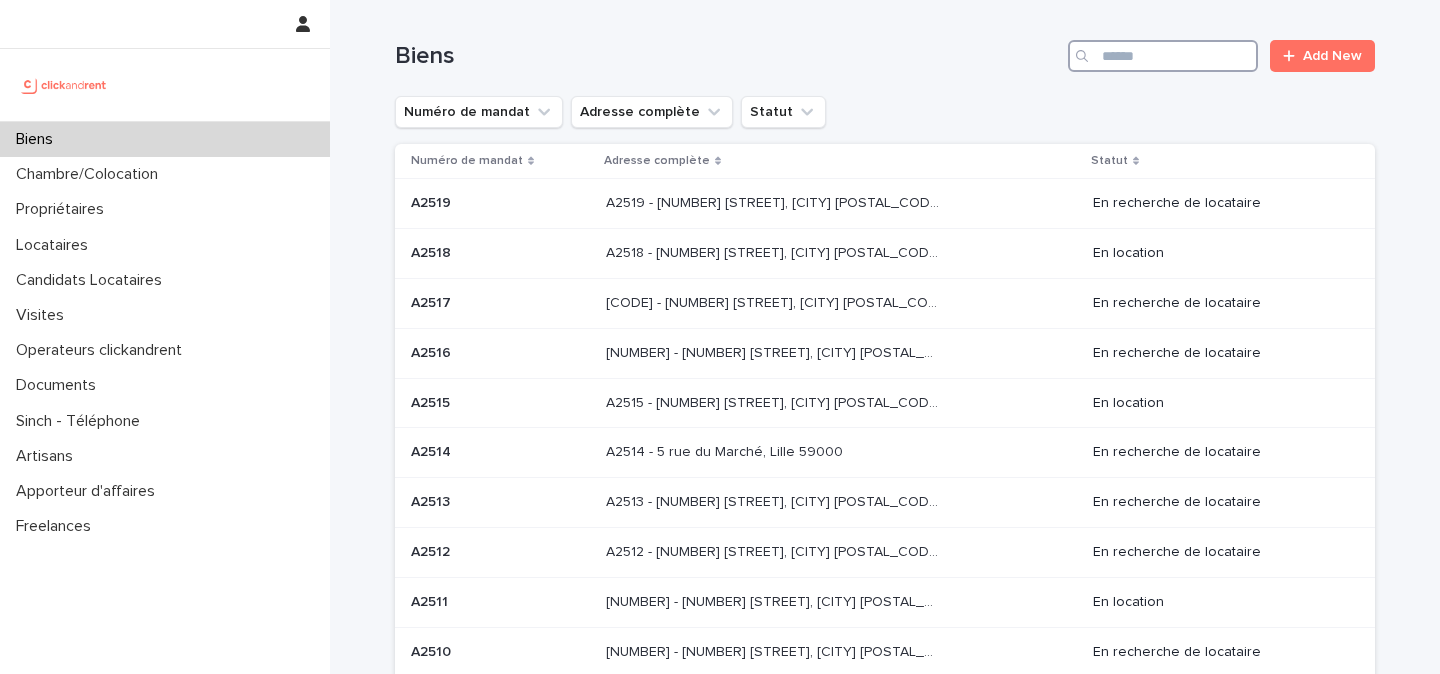 click at bounding box center [1163, 56] 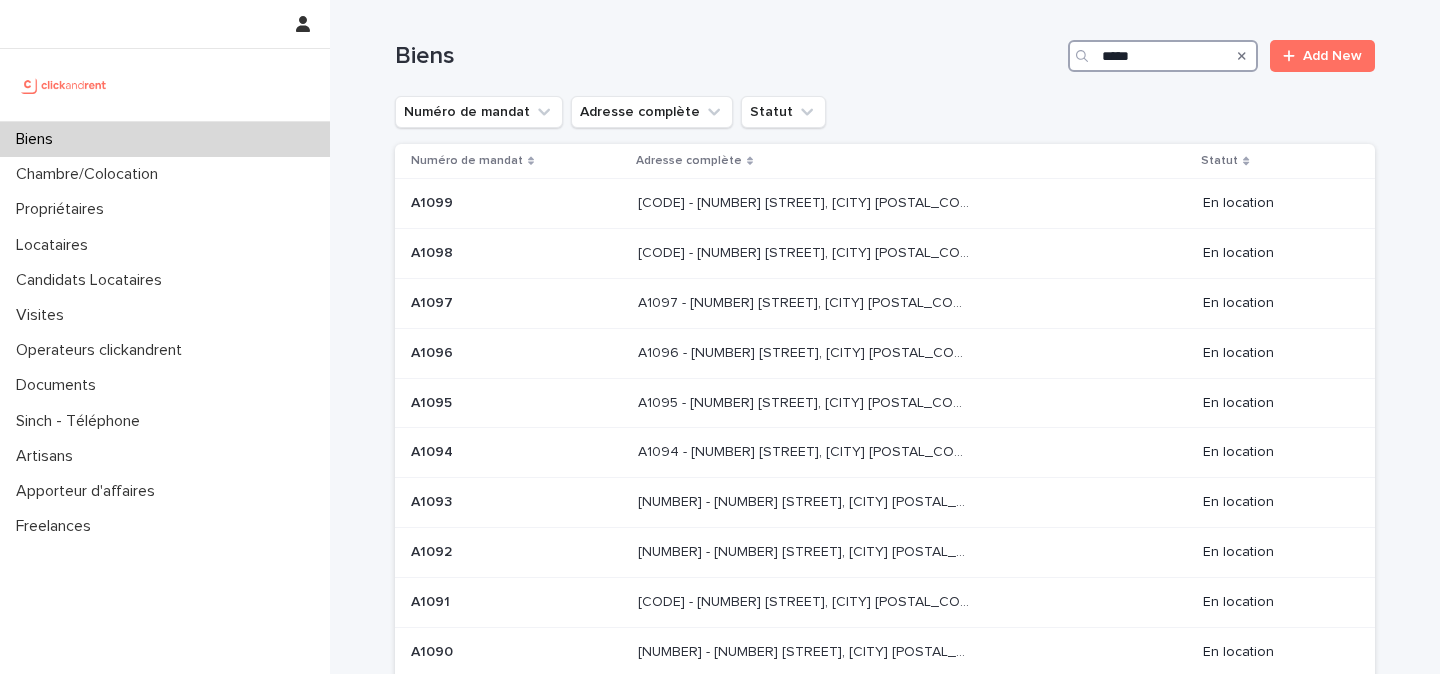 type on "*****" 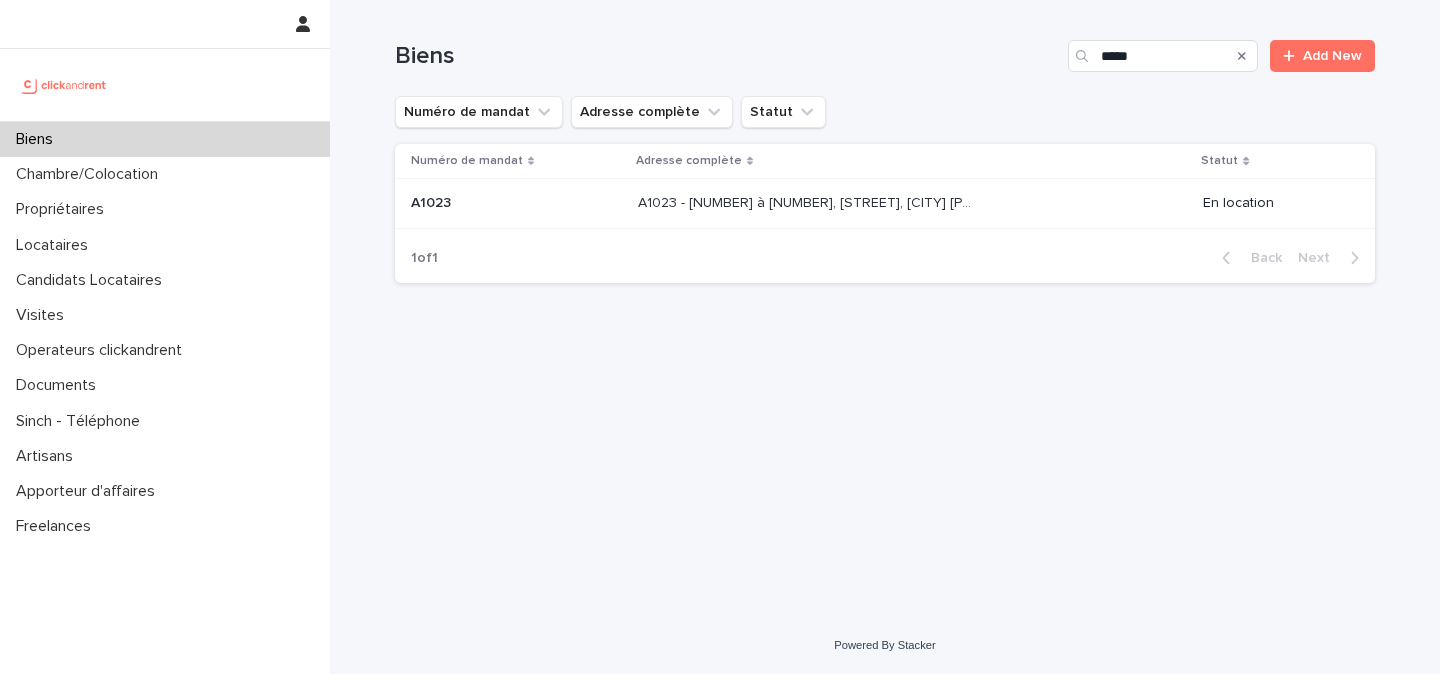 click on "A1023 - [NUMBER] à [NUMBER], [STREET], [CITY] [POSTAL_CODE]" at bounding box center (806, 201) 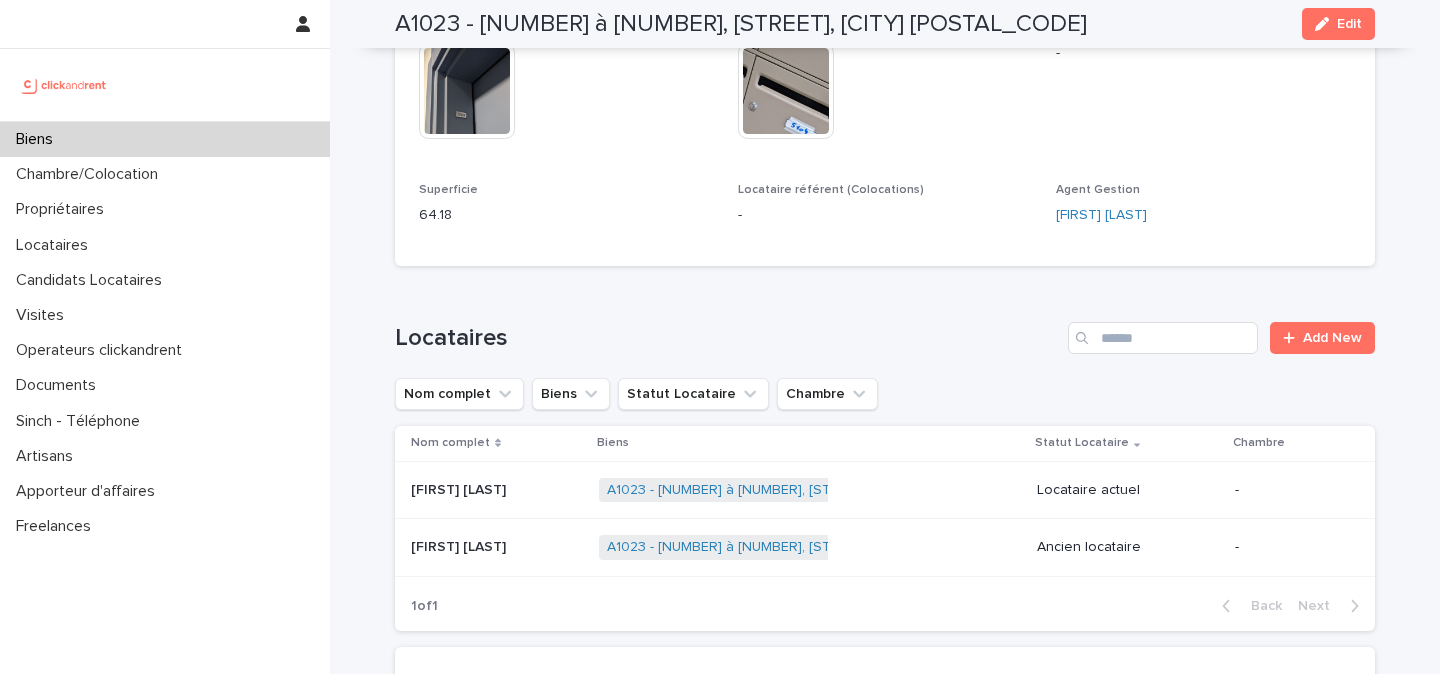 scroll, scrollTop: 1214, scrollLeft: 0, axis: vertical 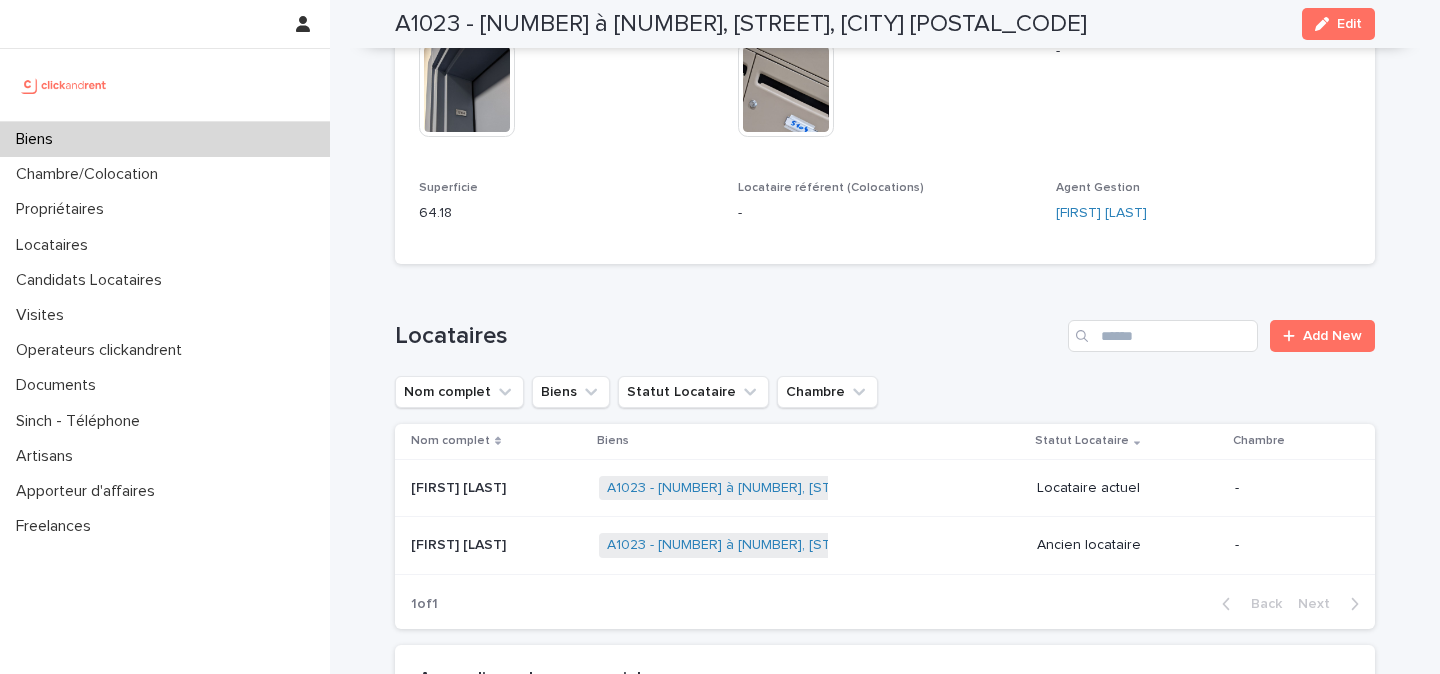 click on "[FIRST] [LAST] [FIRST] [LAST]" at bounding box center [497, 488] 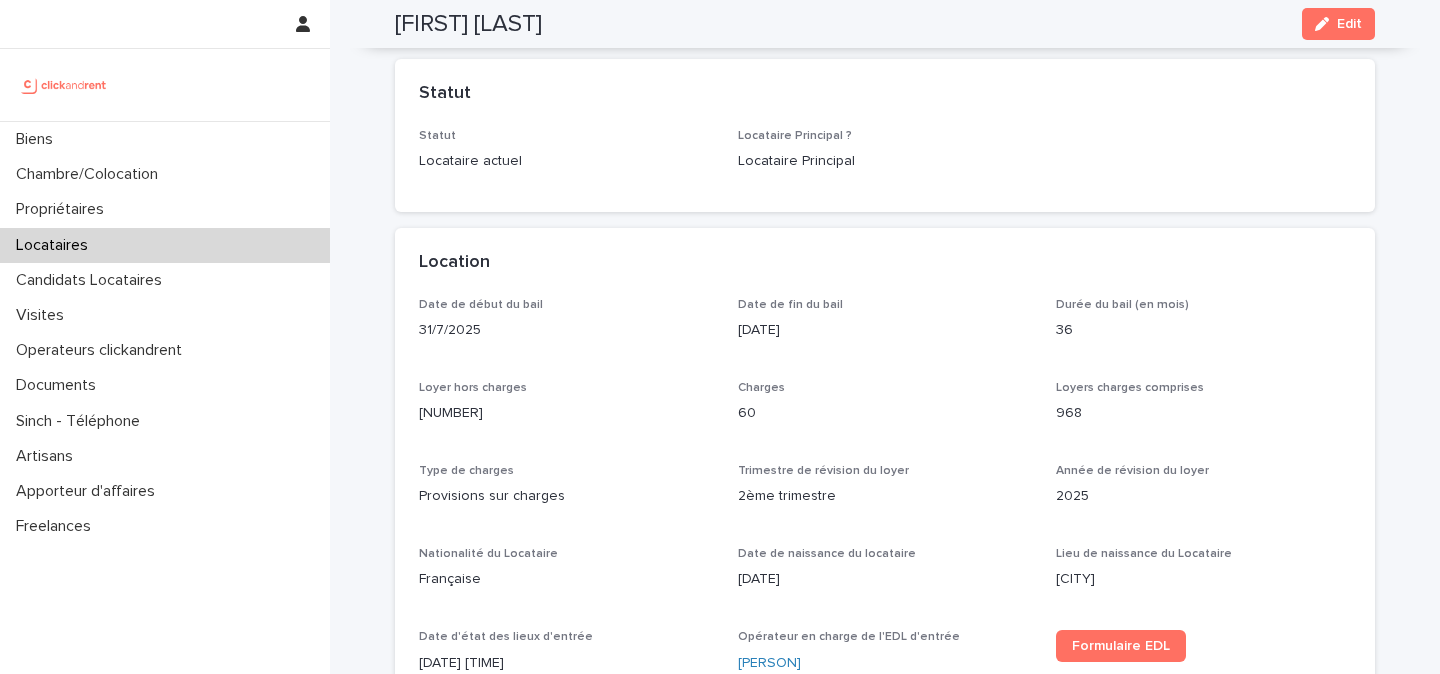 scroll, scrollTop: 456, scrollLeft: 0, axis: vertical 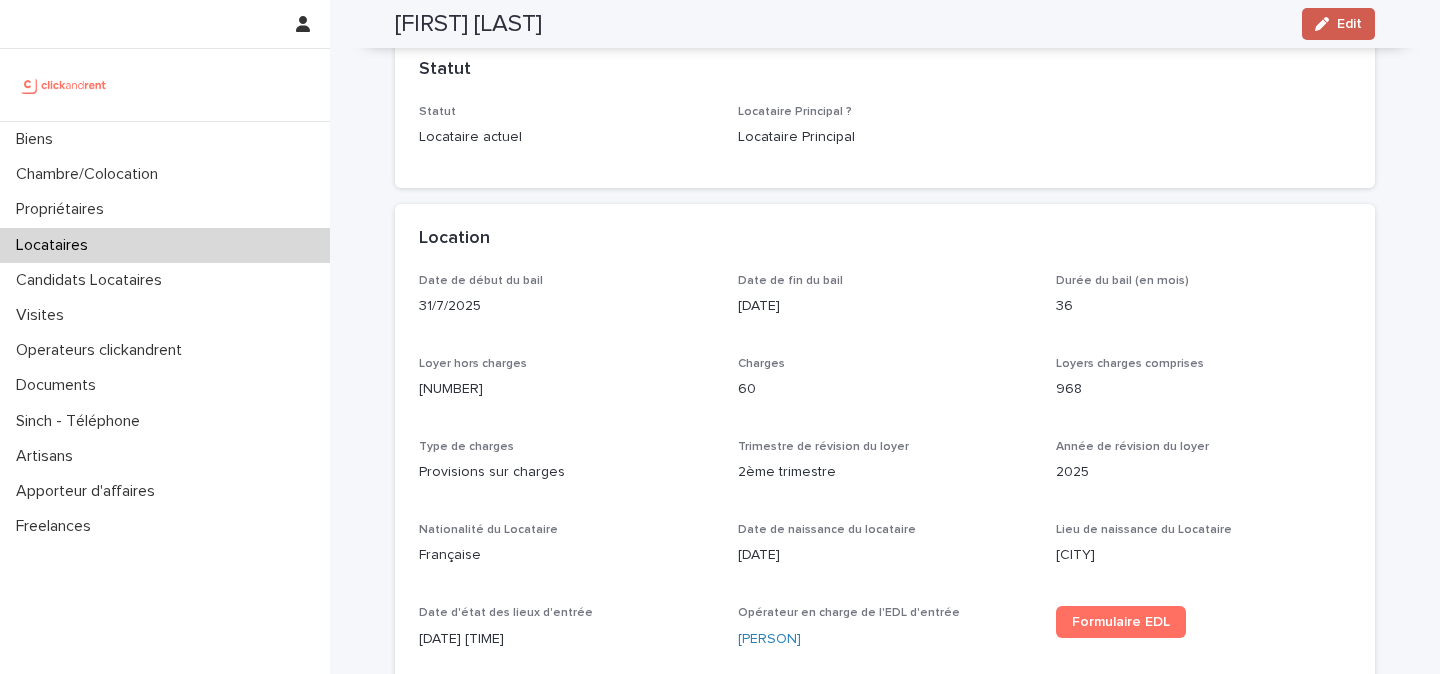 click on "Edit" at bounding box center (1349, 24) 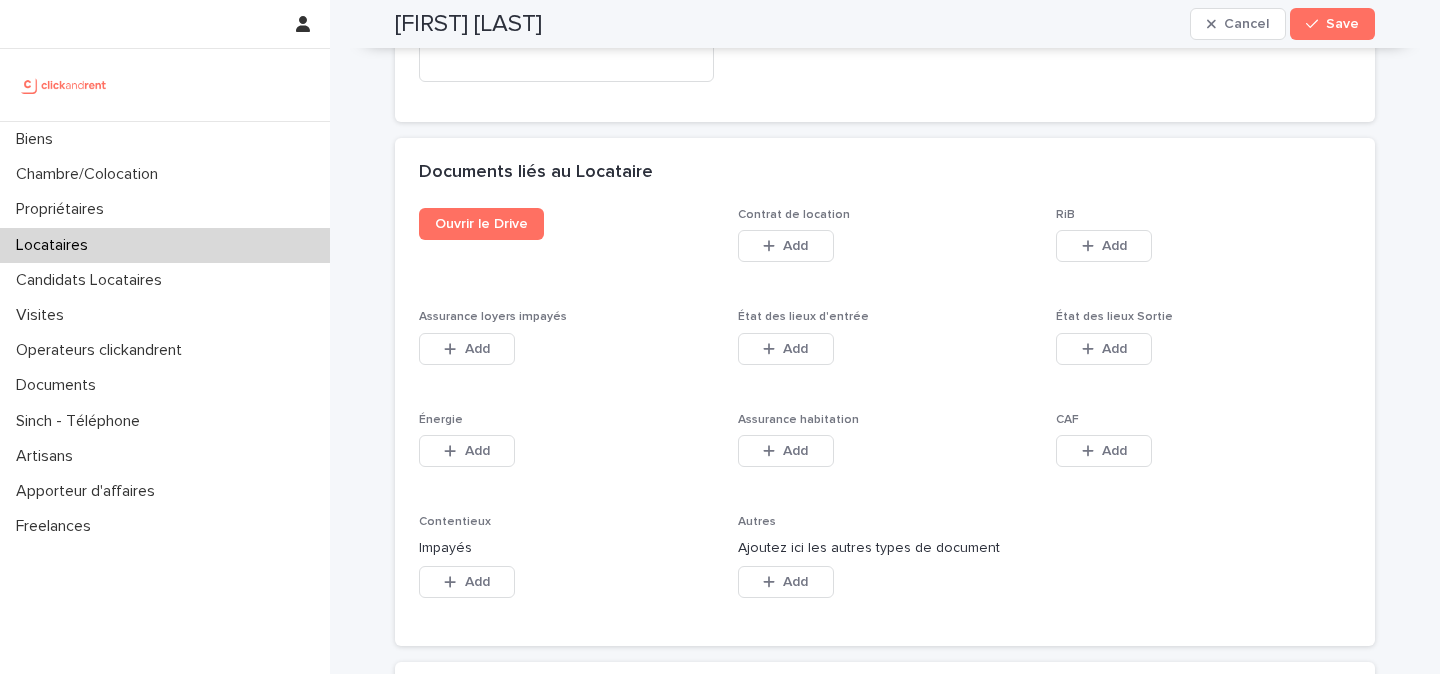 scroll, scrollTop: 3324, scrollLeft: 0, axis: vertical 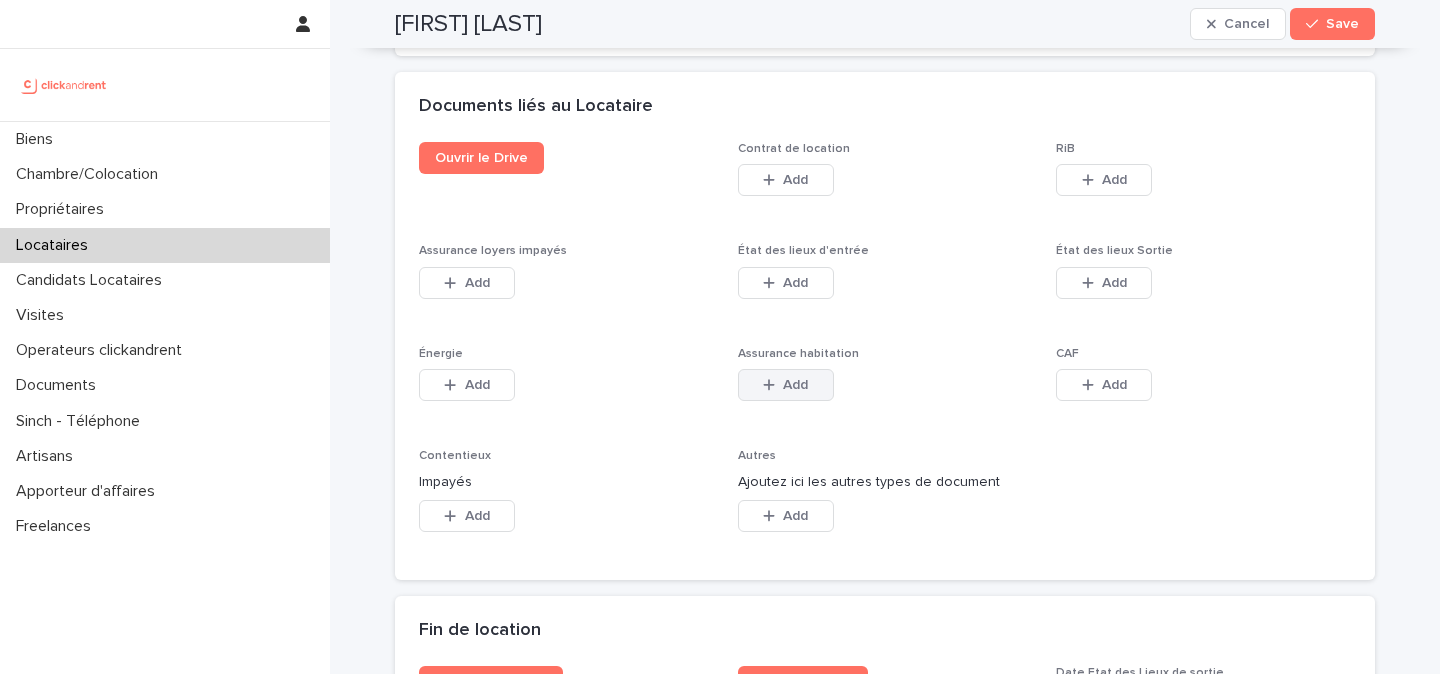 click 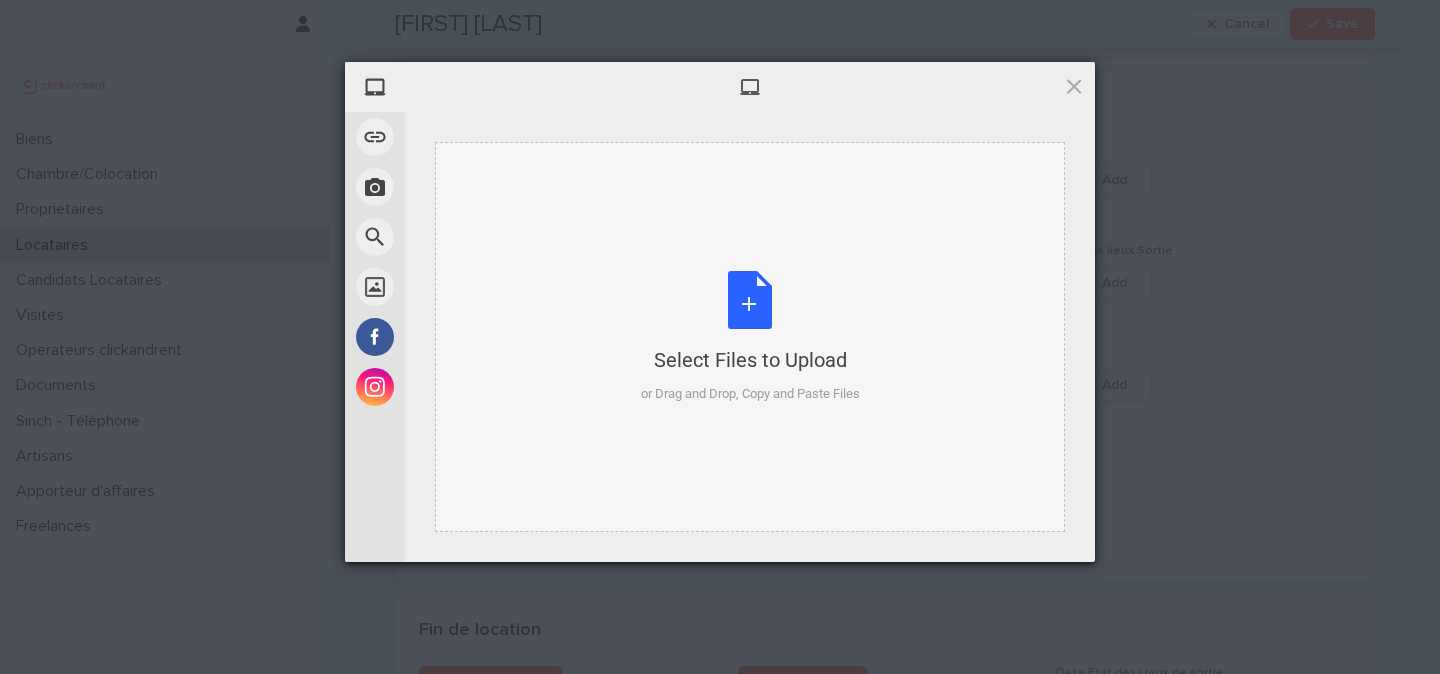 click on "Select Files to Upload
or Drag and Drop, Copy and Paste Files" at bounding box center (750, 337) 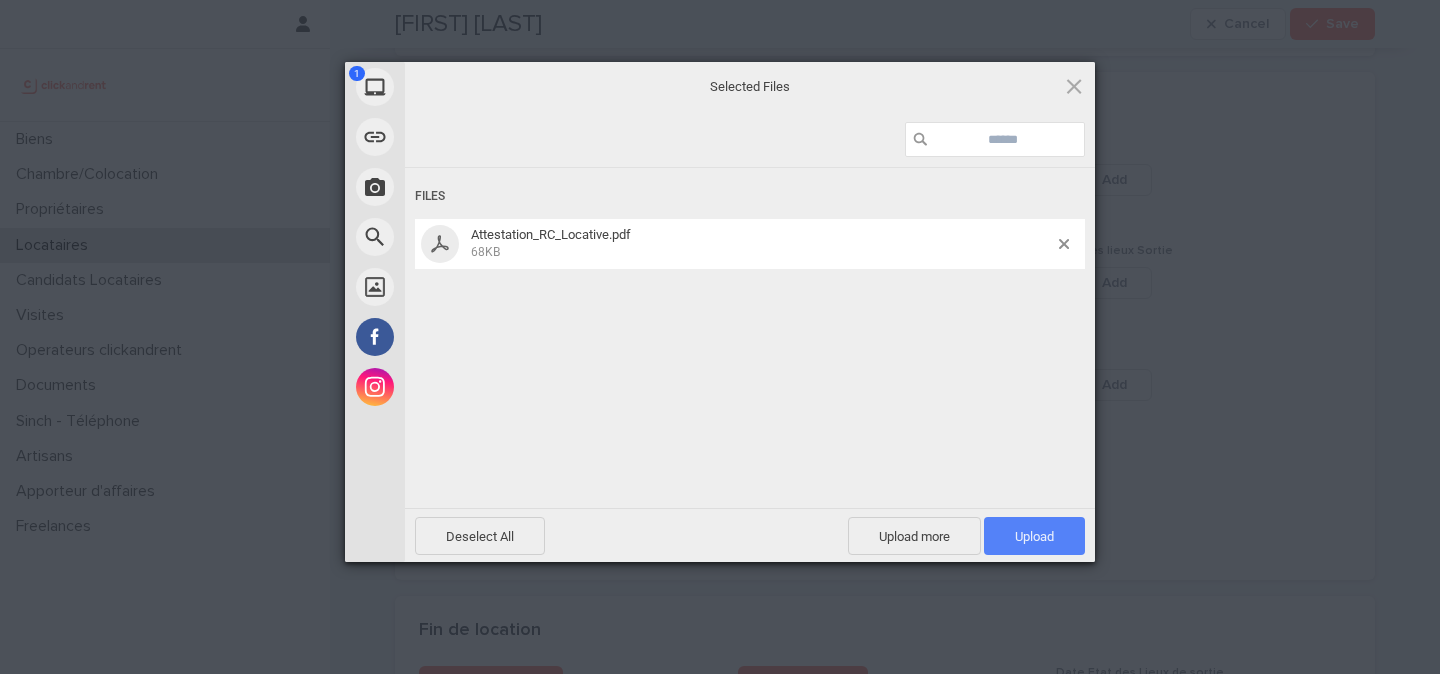 click on "Upload
1" at bounding box center [1034, 536] 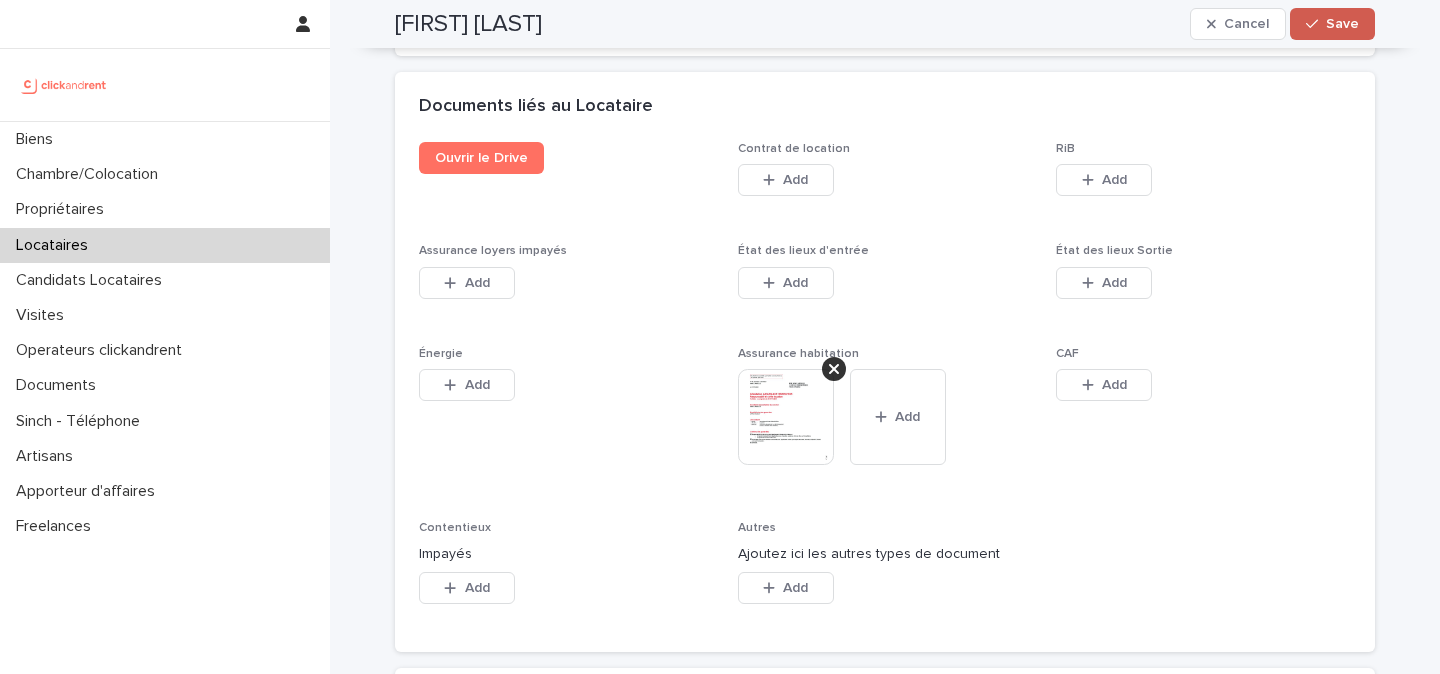 click at bounding box center [1316, 24] 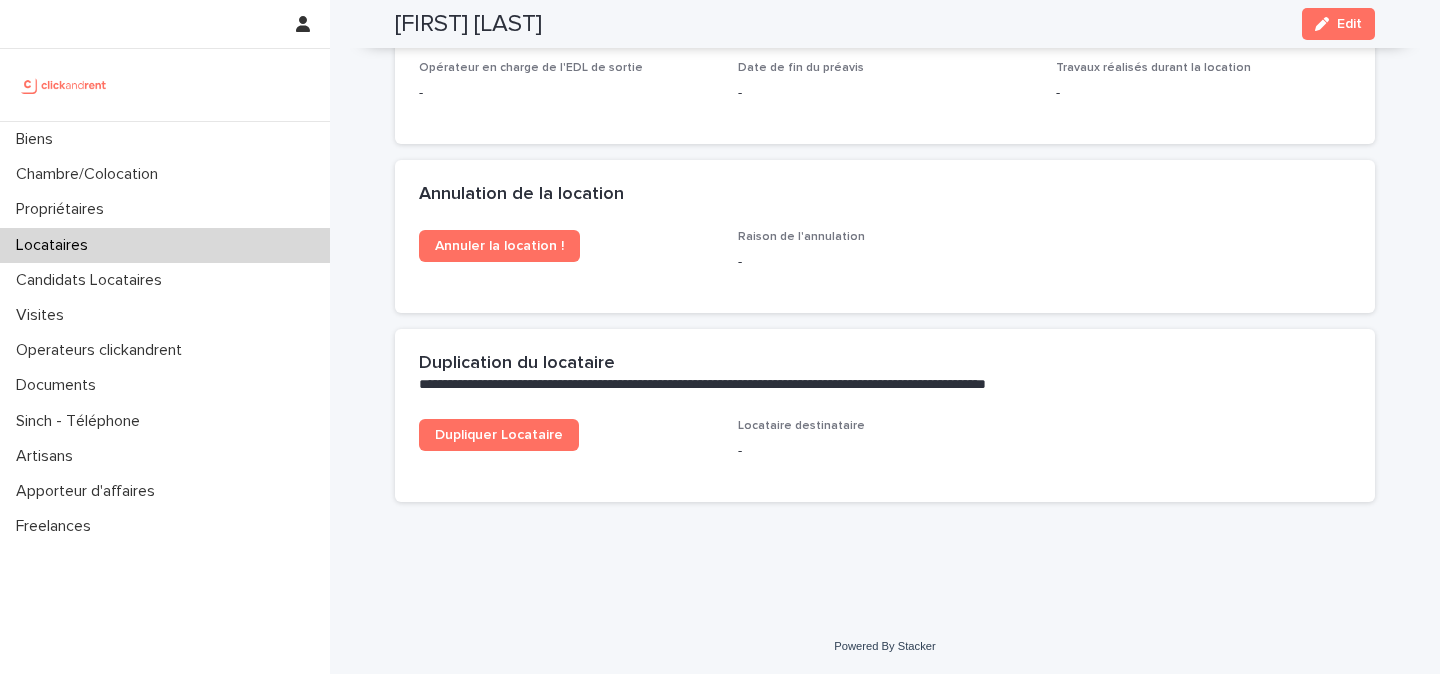 scroll, scrollTop: 2800, scrollLeft: 0, axis: vertical 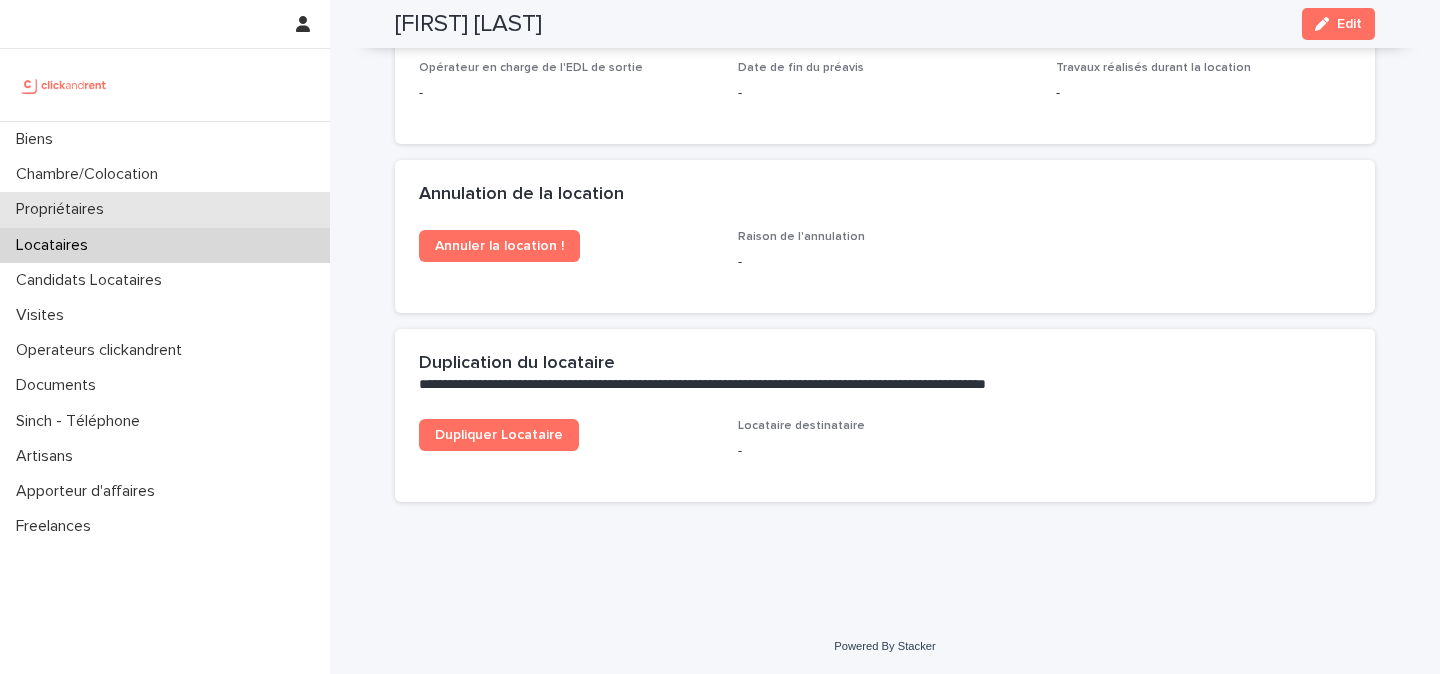 click on "Propriétaires" at bounding box center (64, 209) 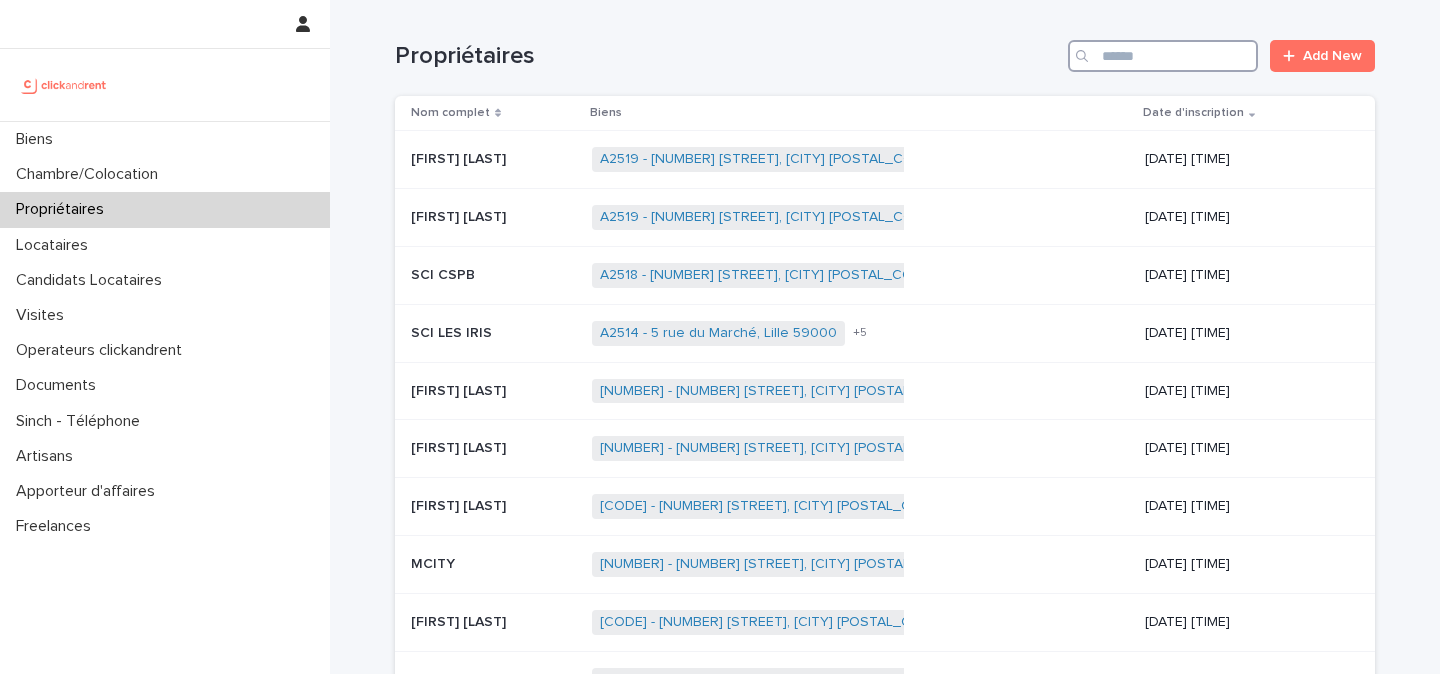 click at bounding box center [1163, 56] 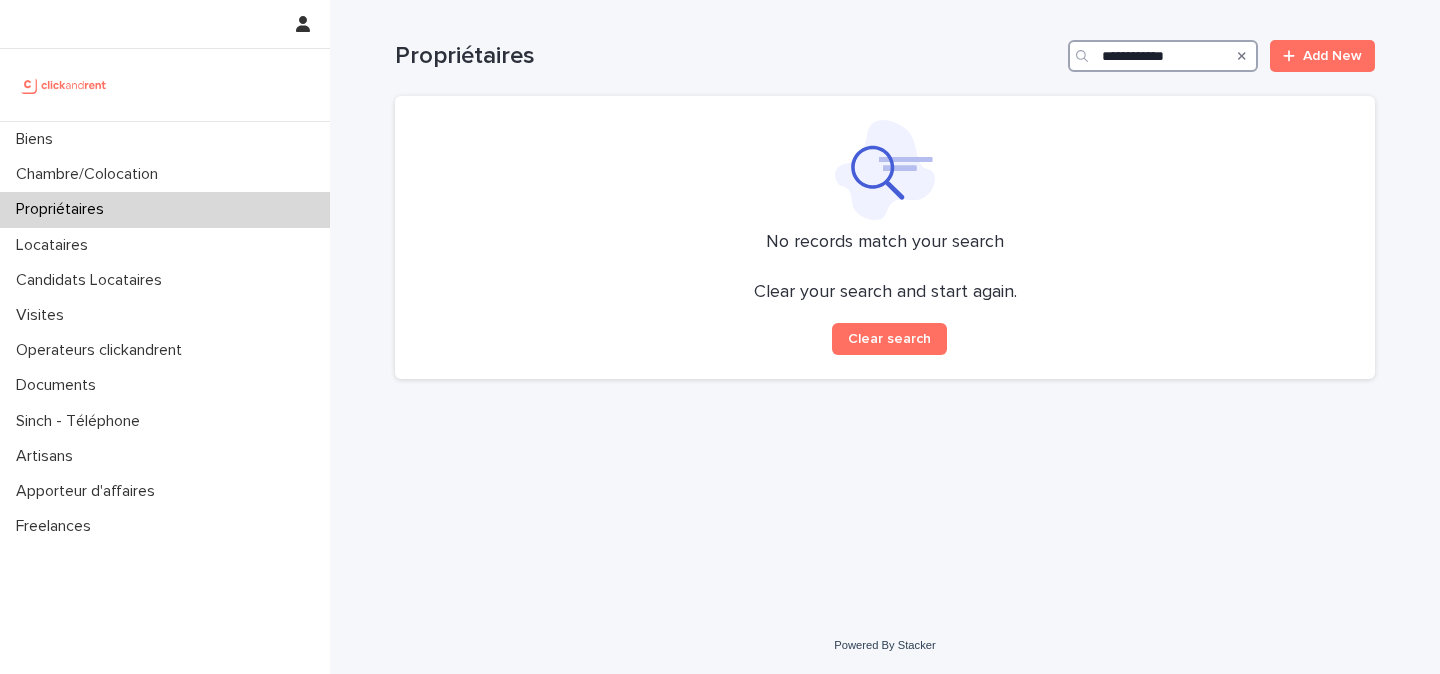 click on "**********" at bounding box center [1163, 56] 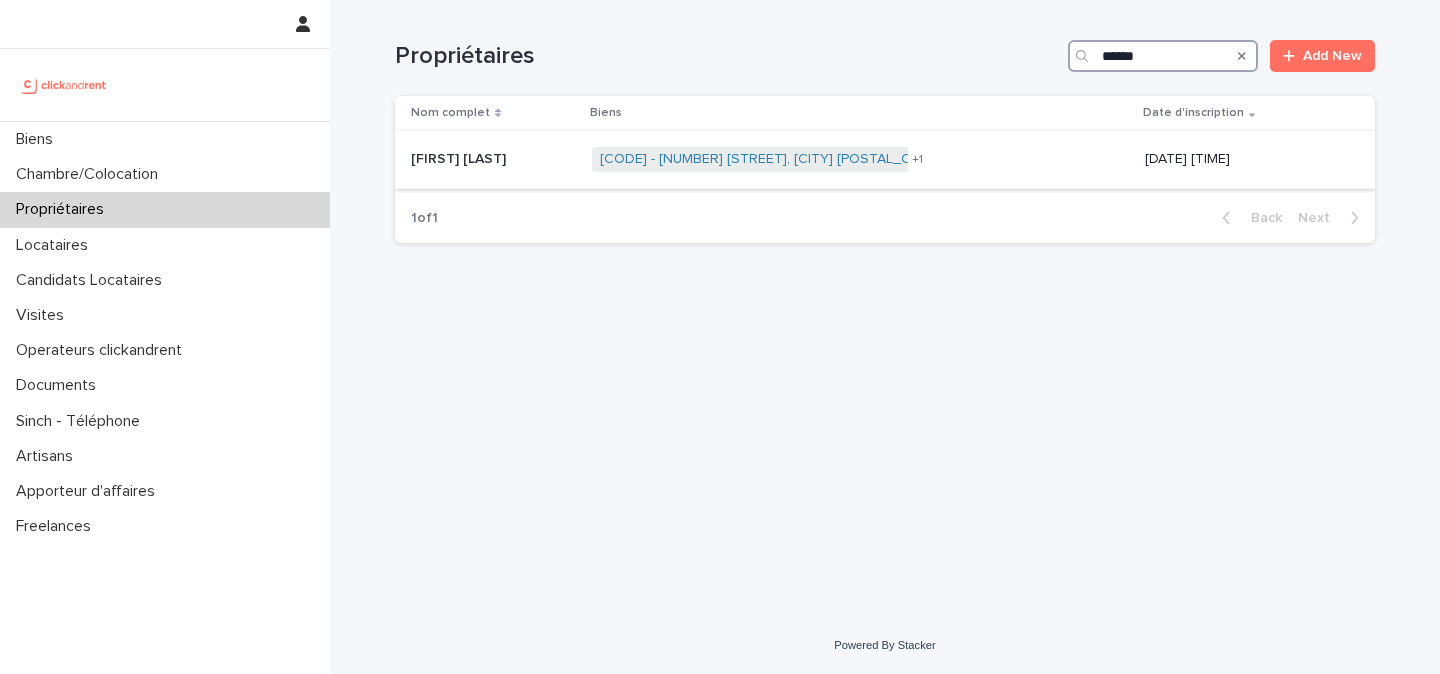 type on "******" 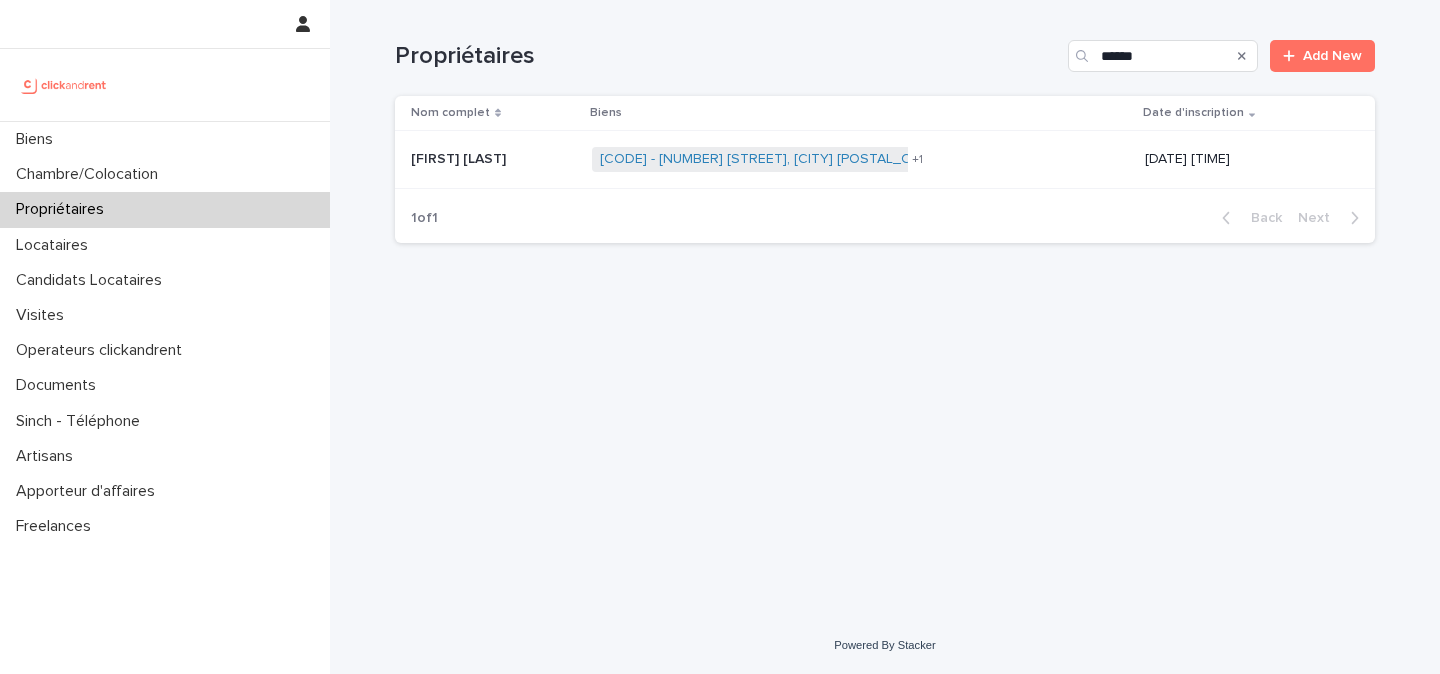 click at bounding box center (493, 159) 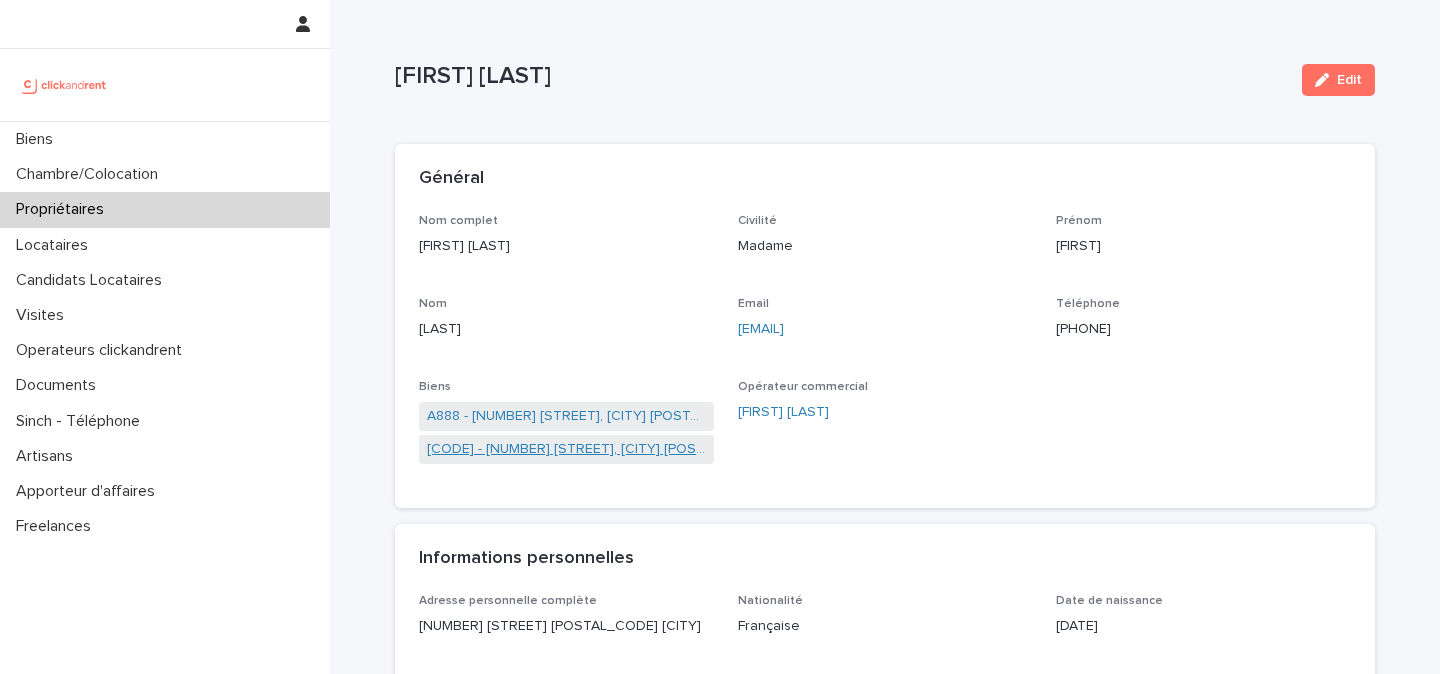 click on "[CODE] - [NUMBER] [STREET], [CITY] [POSTAL_CODE]" at bounding box center (566, 449) 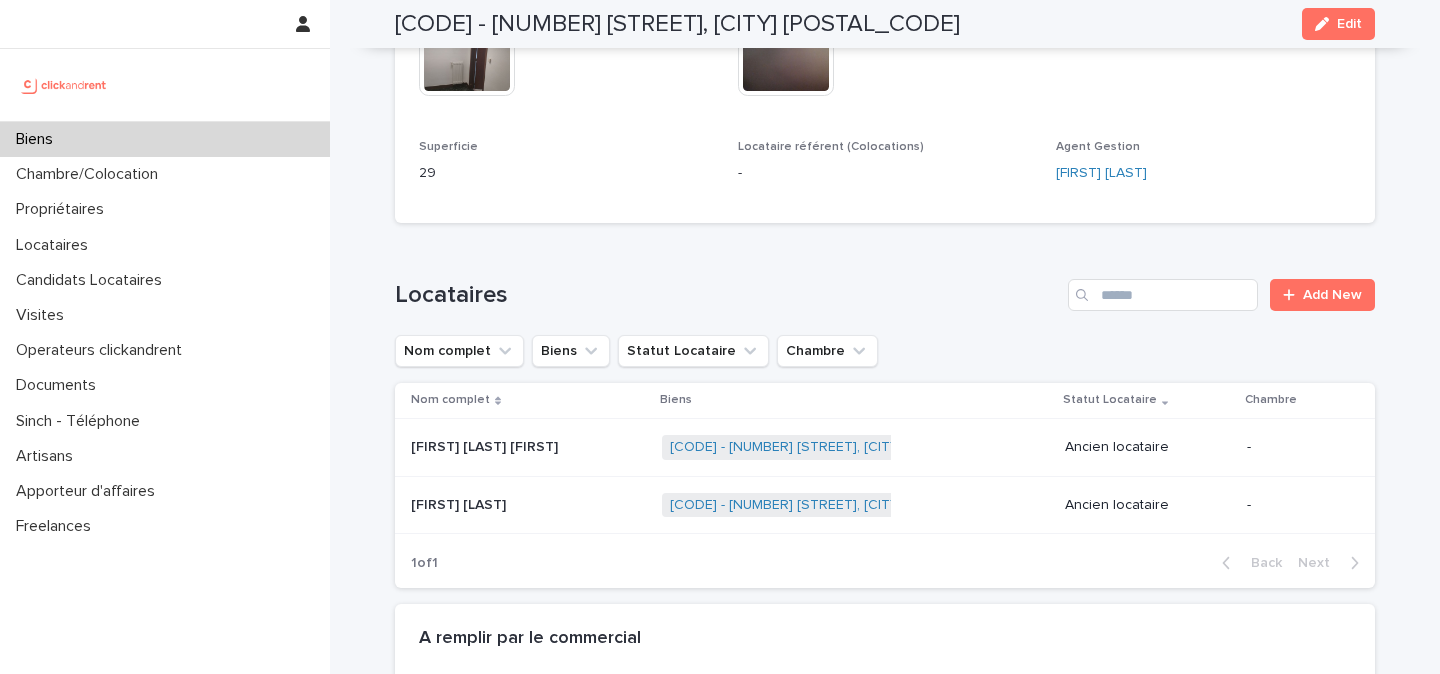 scroll, scrollTop: 735, scrollLeft: 0, axis: vertical 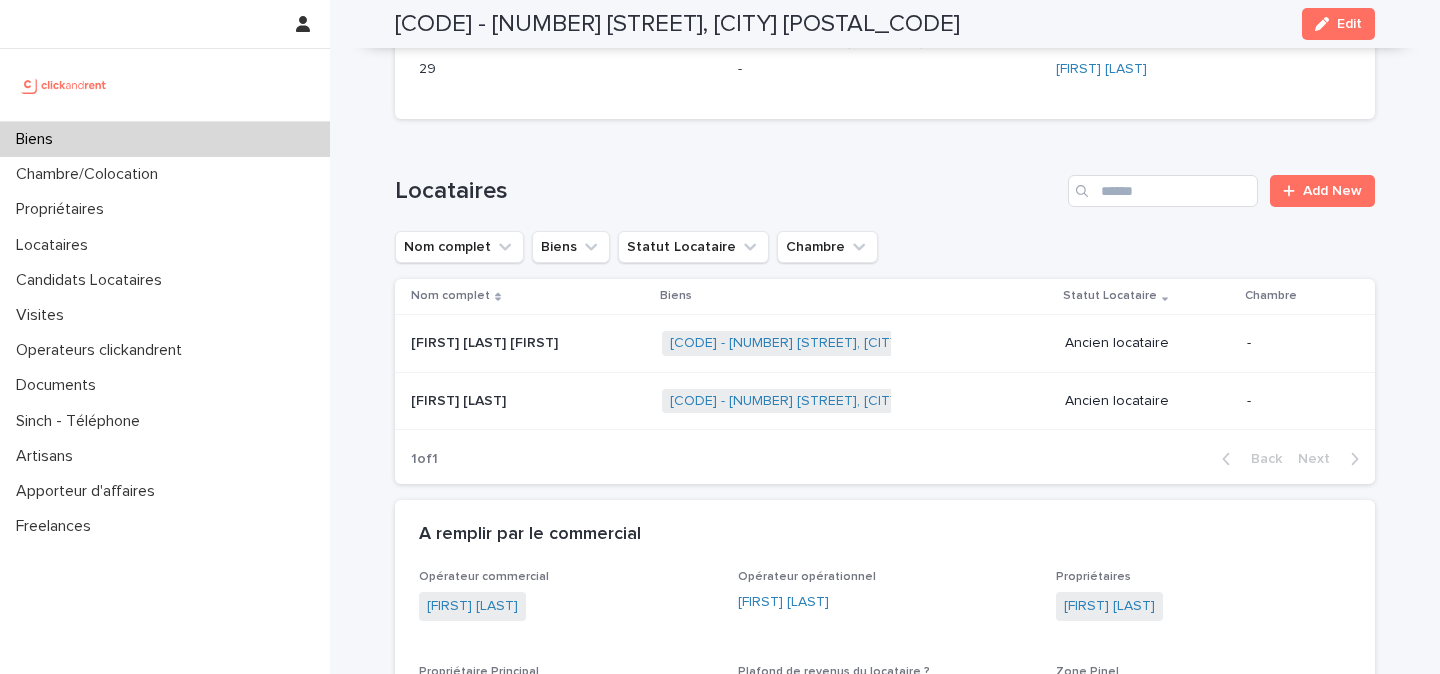 click at bounding box center [528, 343] 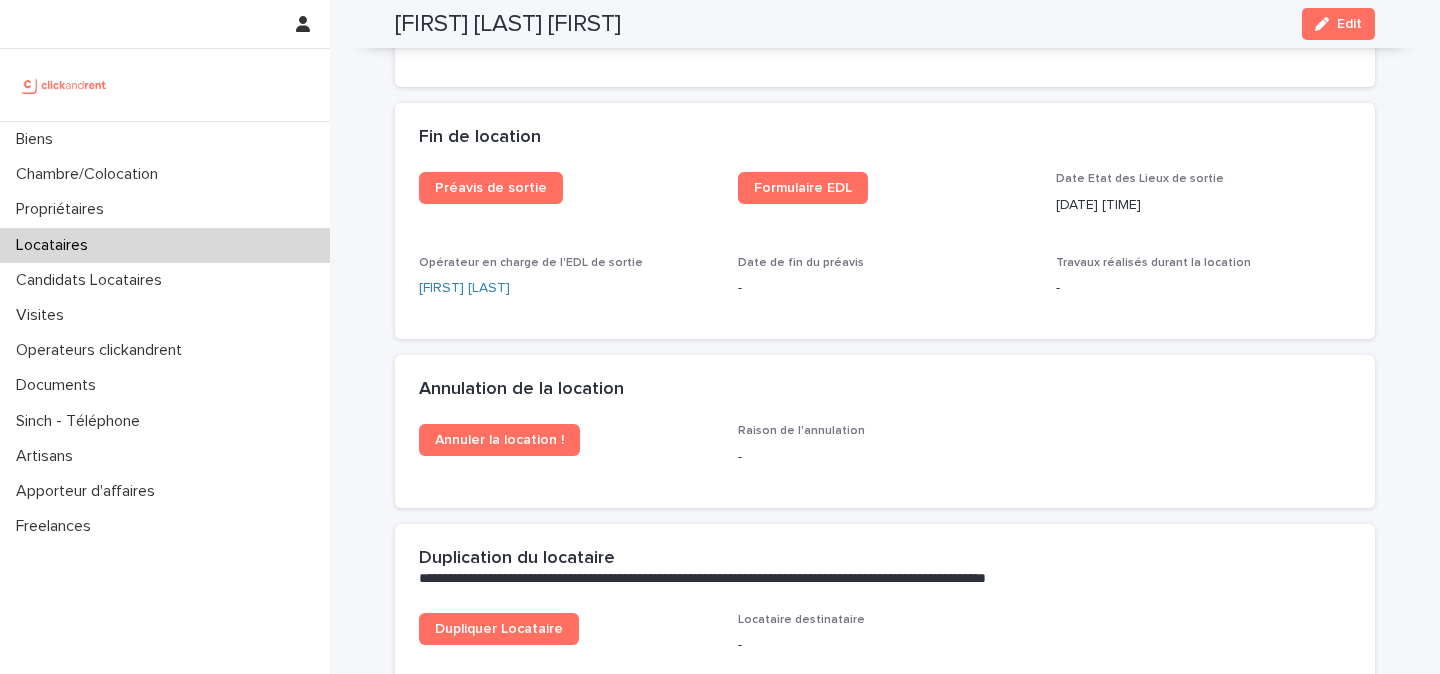 scroll, scrollTop: 2555, scrollLeft: 0, axis: vertical 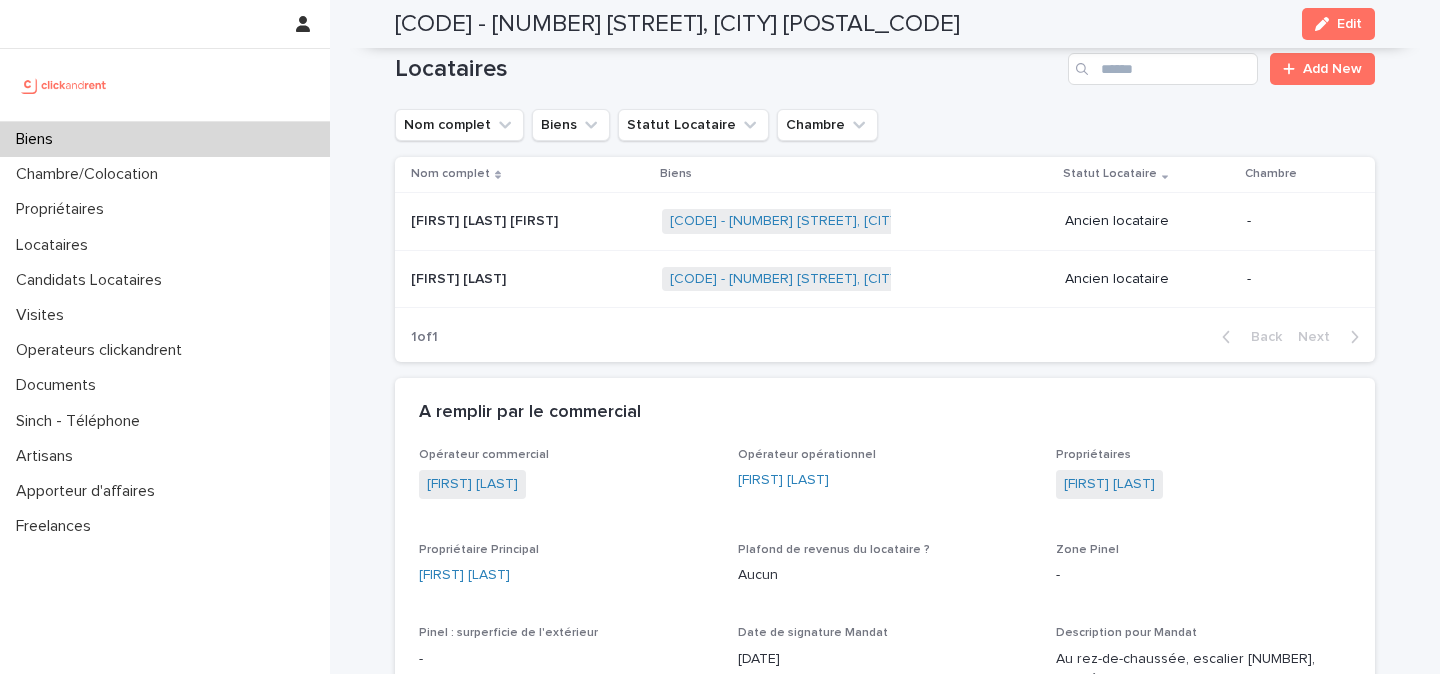 click on "[FIRST] [LAST] [FIRST] [LAST]" at bounding box center (528, 279) 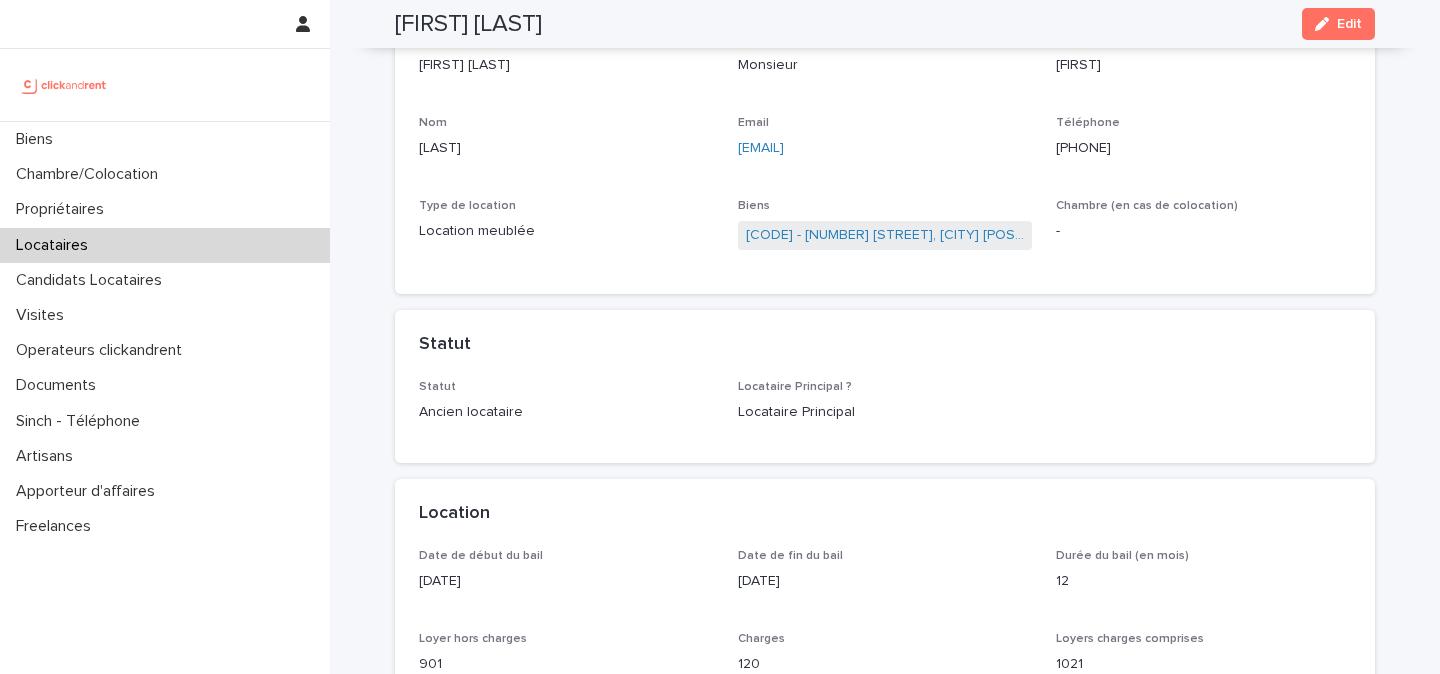 scroll, scrollTop: 64, scrollLeft: 0, axis: vertical 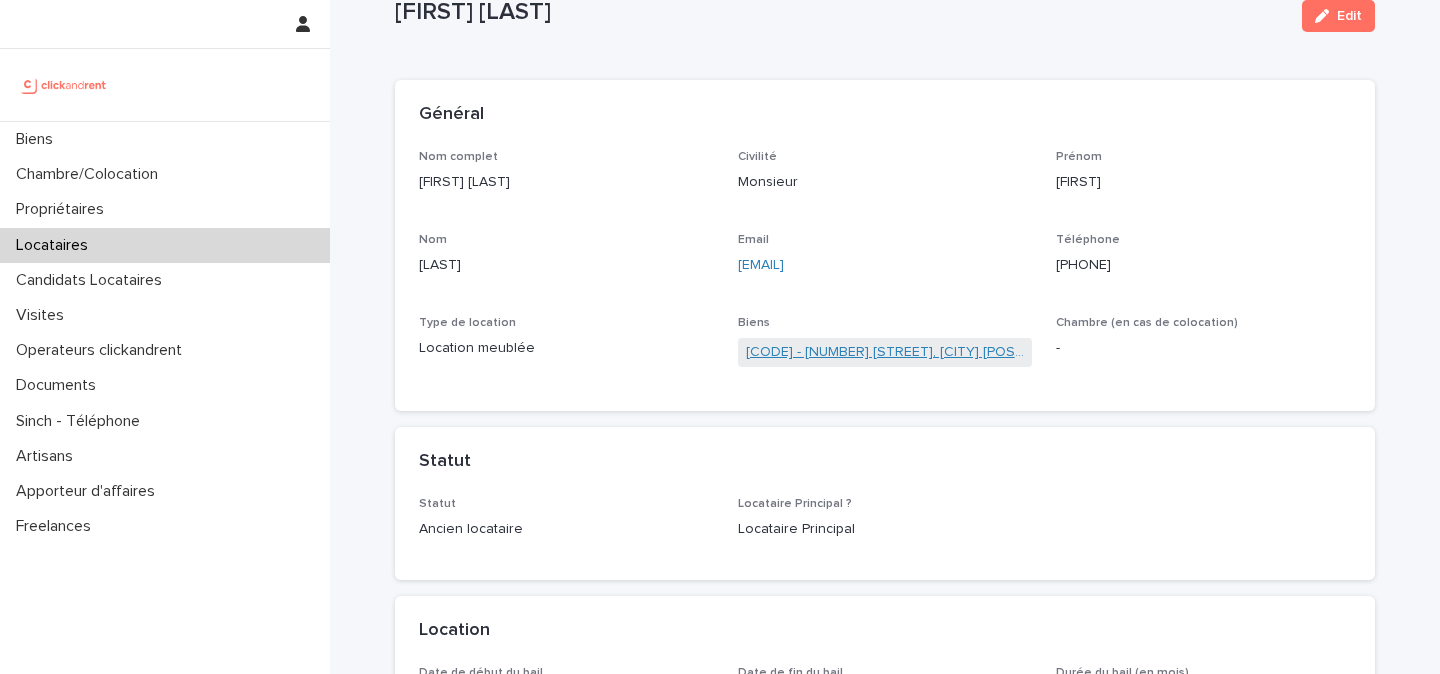 click on "[CODE] - [NUMBER] [STREET], [CITY] [POSTAL_CODE]" at bounding box center [885, 352] 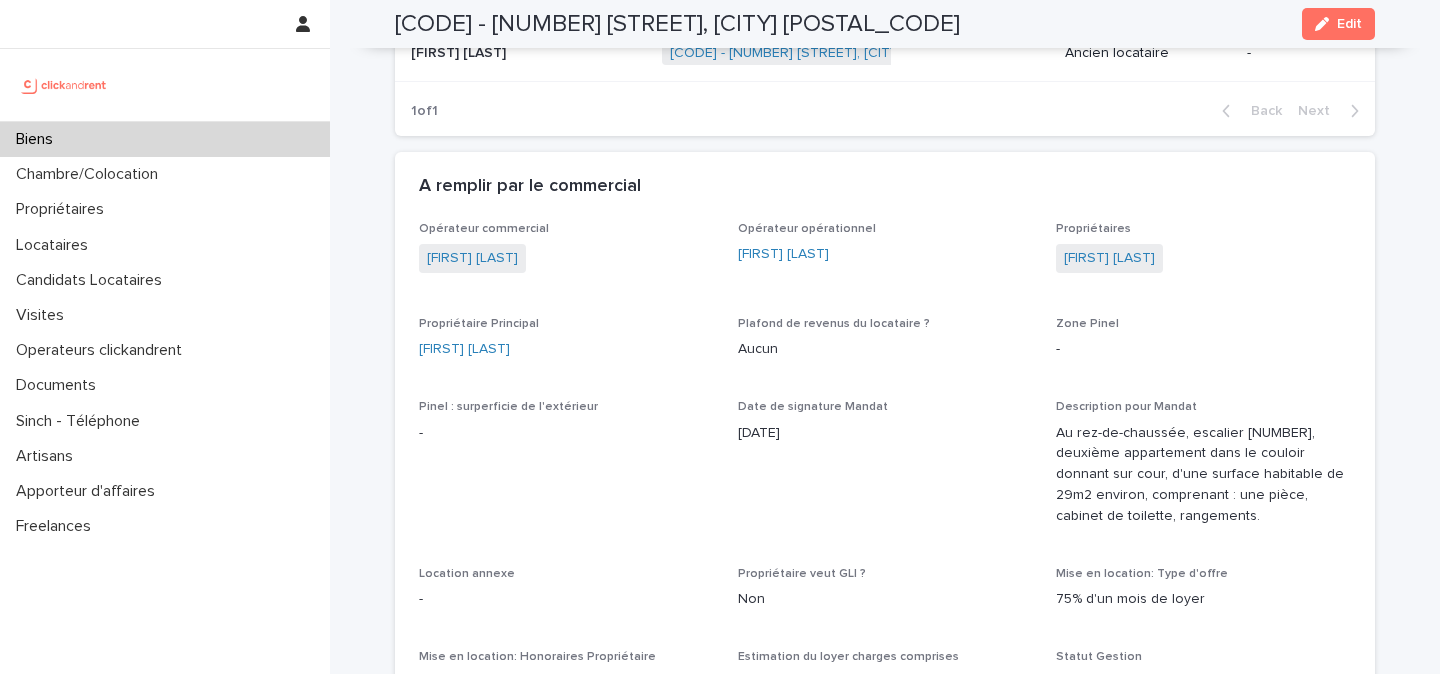 scroll, scrollTop: 1107, scrollLeft: 0, axis: vertical 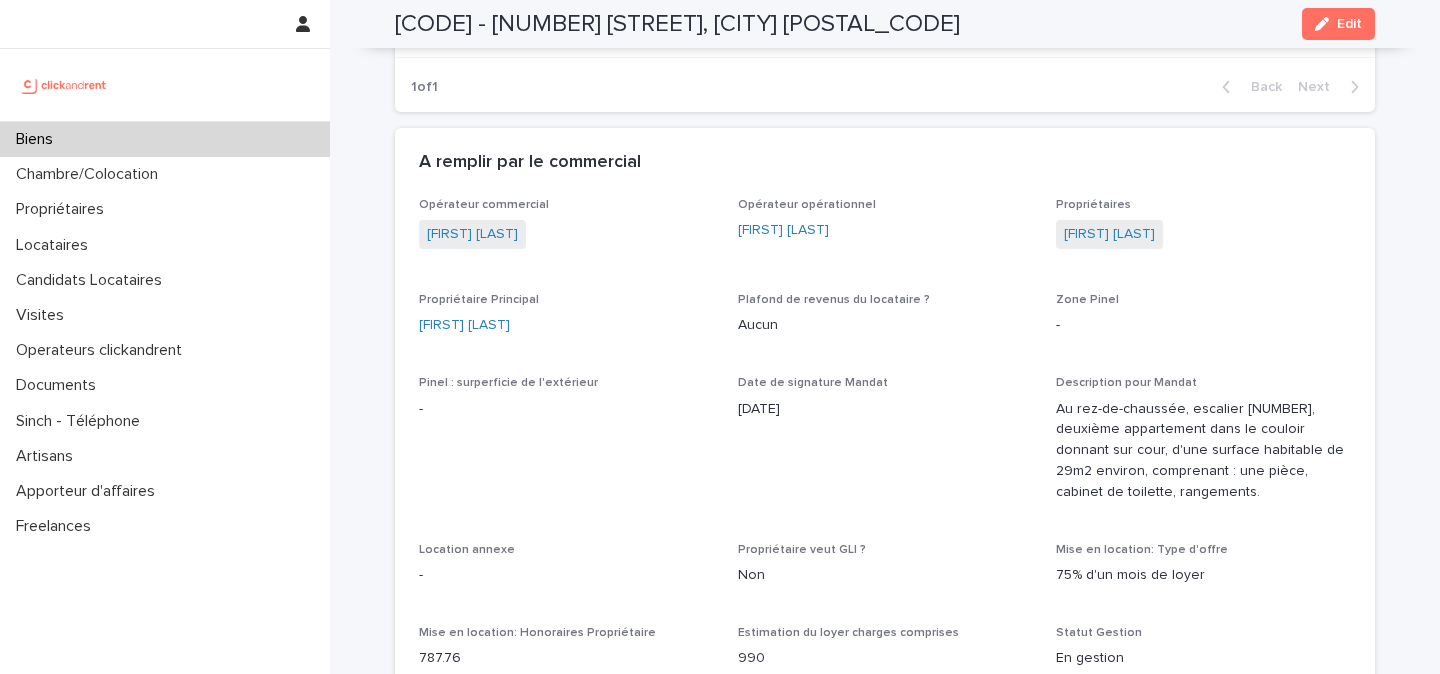 click at bounding box center (64, 85) 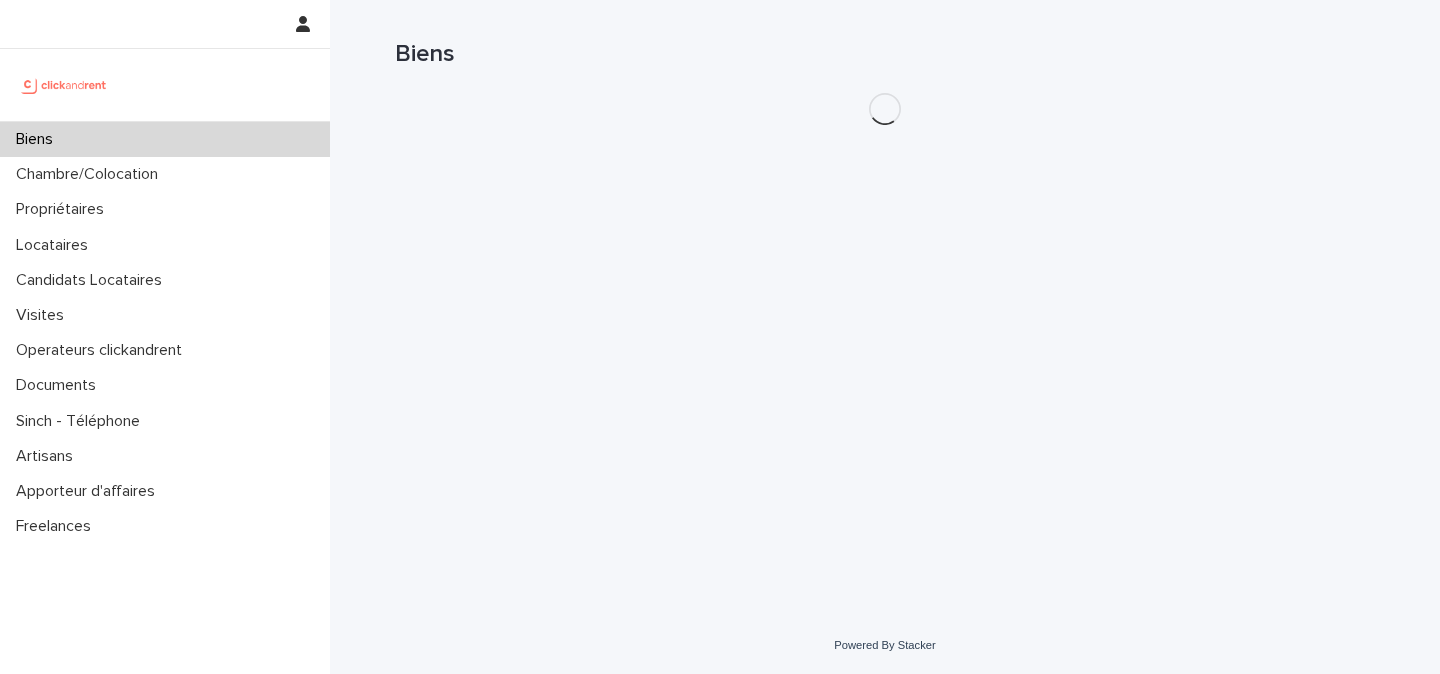 scroll, scrollTop: 0, scrollLeft: 0, axis: both 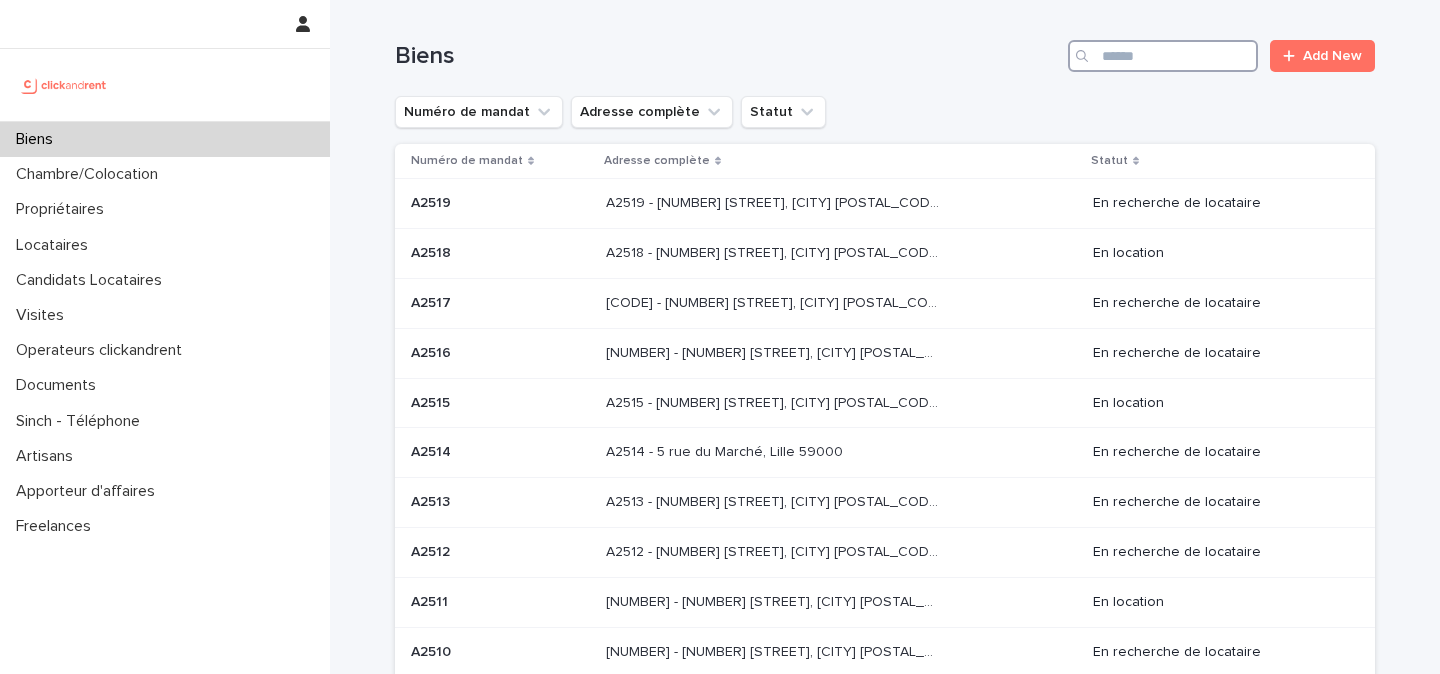 click at bounding box center (1163, 56) 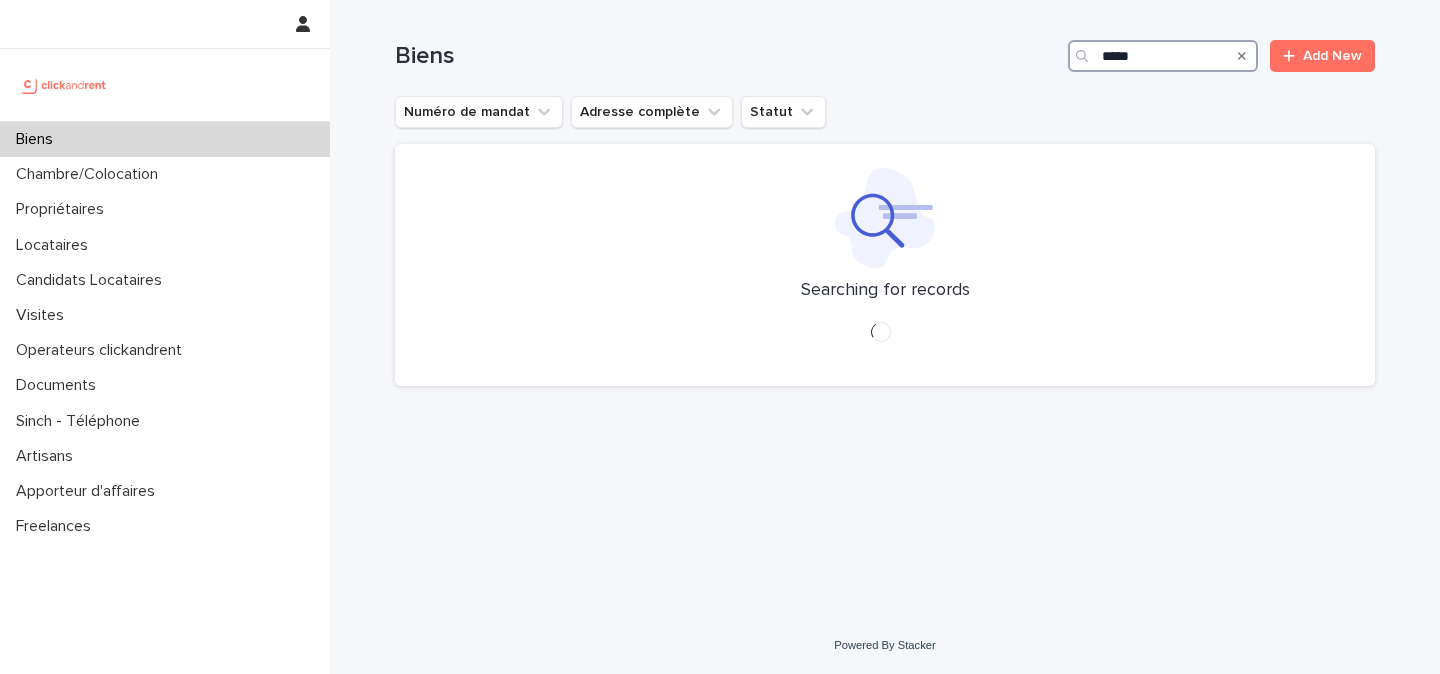 type on "*****" 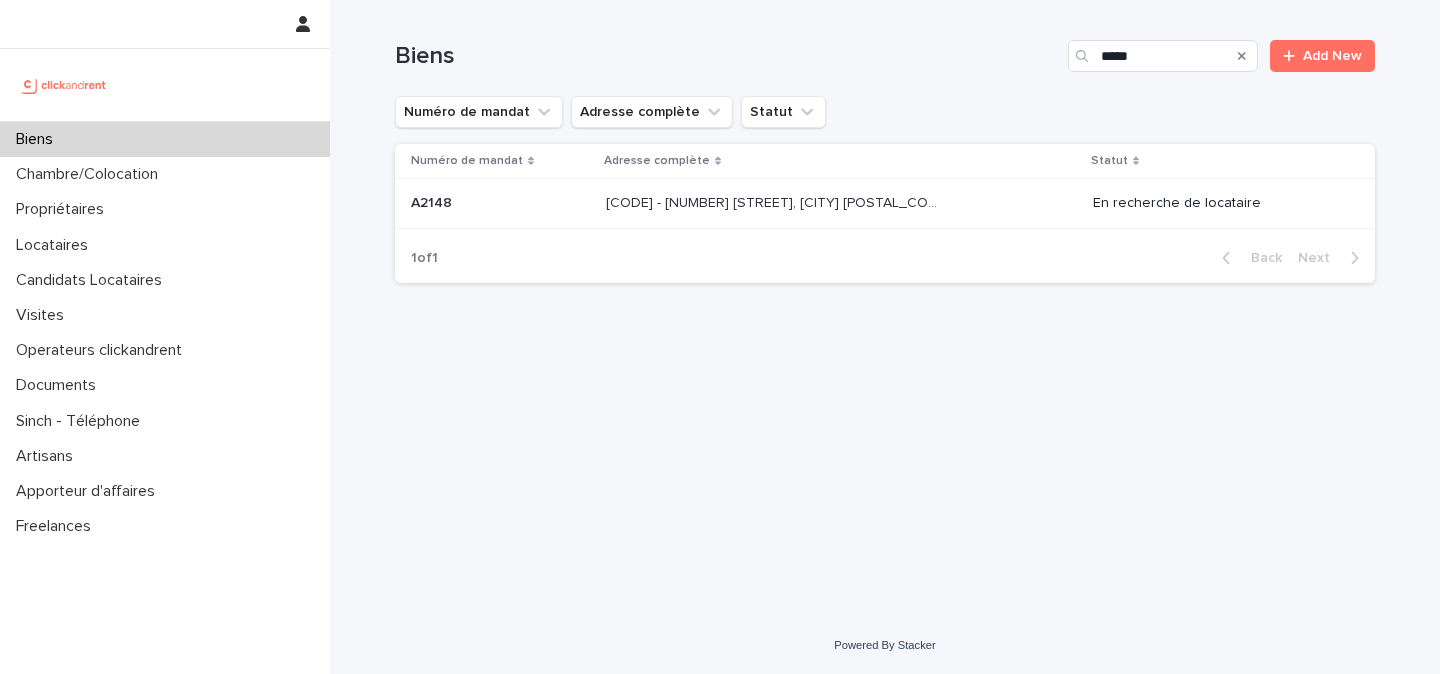 click on "[CODE] - [NUMBER] [STREET], [CITY] [POSTAL_CODE]" at bounding box center [774, 201] 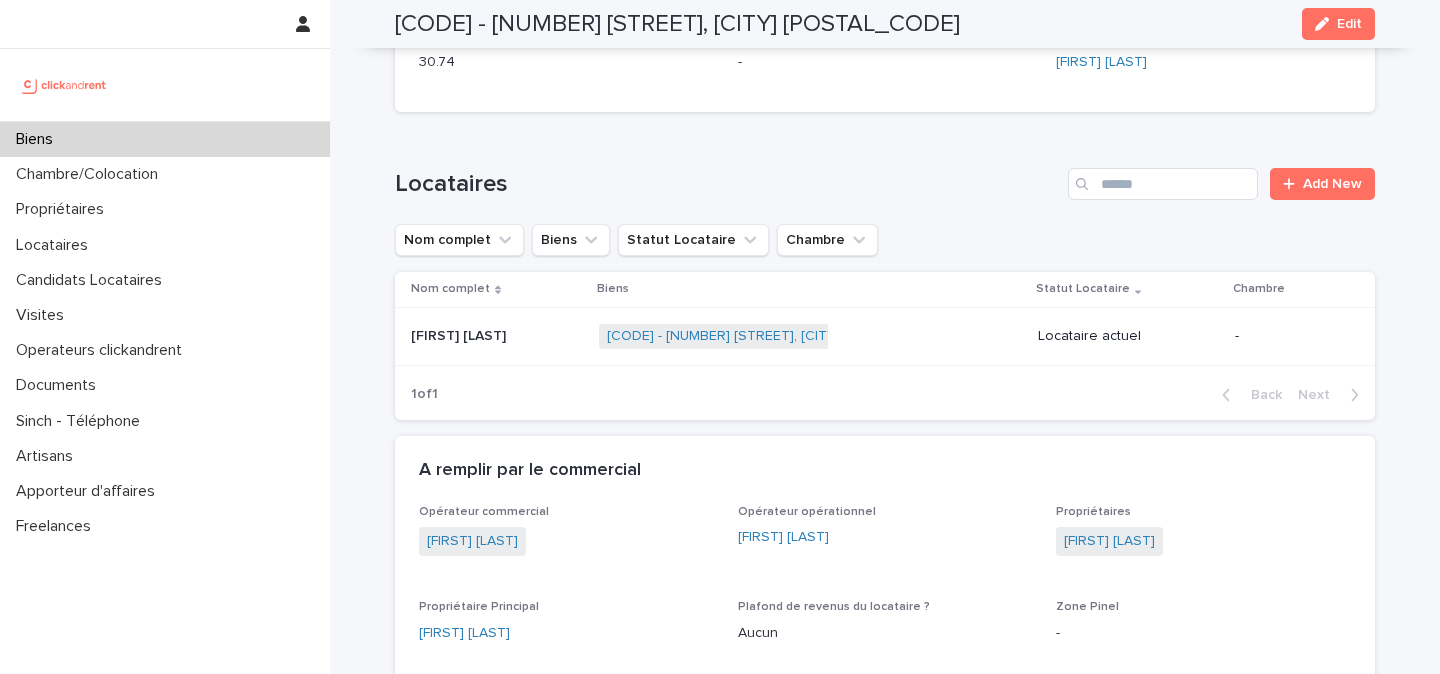 scroll, scrollTop: 738, scrollLeft: 0, axis: vertical 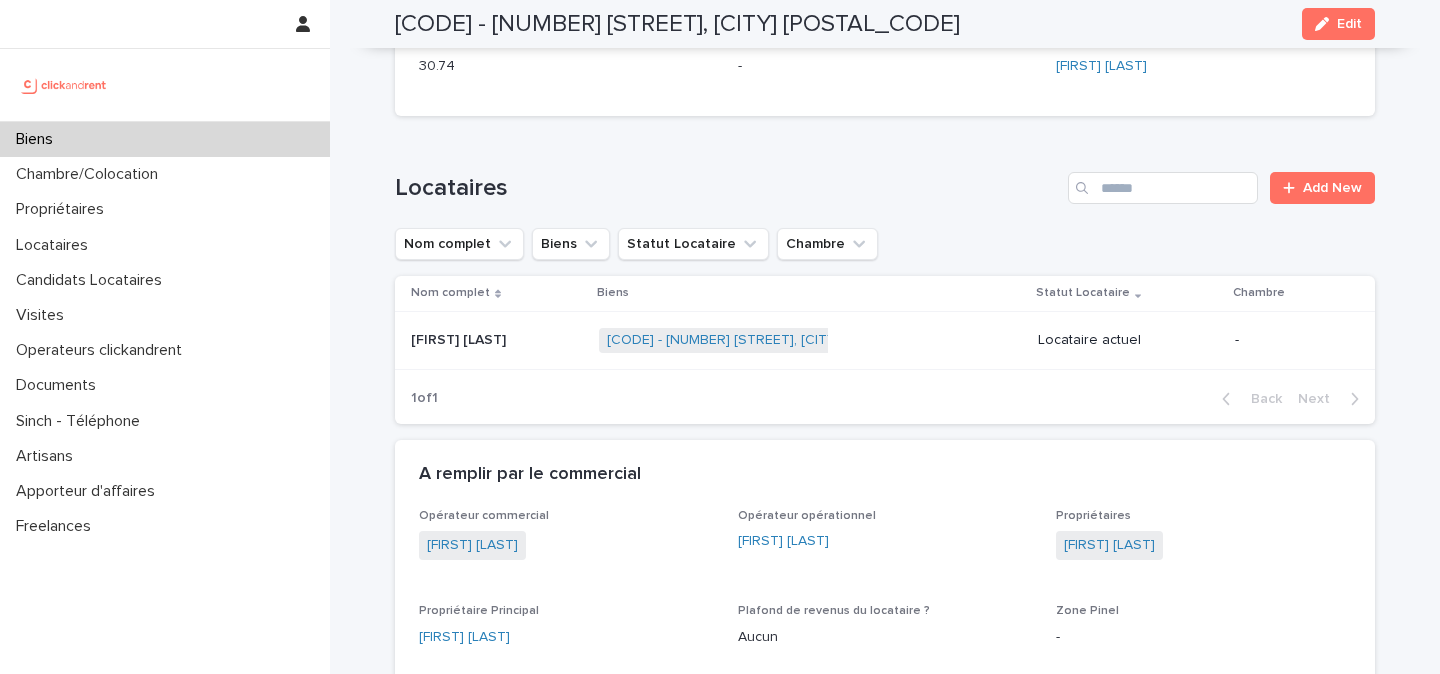 click on "[FIRST] [LAST]" at bounding box center [460, 338] 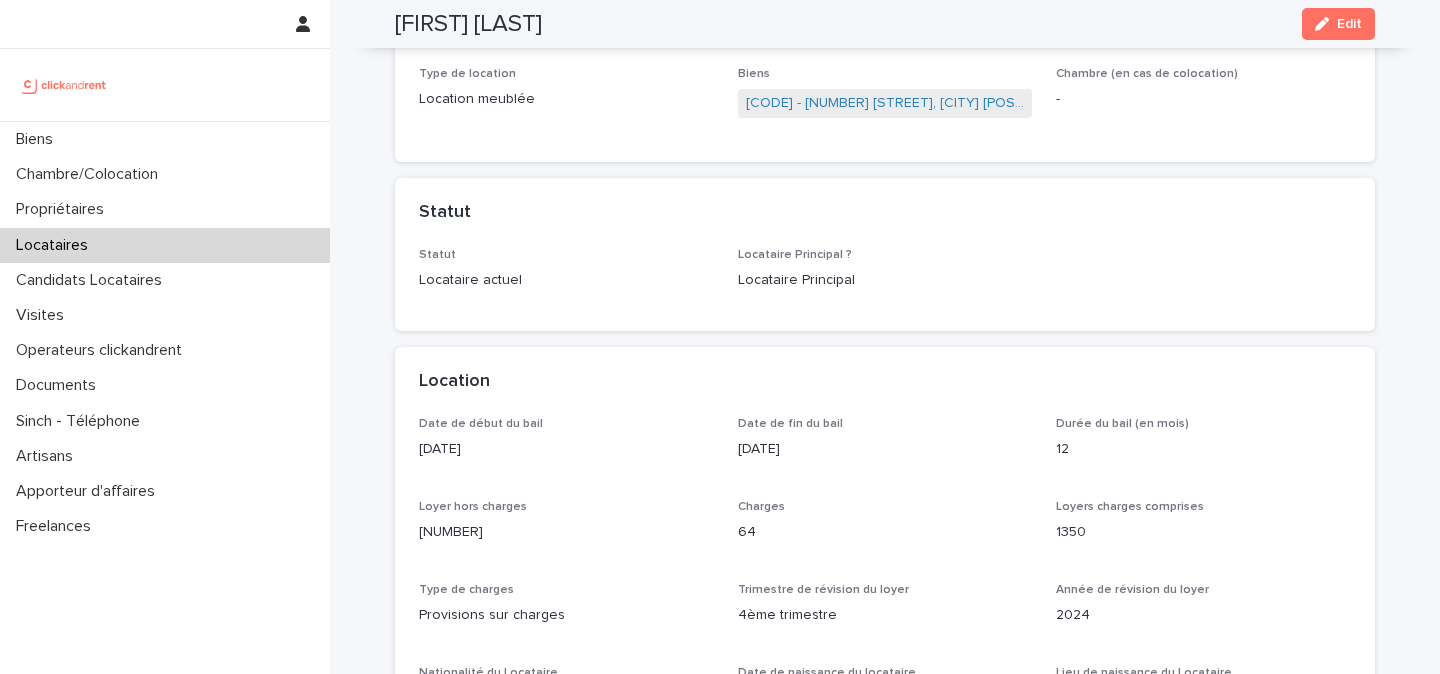 scroll, scrollTop: 0, scrollLeft: 0, axis: both 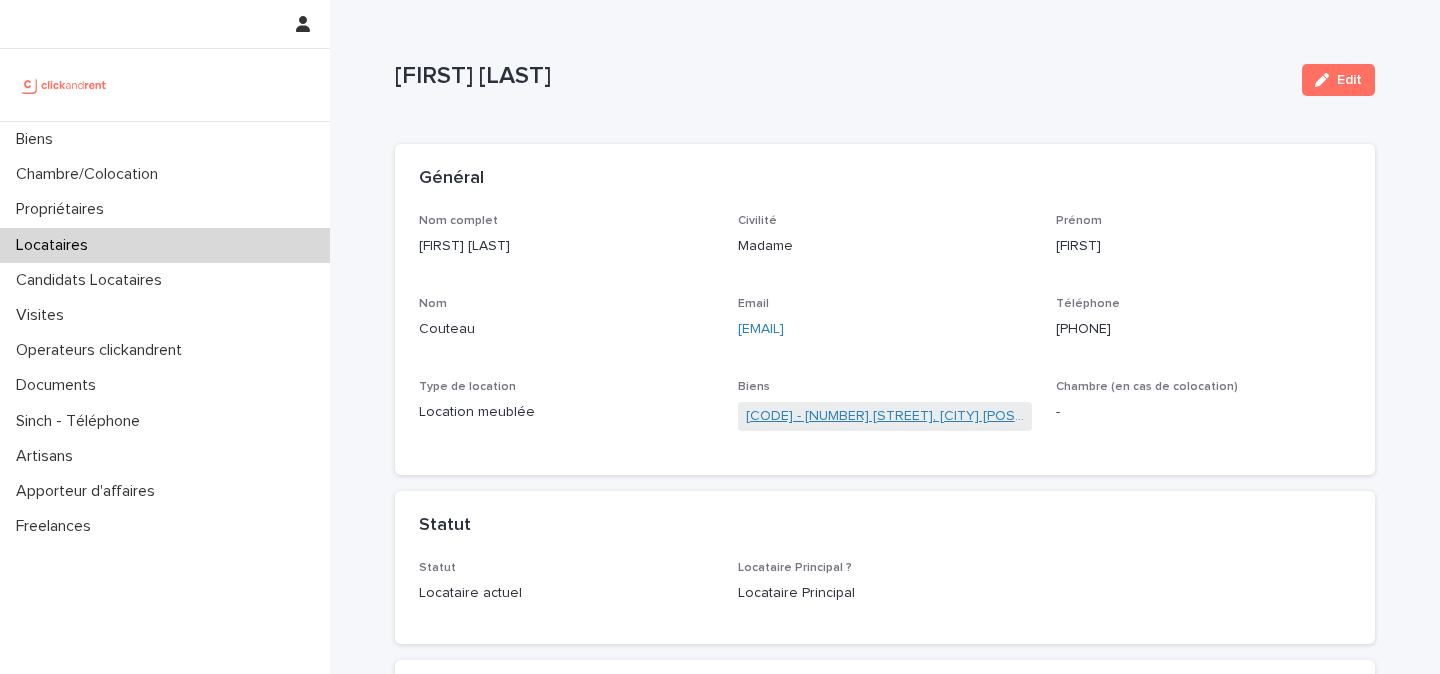 click on "[CODE] - [NUMBER] [STREET], [CITY] [POSTAL_CODE]" at bounding box center [885, 416] 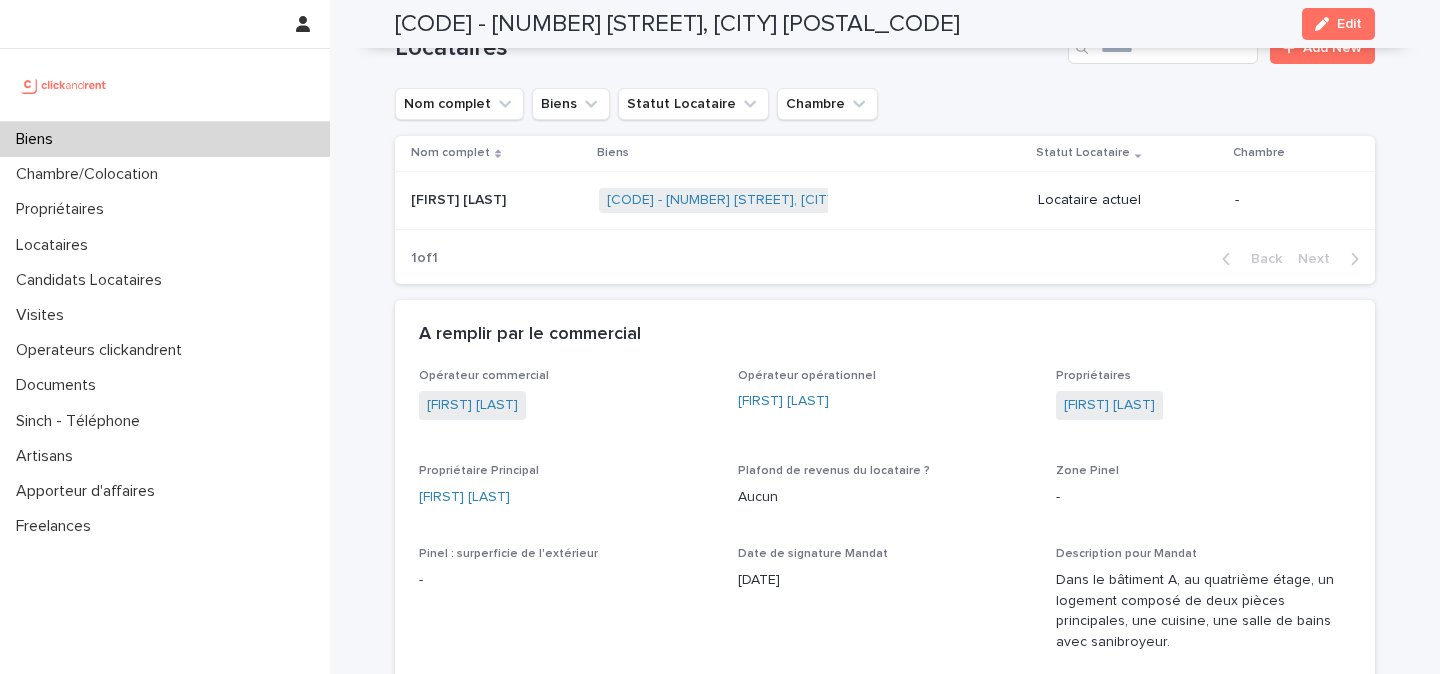 scroll, scrollTop: 992, scrollLeft: 0, axis: vertical 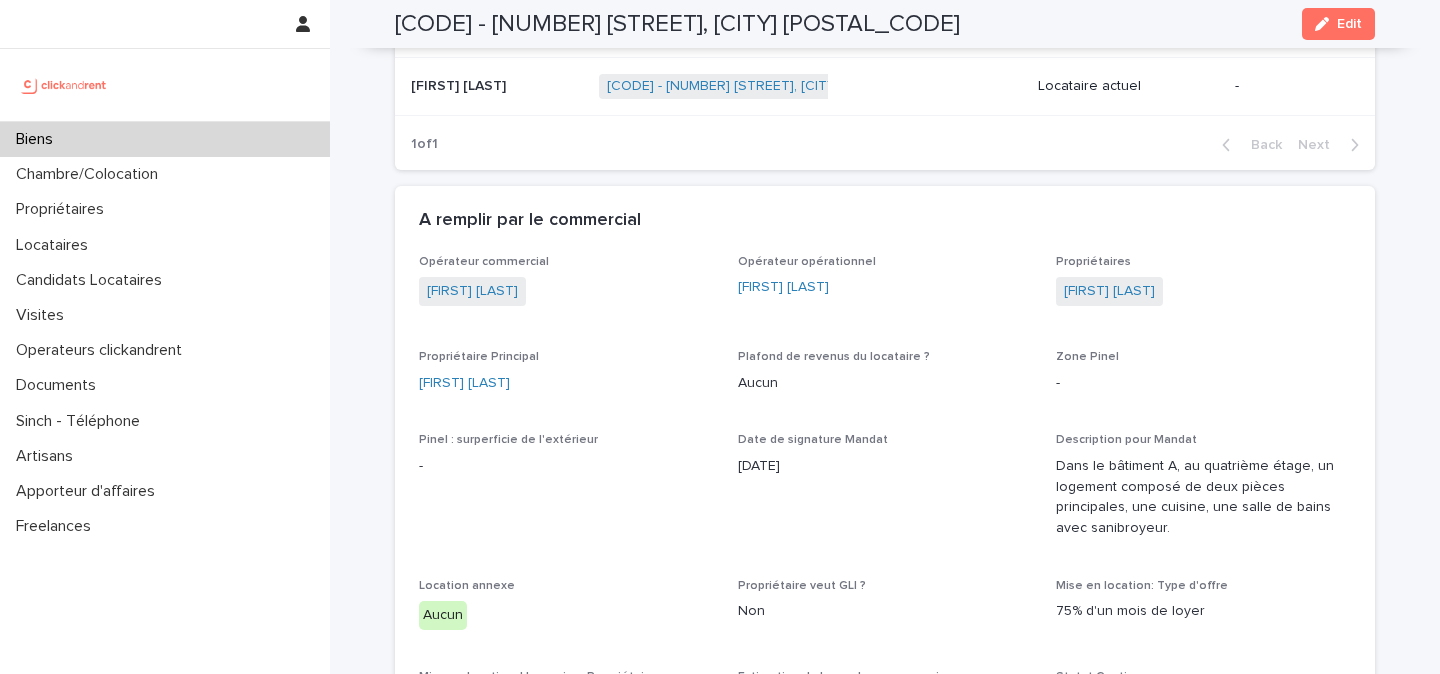 click at bounding box center (64, 85) 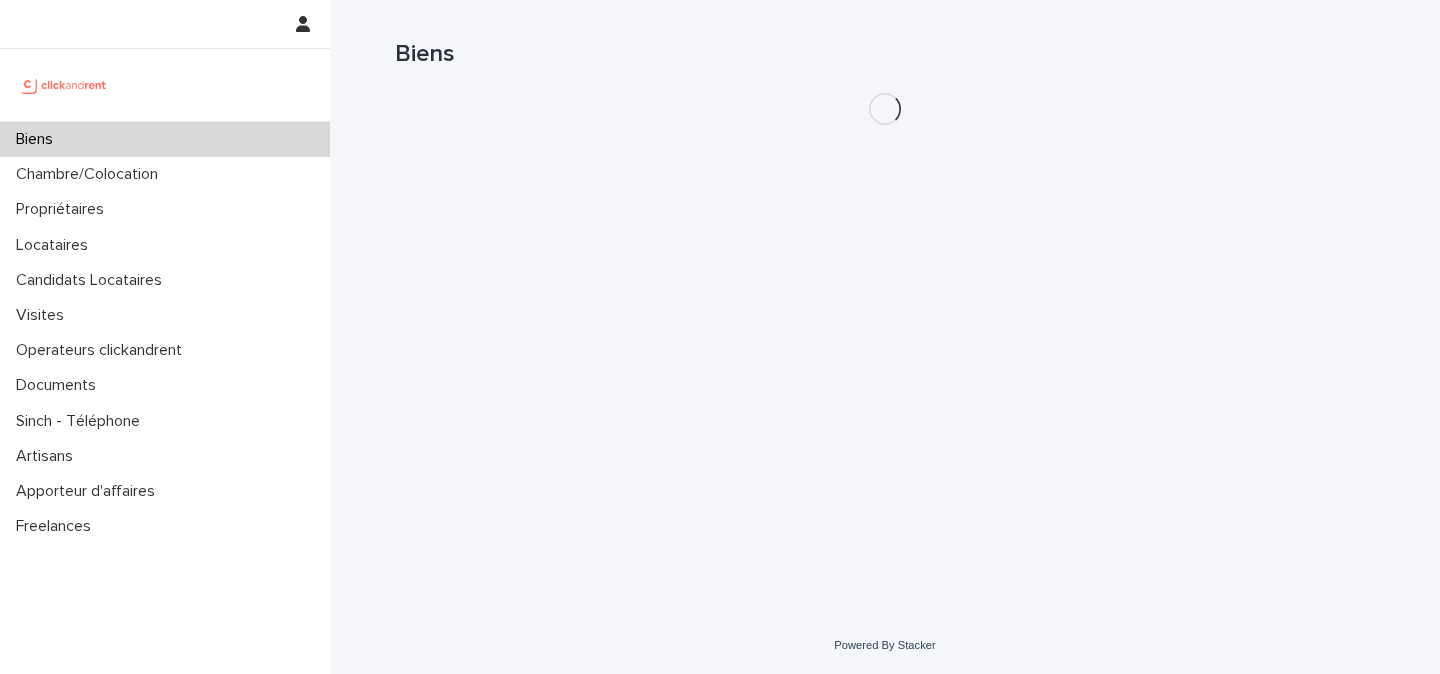 scroll, scrollTop: 0, scrollLeft: 0, axis: both 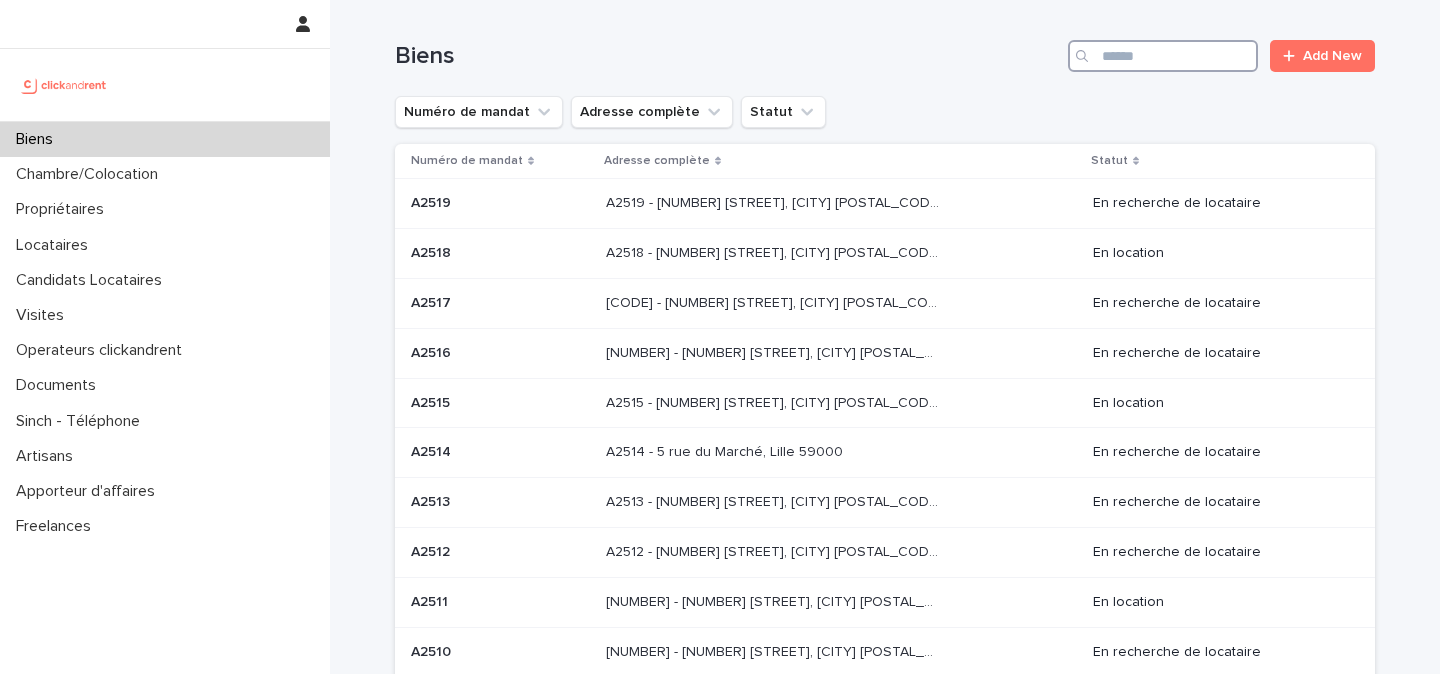 click at bounding box center (1163, 56) 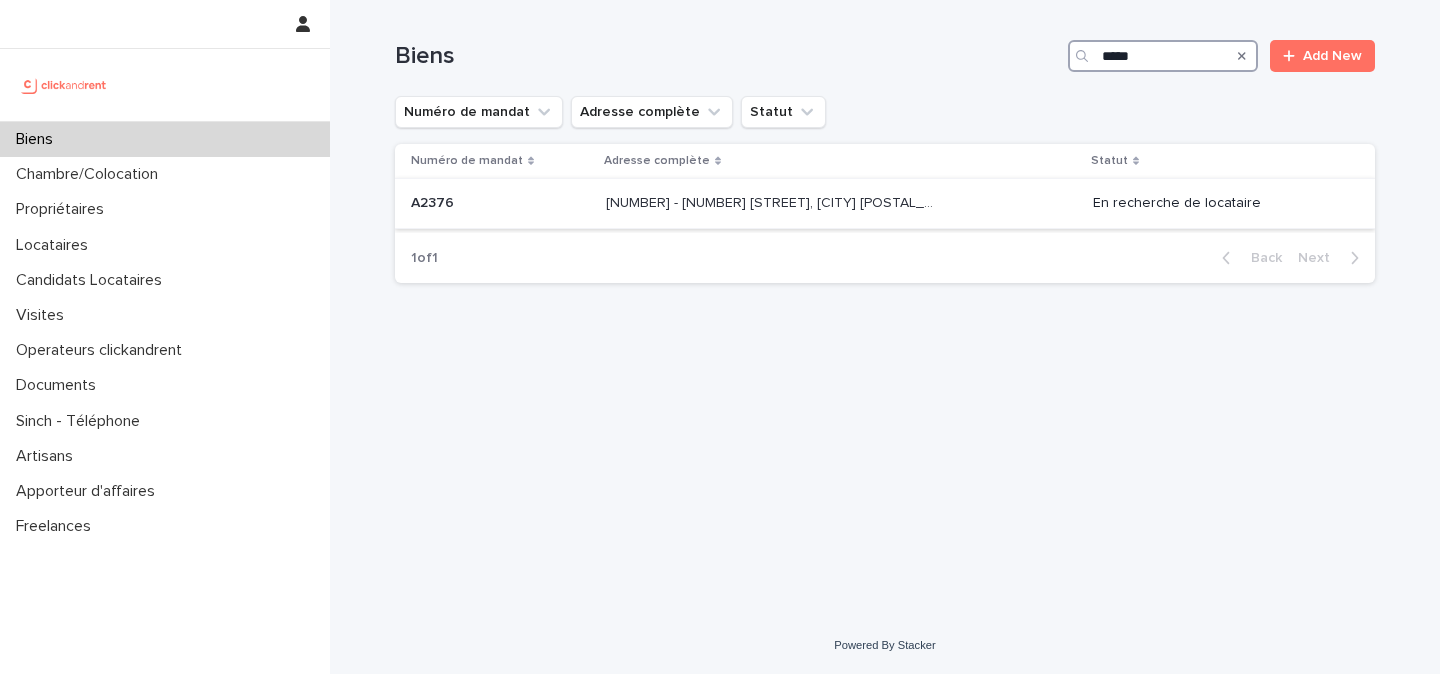 type on "*****" 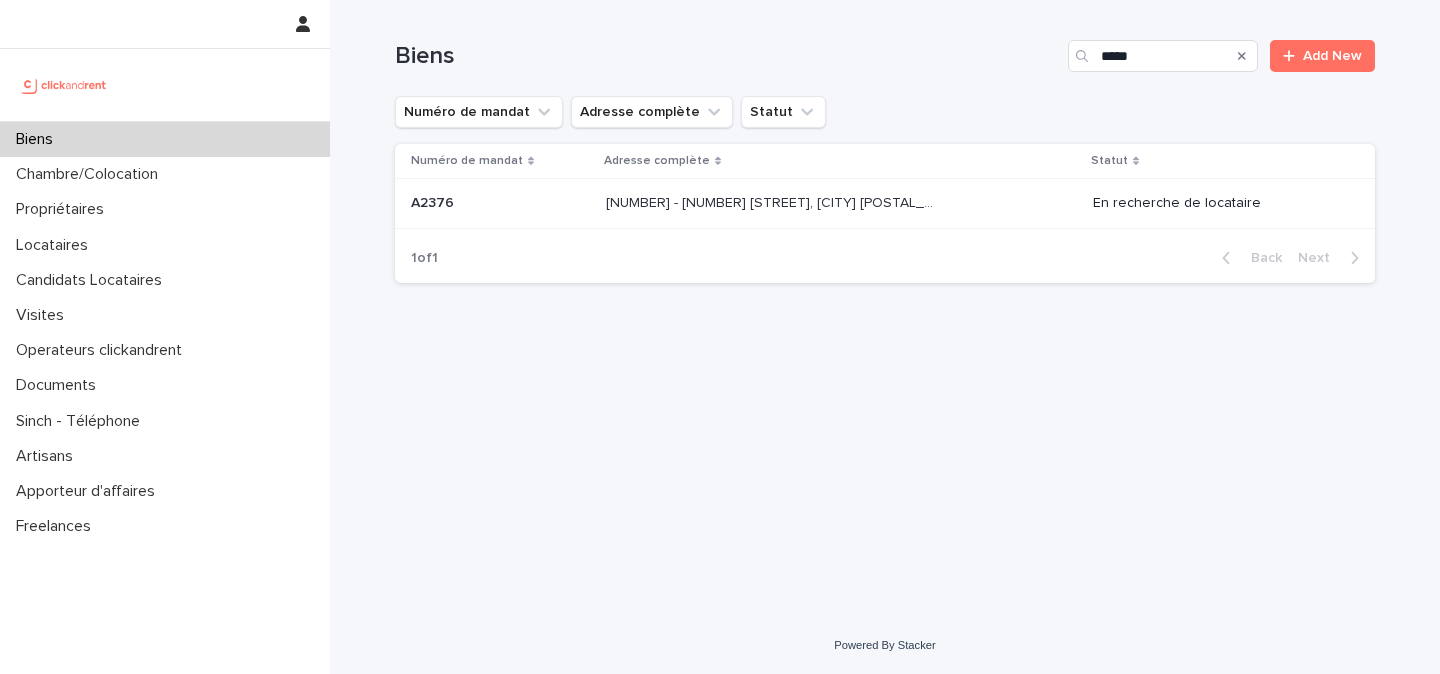 click at bounding box center [772, 203] 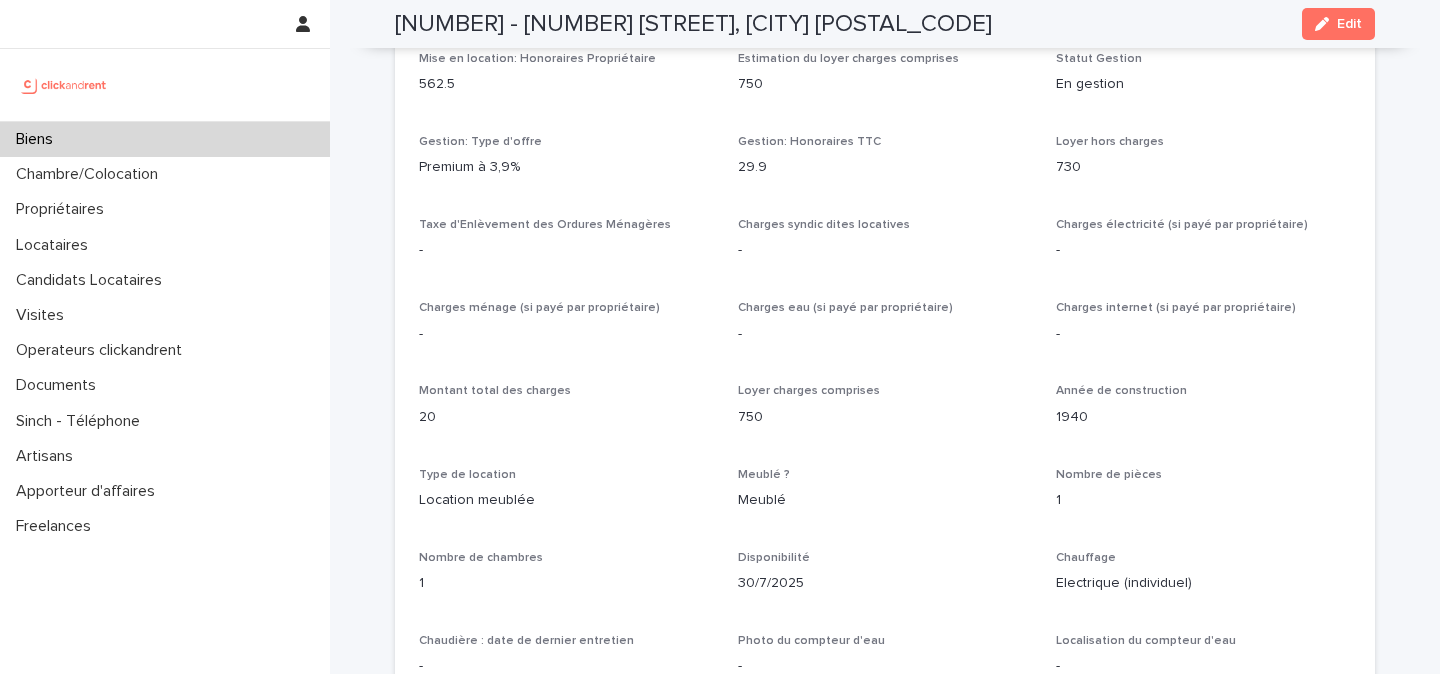 scroll, scrollTop: 1714, scrollLeft: 0, axis: vertical 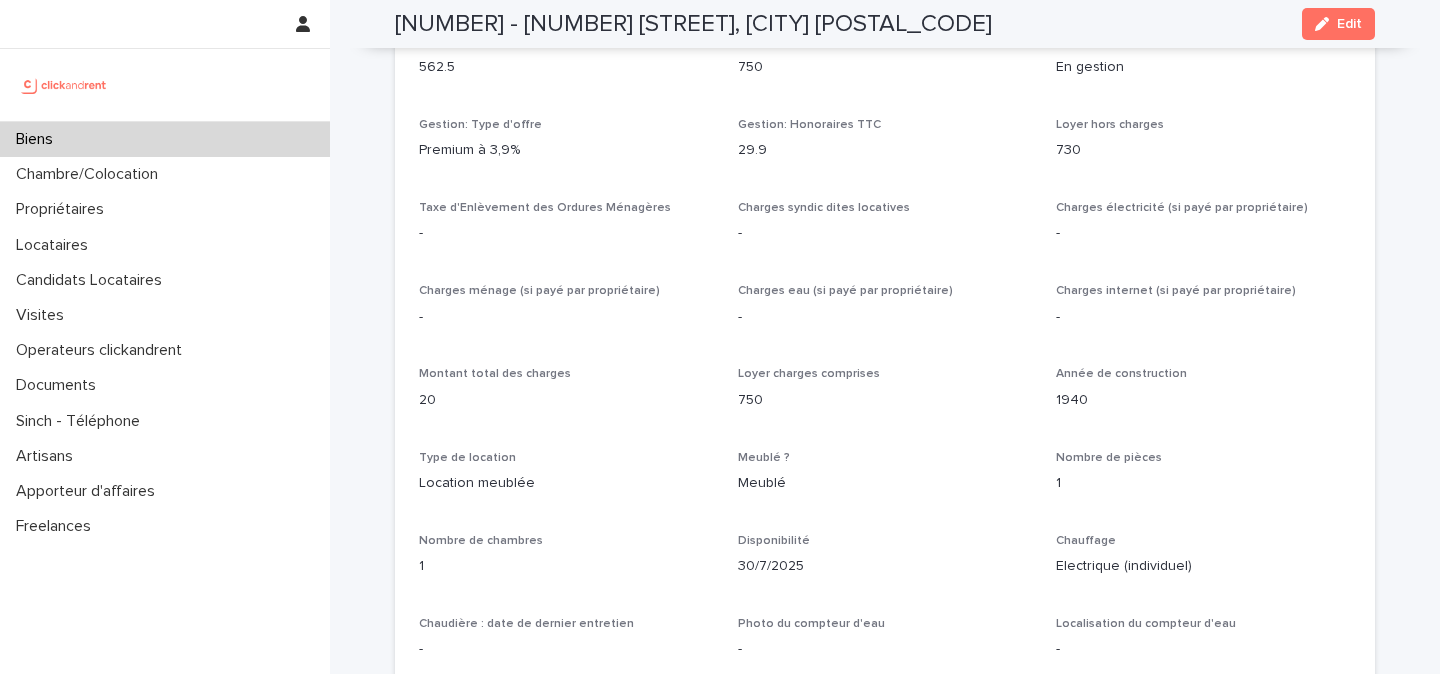 click on "[NUMBER] - [NUMBER] [STREET],  [CITY] [POSTAL_CODE]" at bounding box center [693, 24] 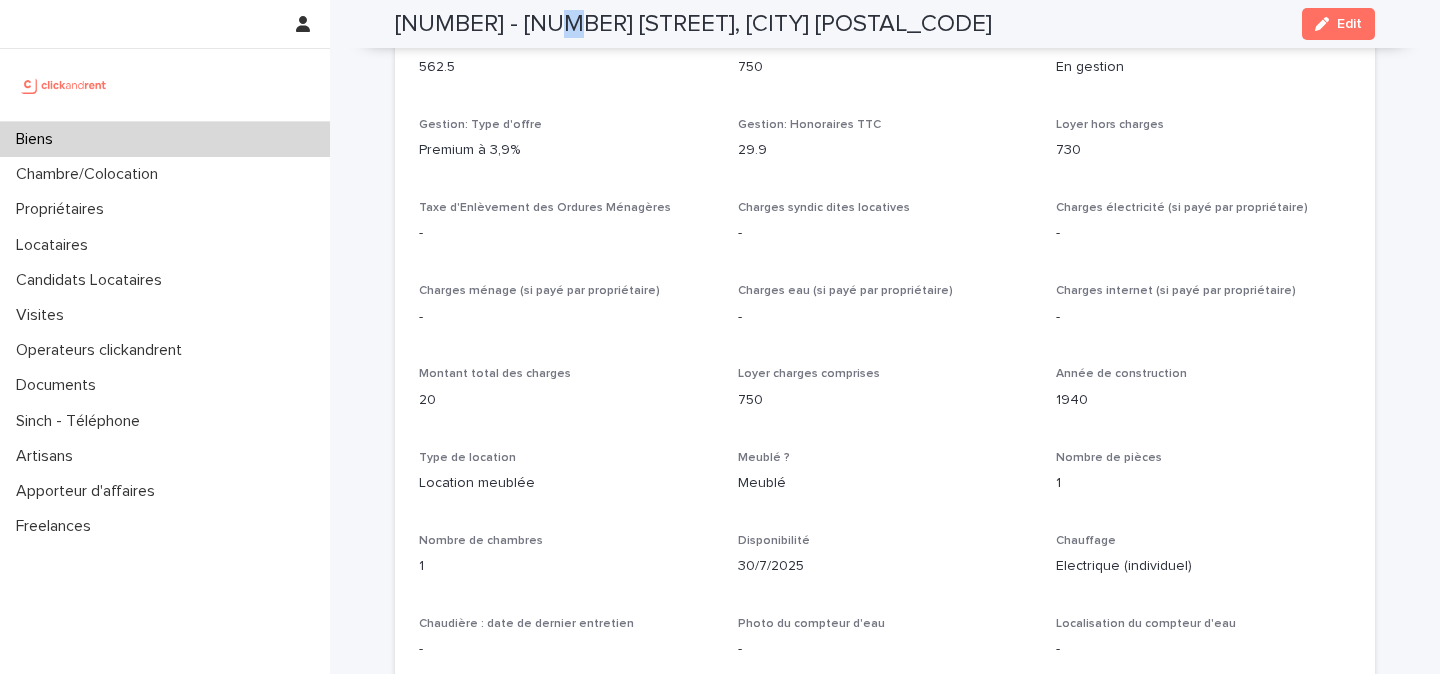 click on "[NUMBER] - [NUMBER] [STREET],  [CITY] [POSTAL_CODE]" at bounding box center (693, 24) 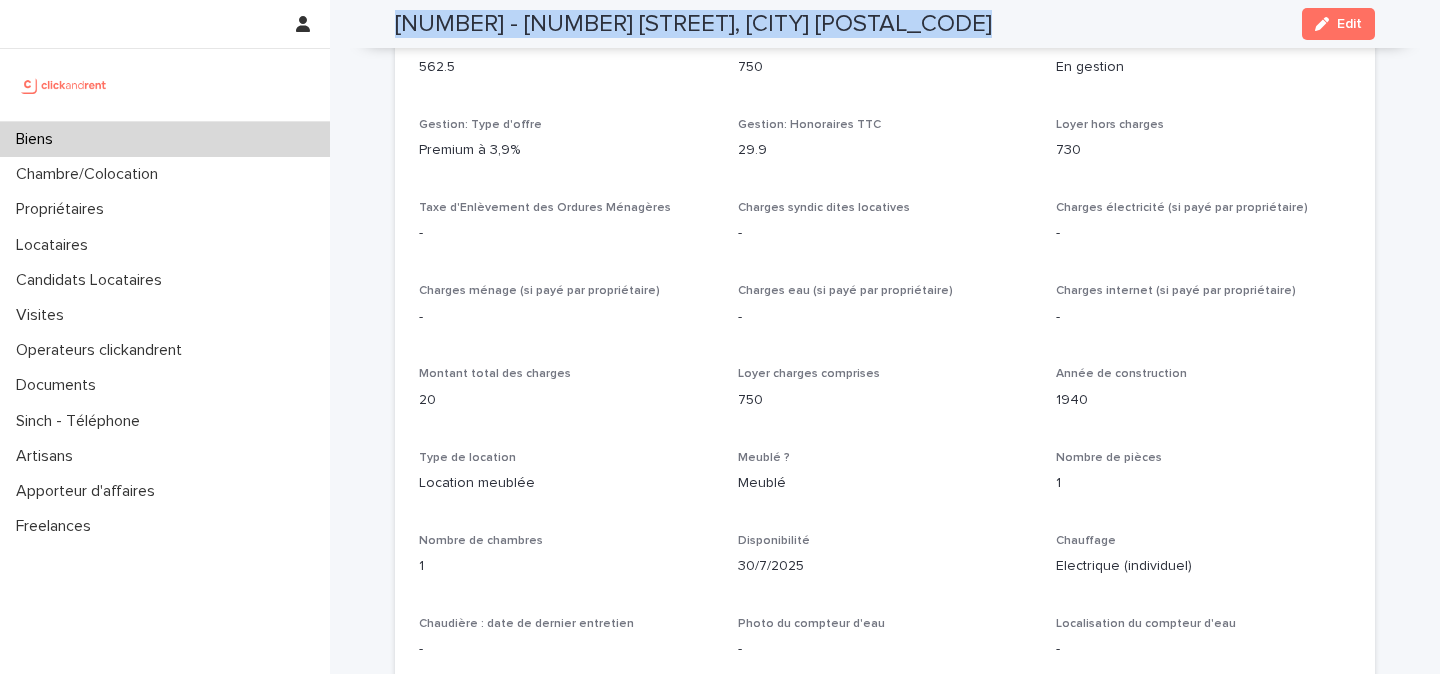 click on "[NUMBER] - [NUMBER] [STREET],  [CITY] [POSTAL_CODE]" at bounding box center (693, 24) 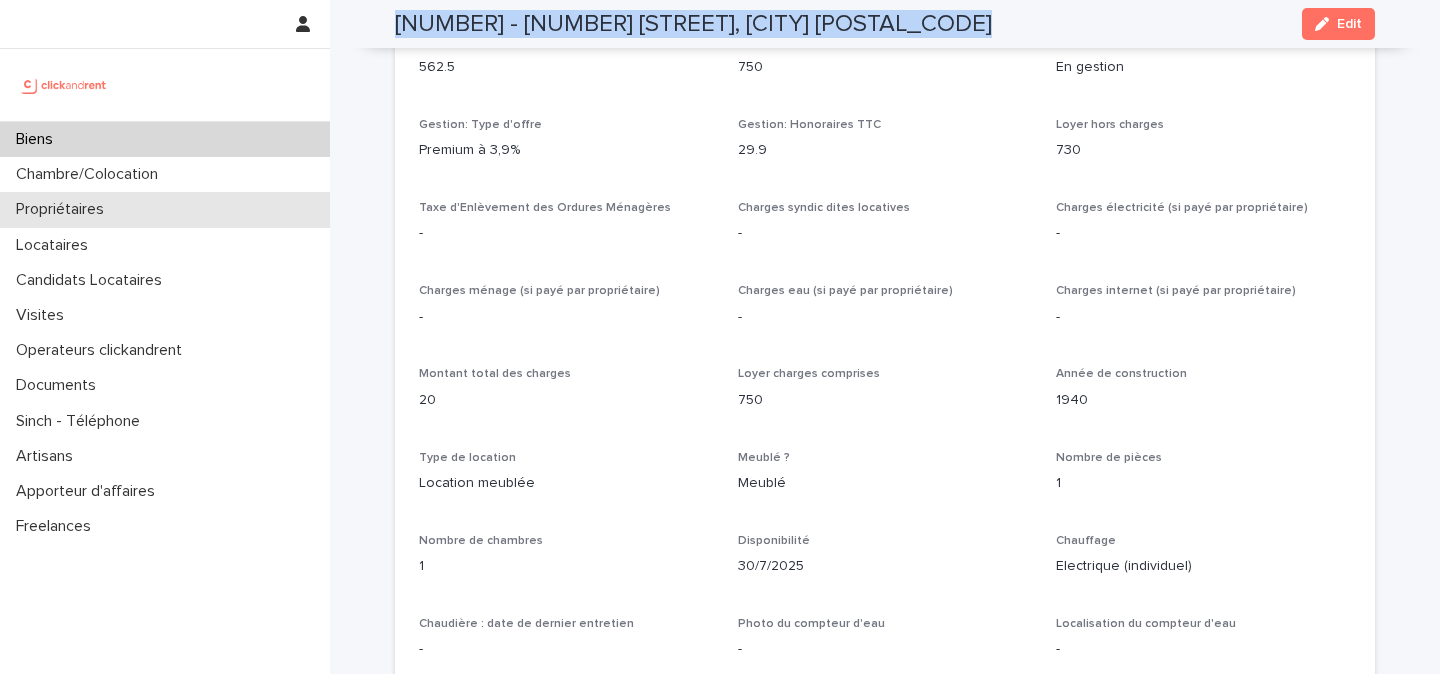 click on "Propriétaires" at bounding box center (64, 209) 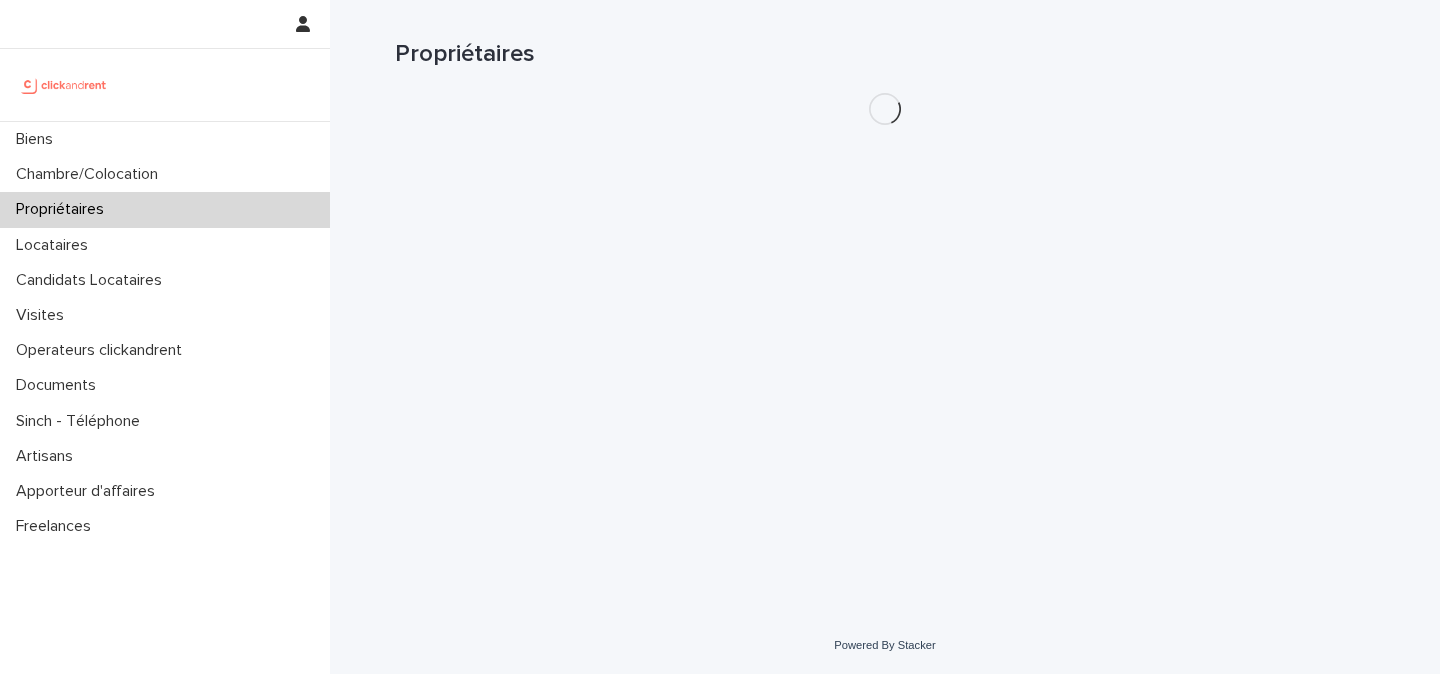 scroll, scrollTop: 0, scrollLeft: 0, axis: both 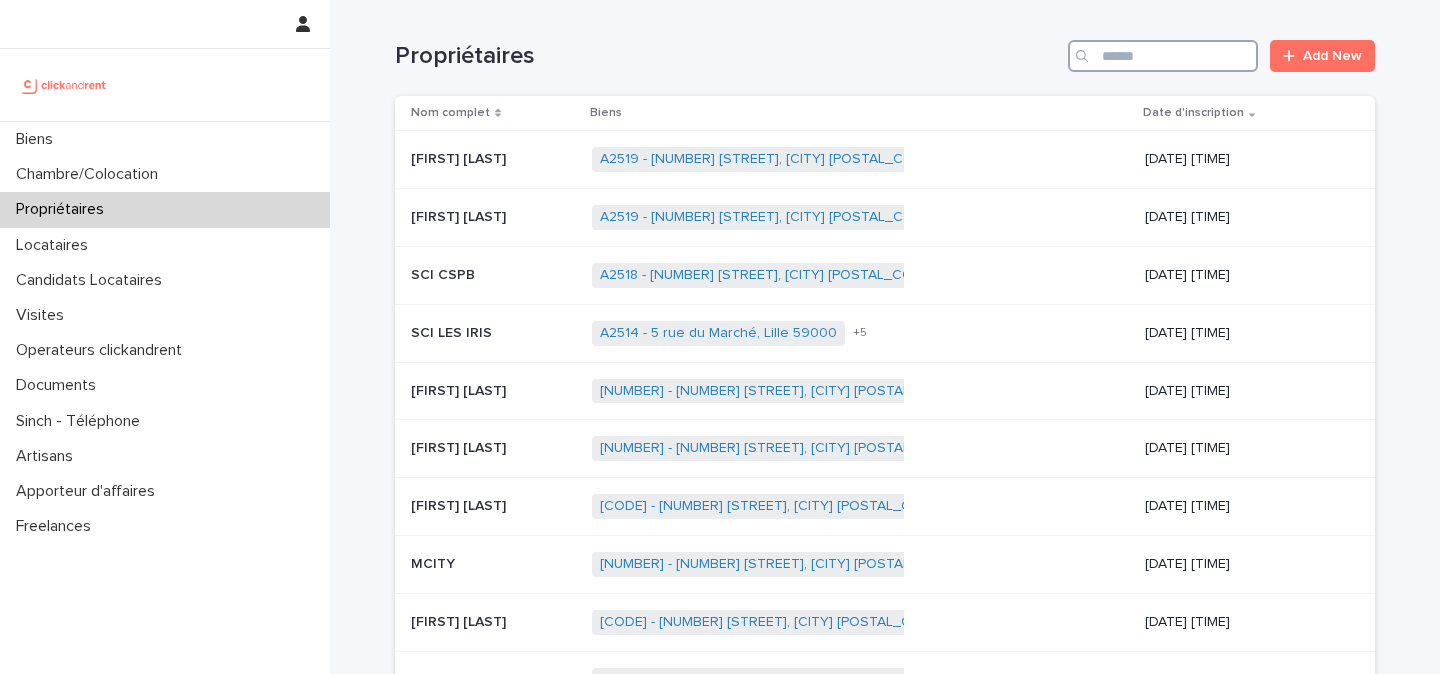 click at bounding box center (1163, 56) 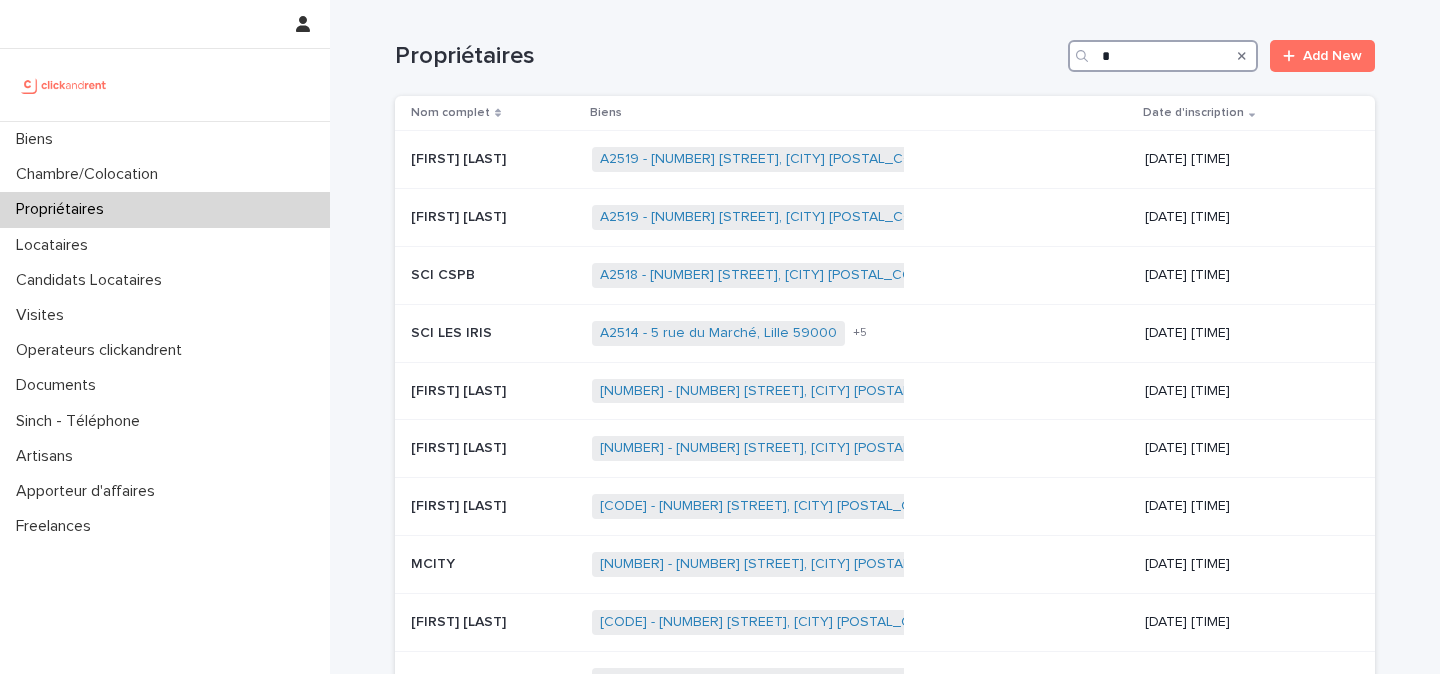 type on "**********" 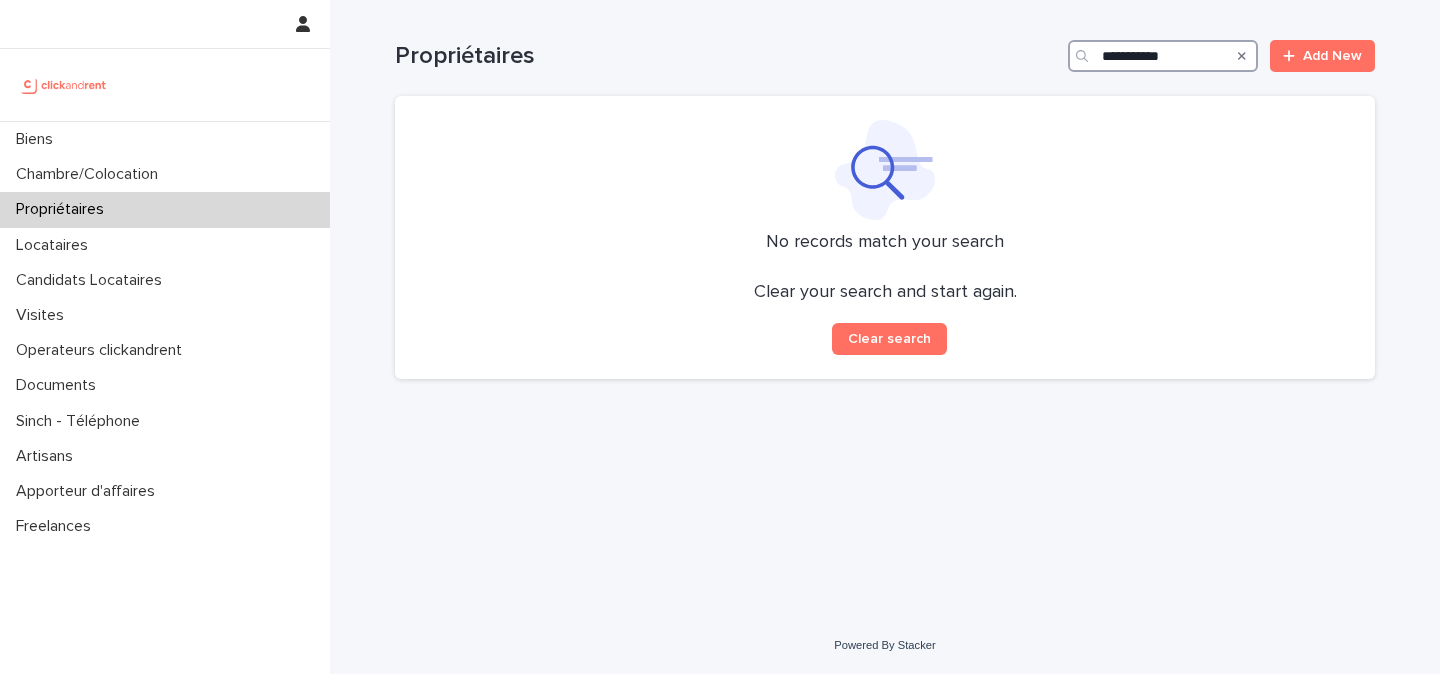 click on "**********" at bounding box center [1163, 56] 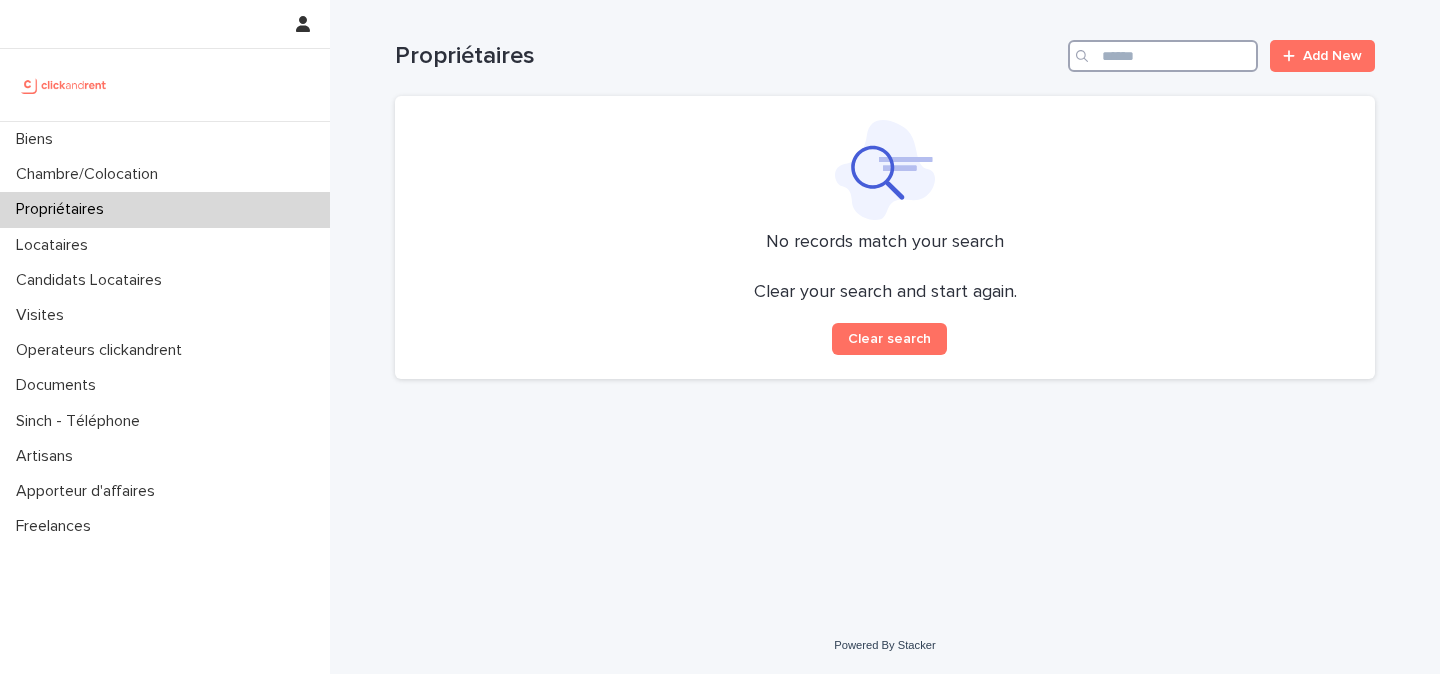 type on "**********" 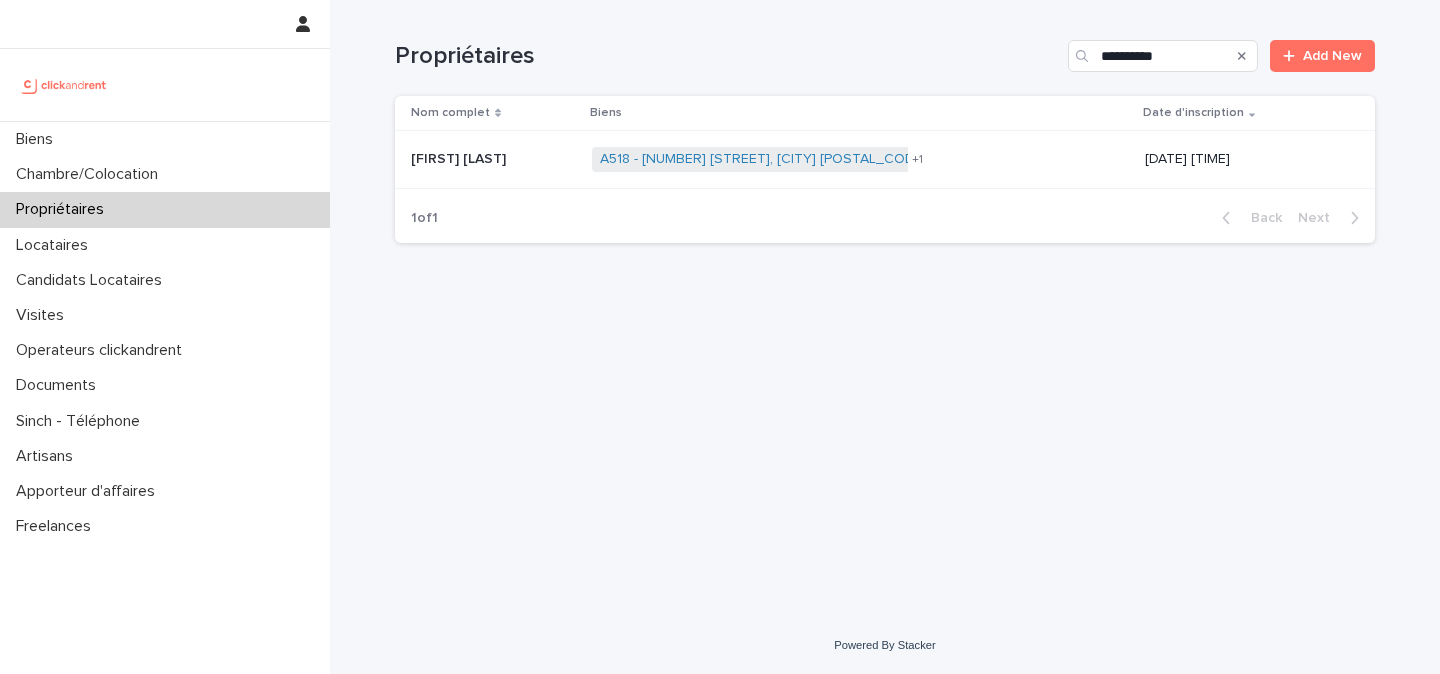 click on "+ 1" at bounding box center (917, 160) 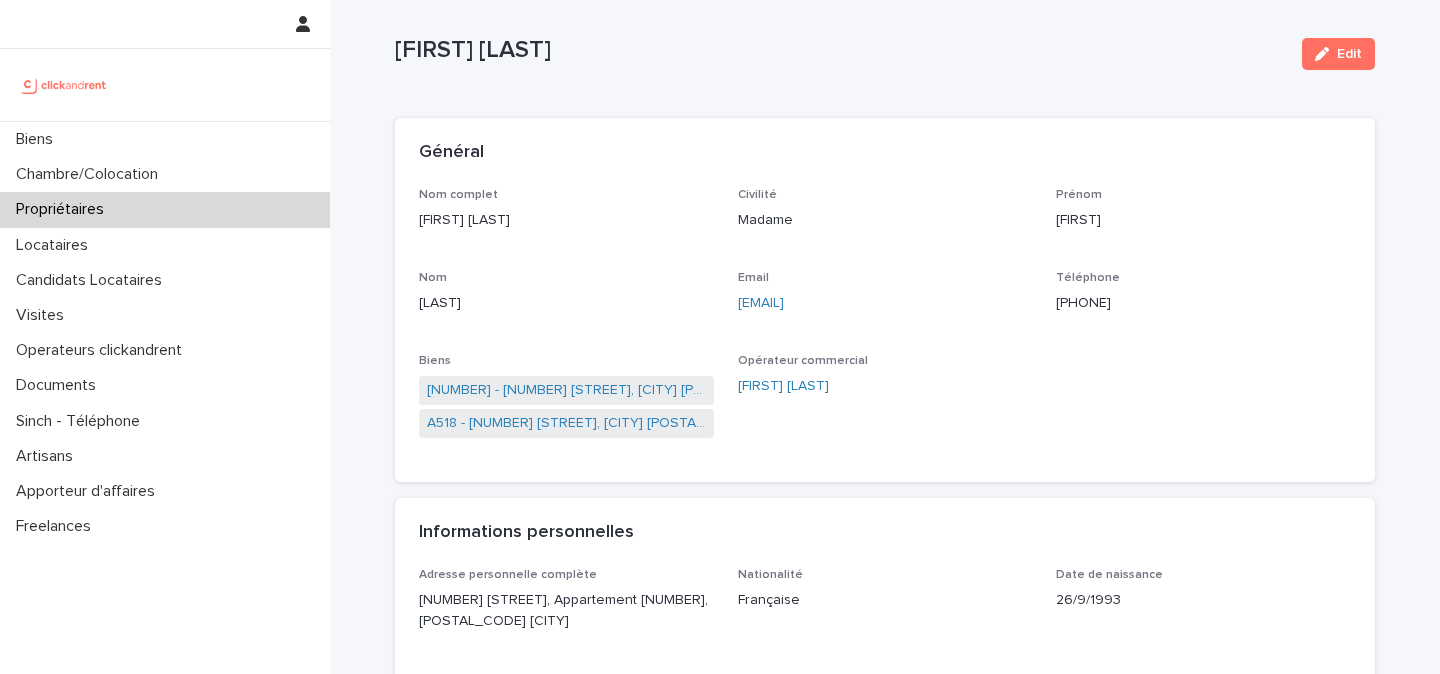 scroll, scrollTop: 32, scrollLeft: 0, axis: vertical 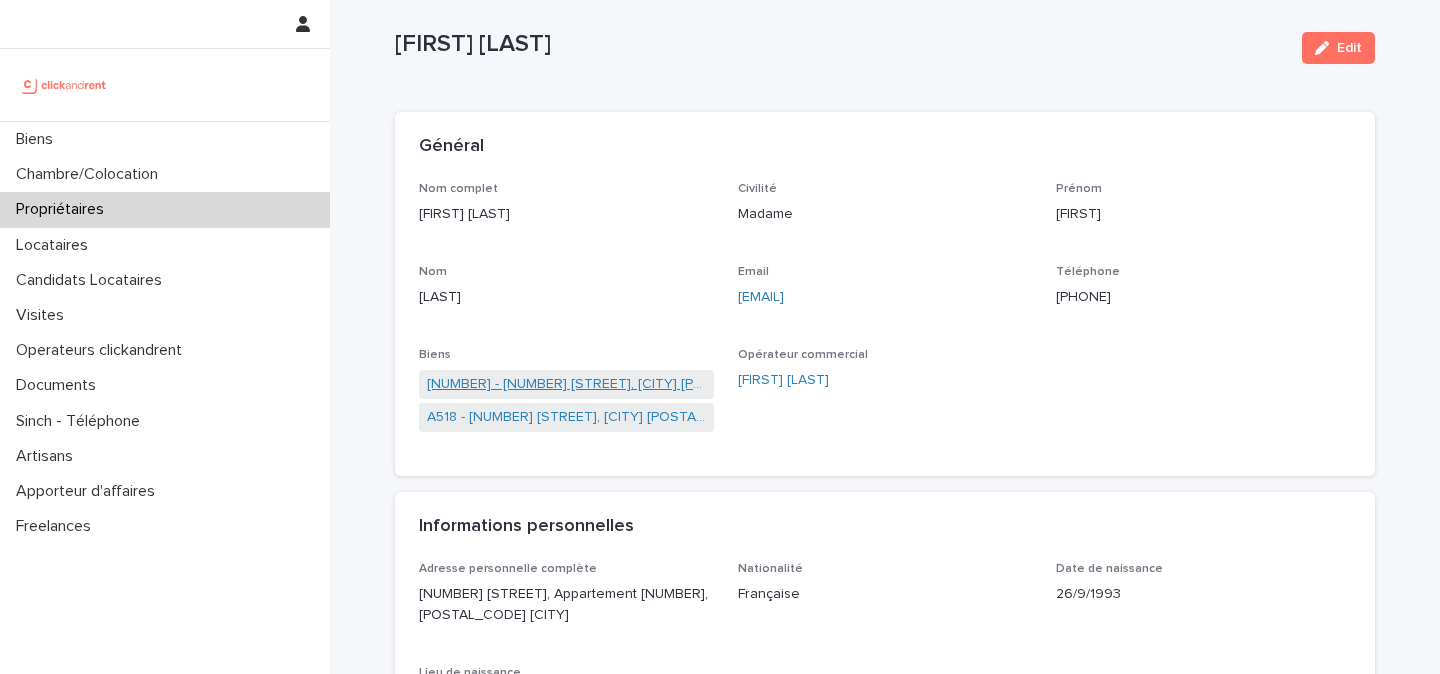 click on "[NUMBER] - [NUMBER] [STREET],  [CITY] [POSTAL_CODE]" at bounding box center [566, 384] 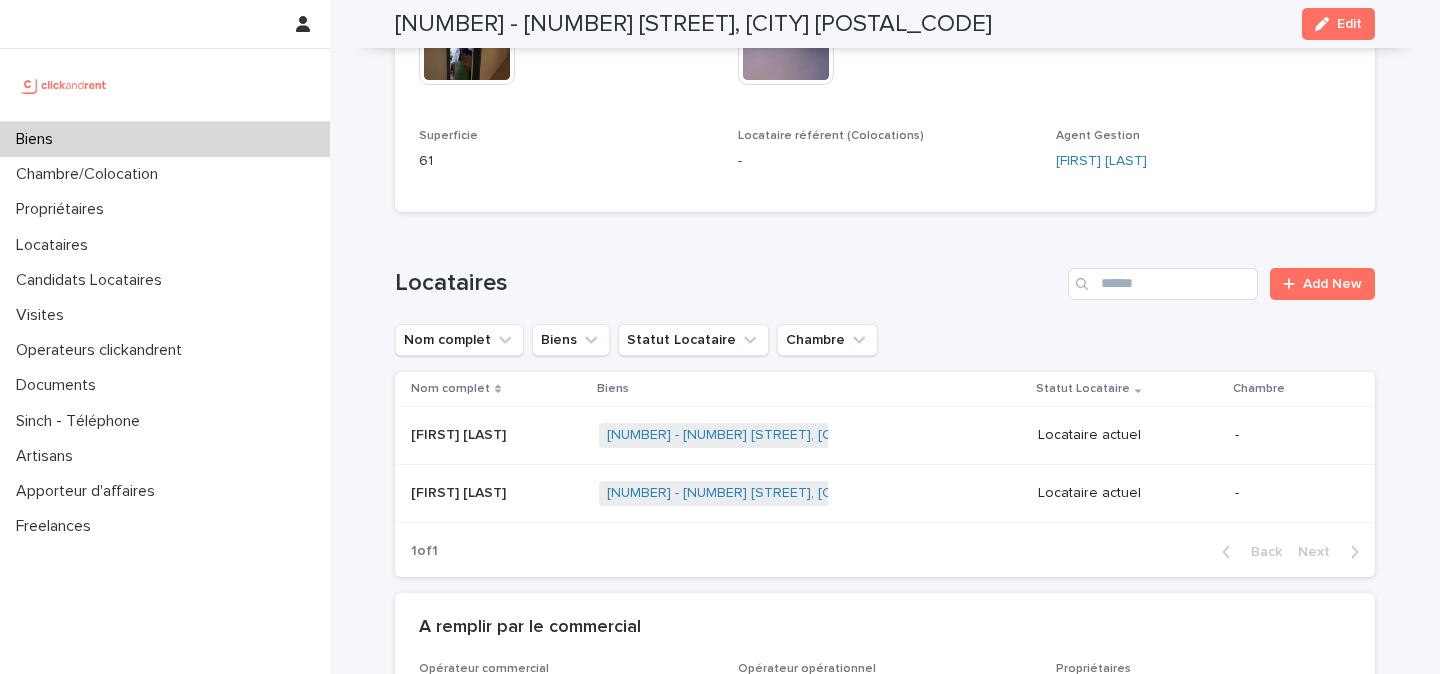 scroll, scrollTop: 793, scrollLeft: 0, axis: vertical 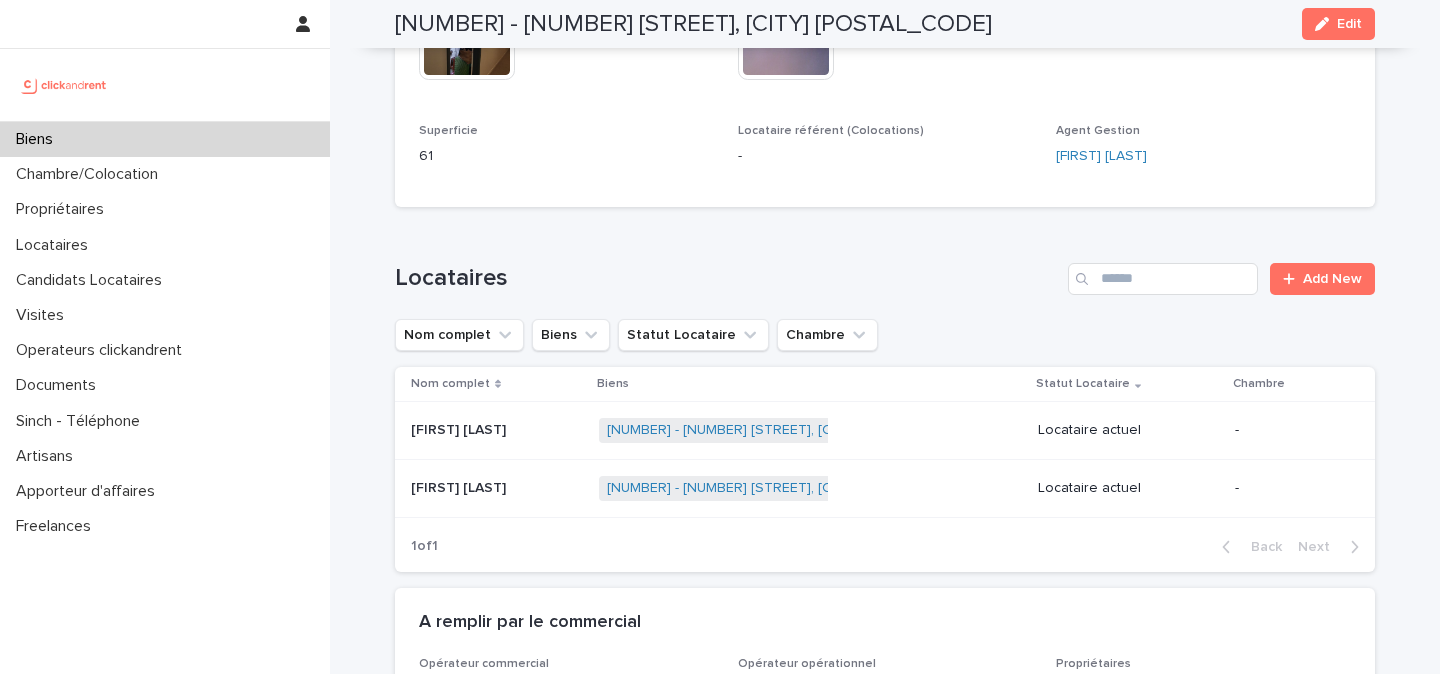 click on "[FIRST] [LAST]" at bounding box center (497, 430) 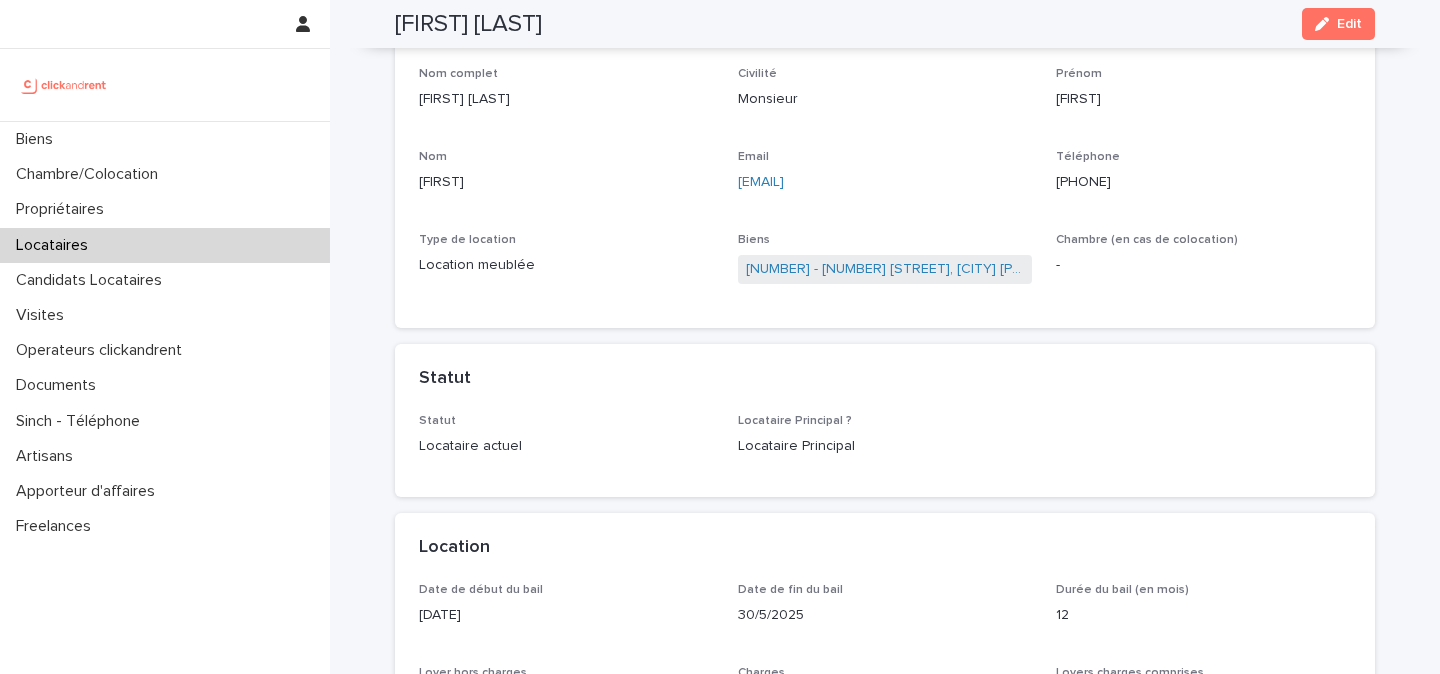 scroll, scrollTop: 0, scrollLeft: 0, axis: both 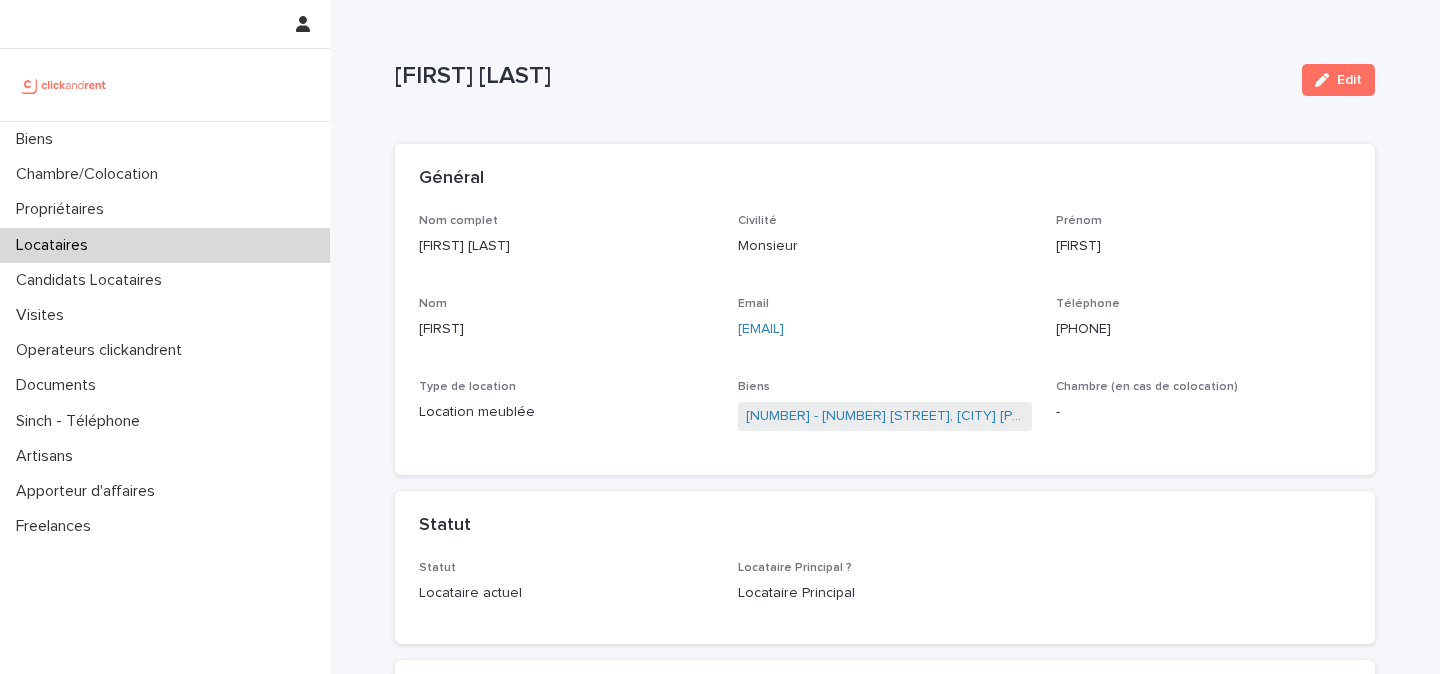 click at bounding box center [64, 85] 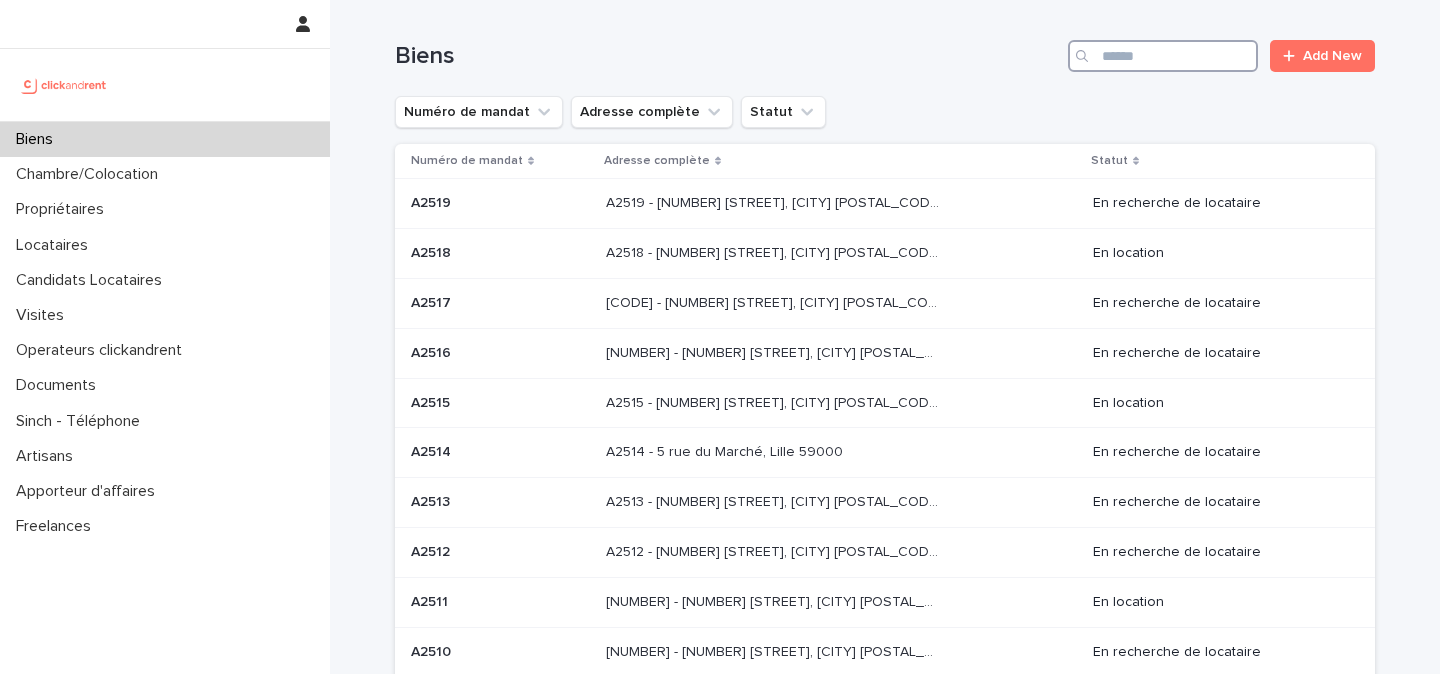click at bounding box center (1163, 56) 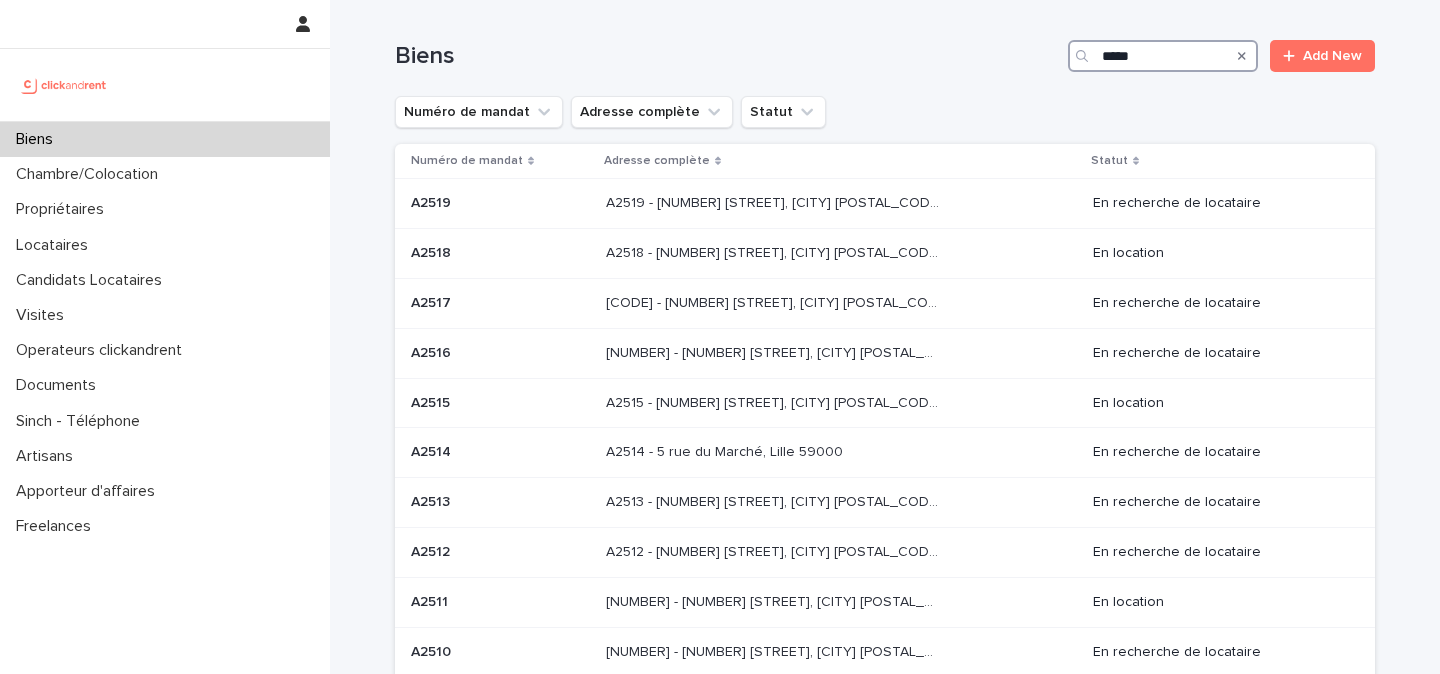 type on "******" 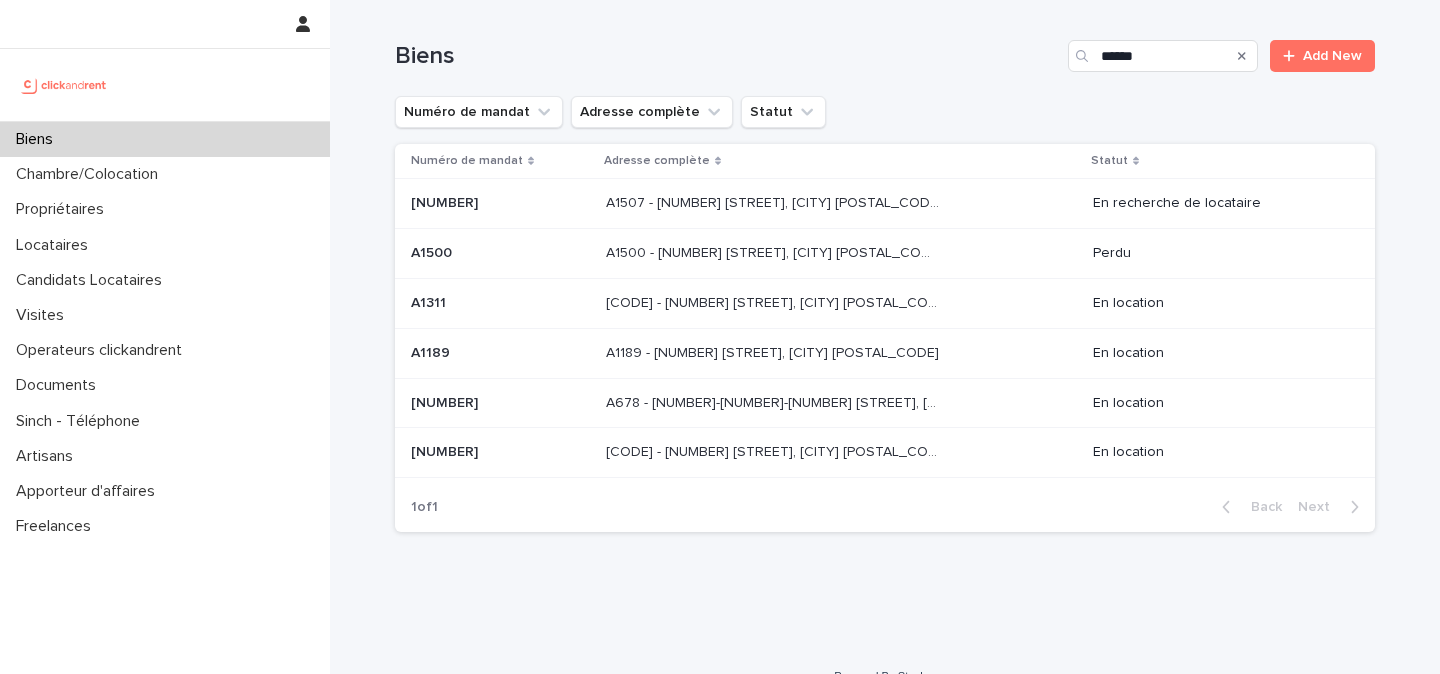 click on "A1507 - [NUMBER] [STREET], [CITY] [POSTAL_CODE] A1507 - [NUMBER] [STREET], [CITY] [POSTAL_CODE]" at bounding box center [841, 203] 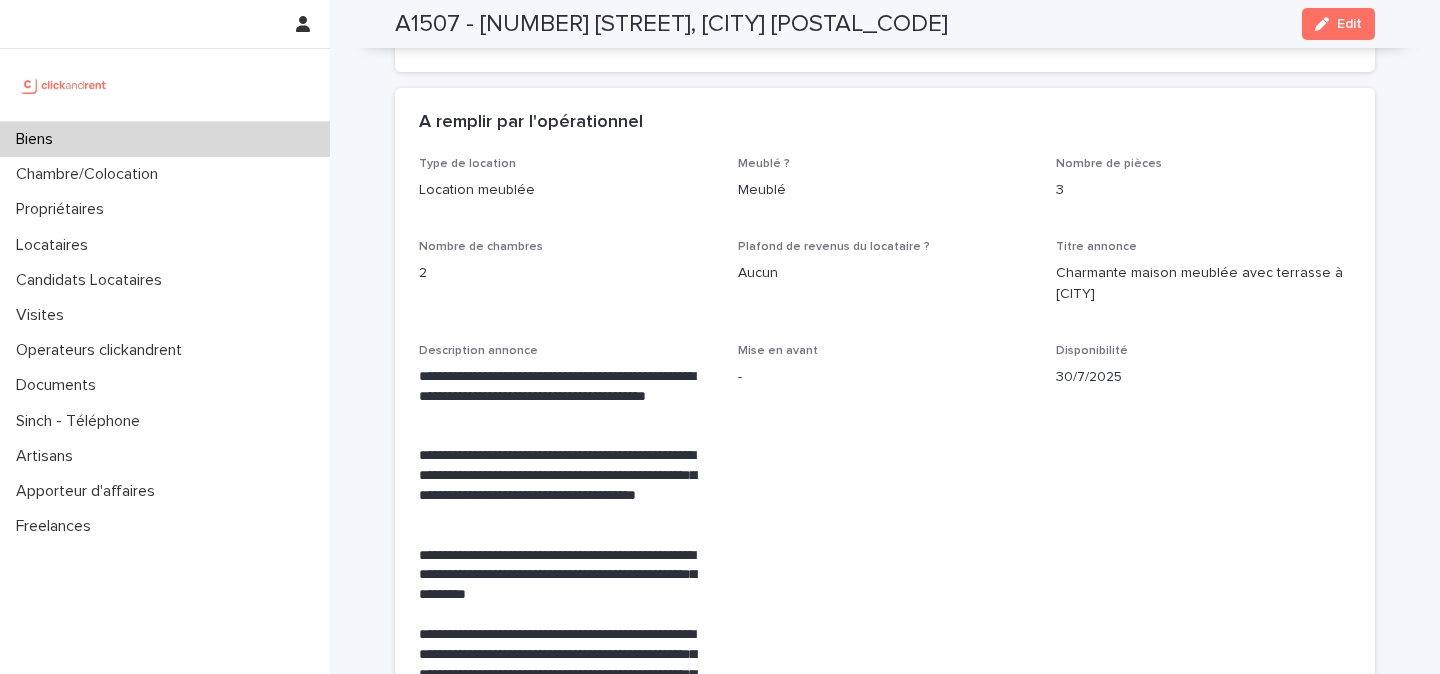 scroll, scrollTop: 3733, scrollLeft: 0, axis: vertical 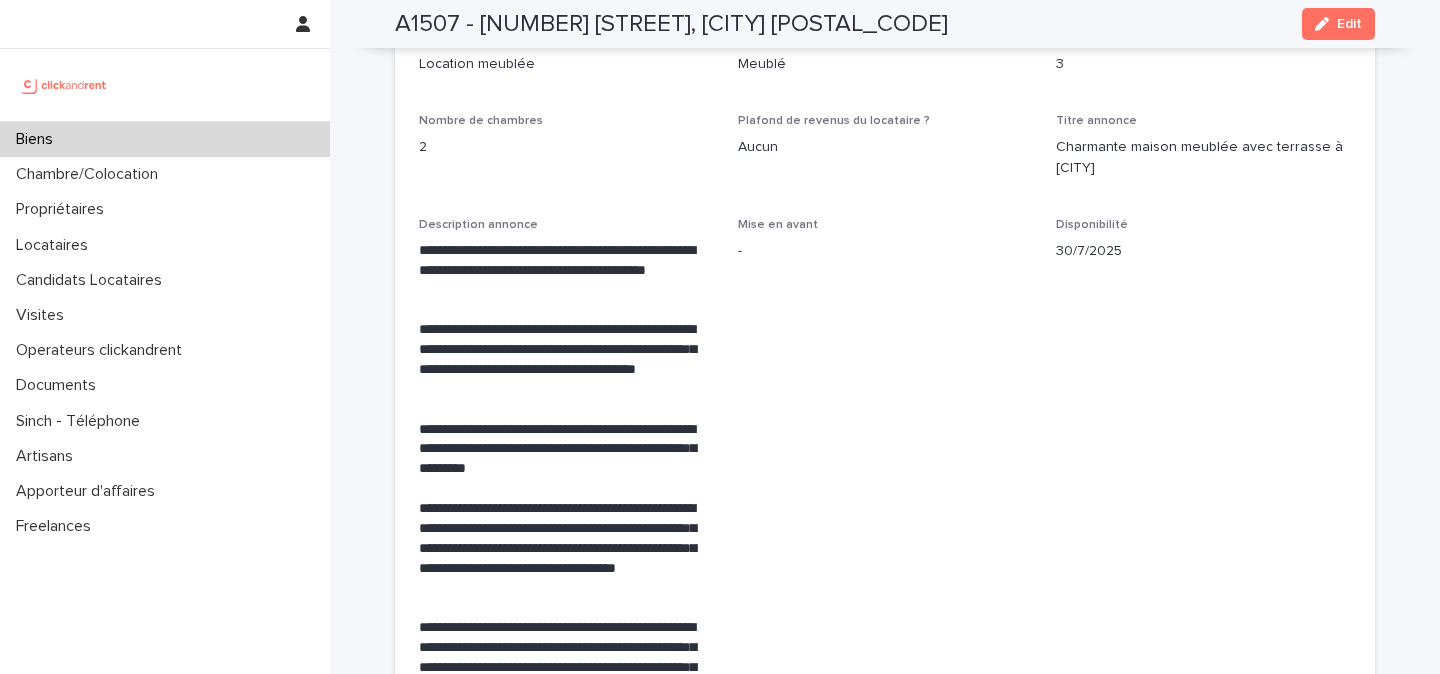 click on "A1507 - [NUMBER] [STREET], [CITY] [POSTAL_CODE]" at bounding box center [671, 24] 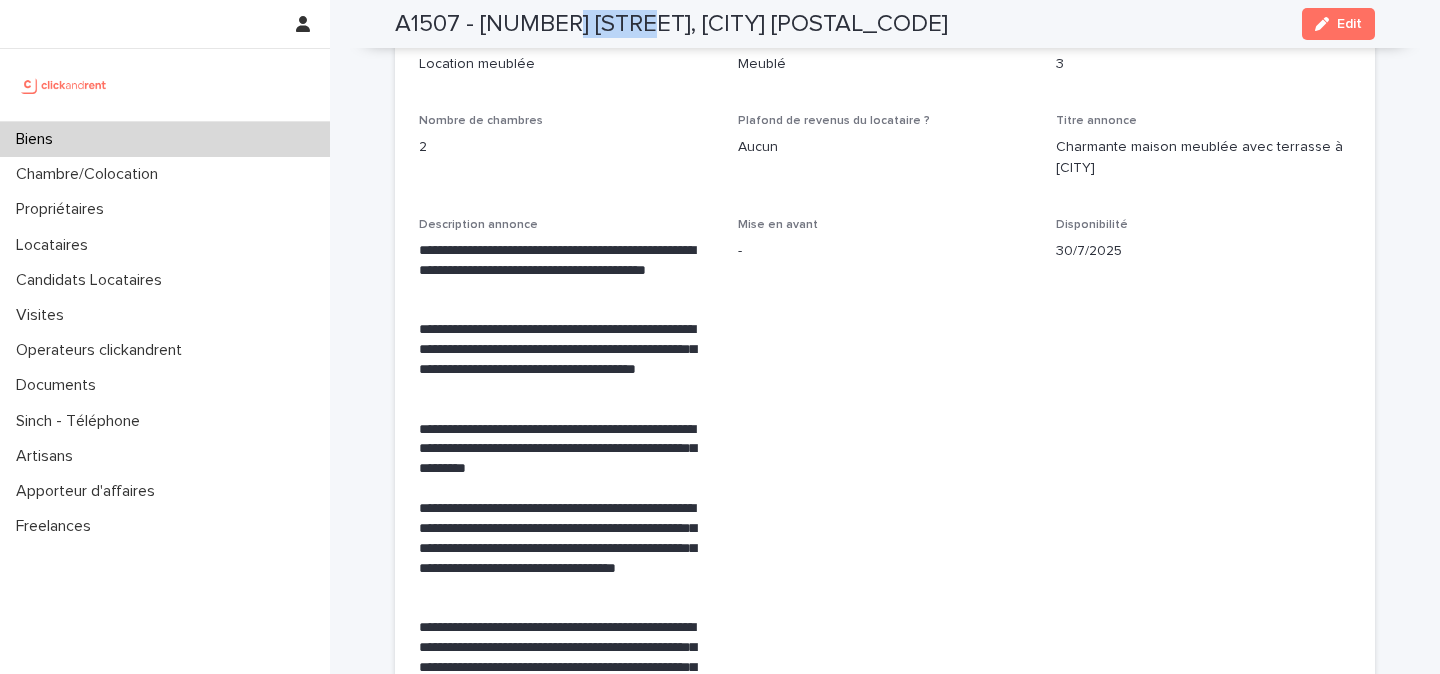 click on "A1507 - [NUMBER] [STREET], [CITY] [POSTAL_CODE]" at bounding box center (671, 24) 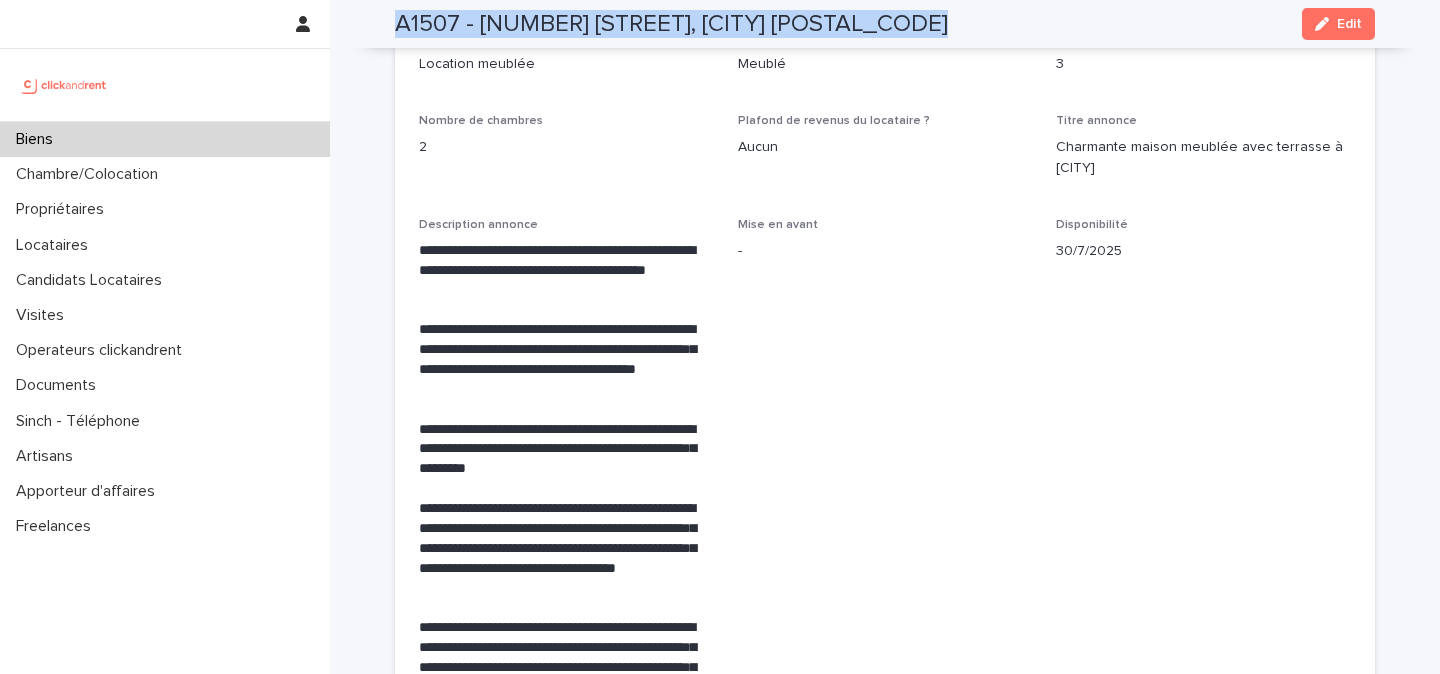 click on "A1507 - [NUMBER] [STREET], [CITY] [POSTAL_CODE]" at bounding box center (671, 24) 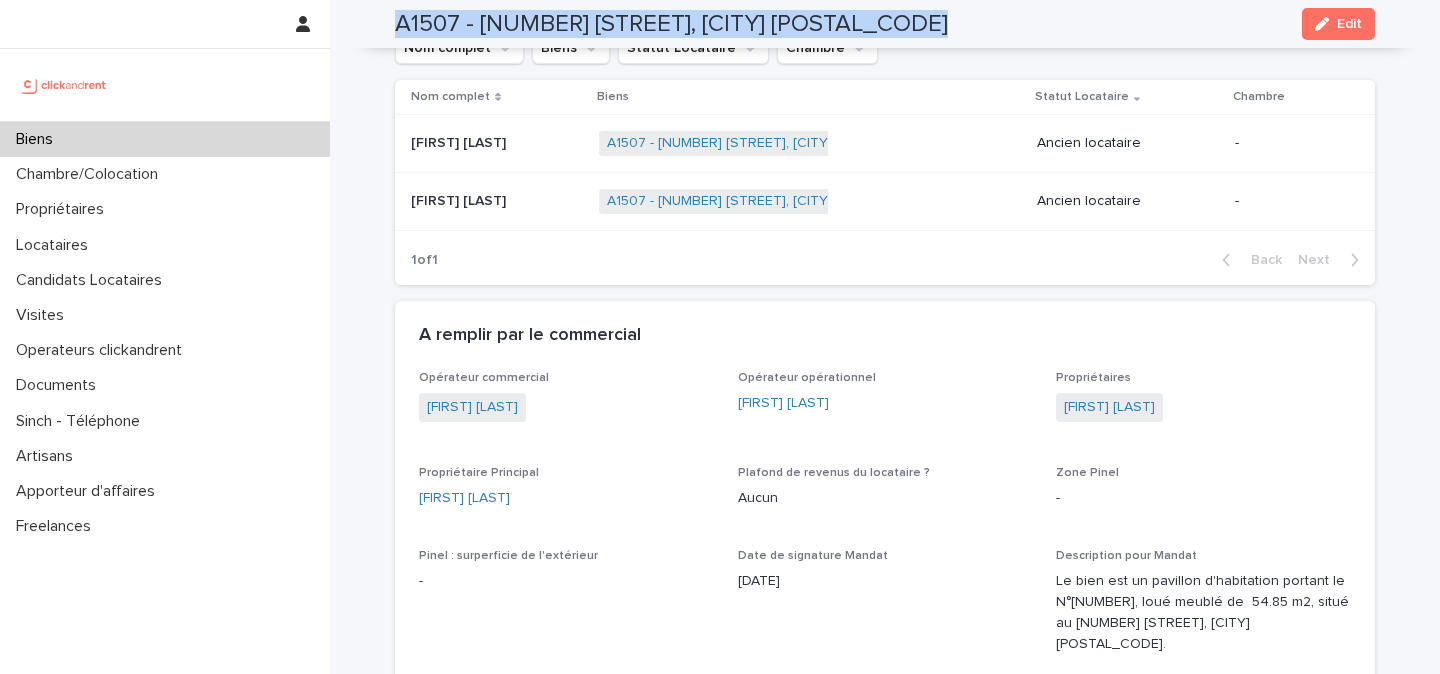 scroll, scrollTop: 1007, scrollLeft: 0, axis: vertical 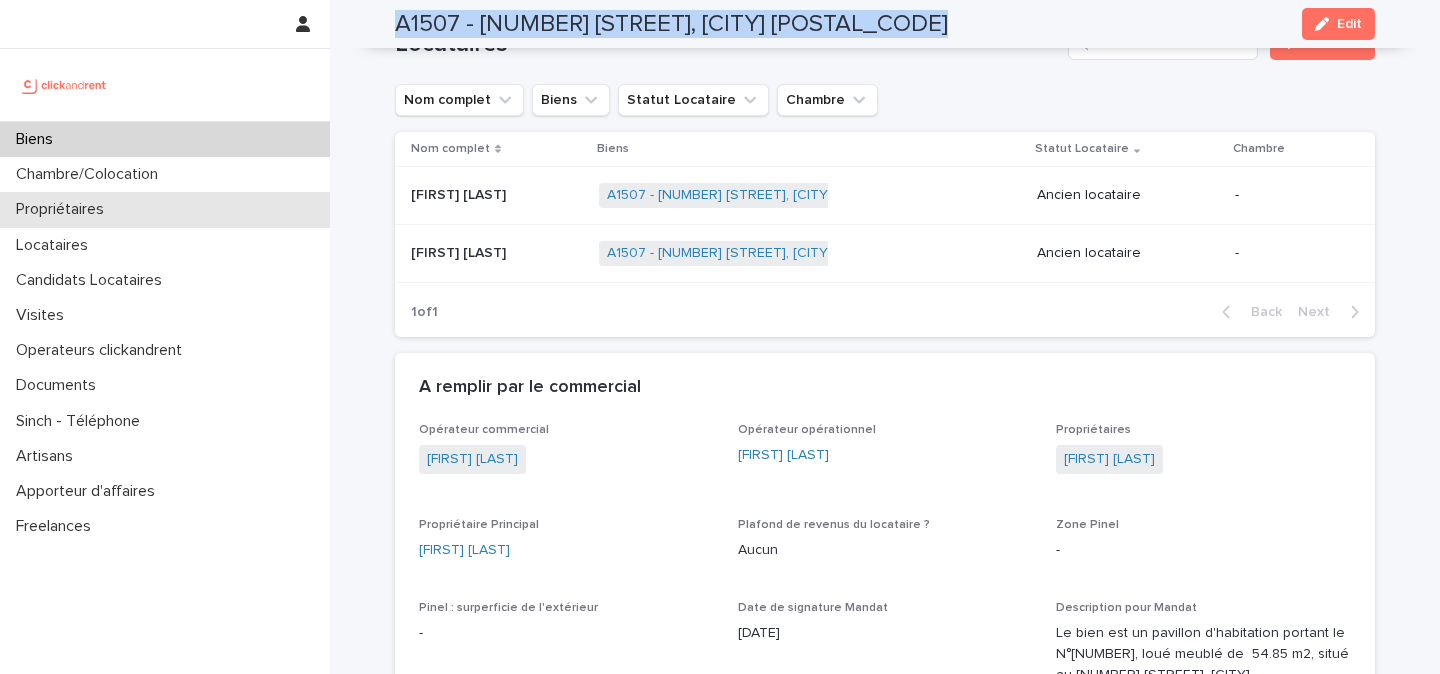 click on "Propriétaires" at bounding box center (64, 209) 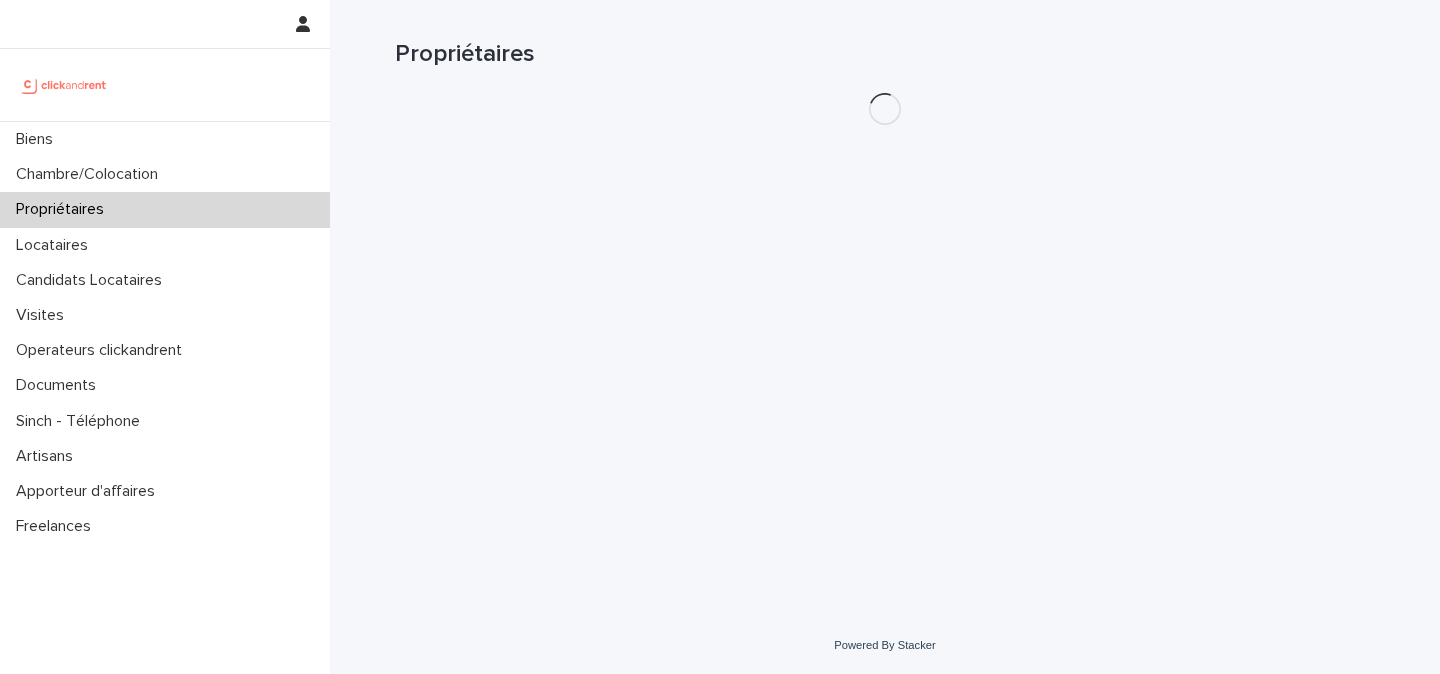 scroll, scrollTop: 0, scrollLeft: 0, axis: both 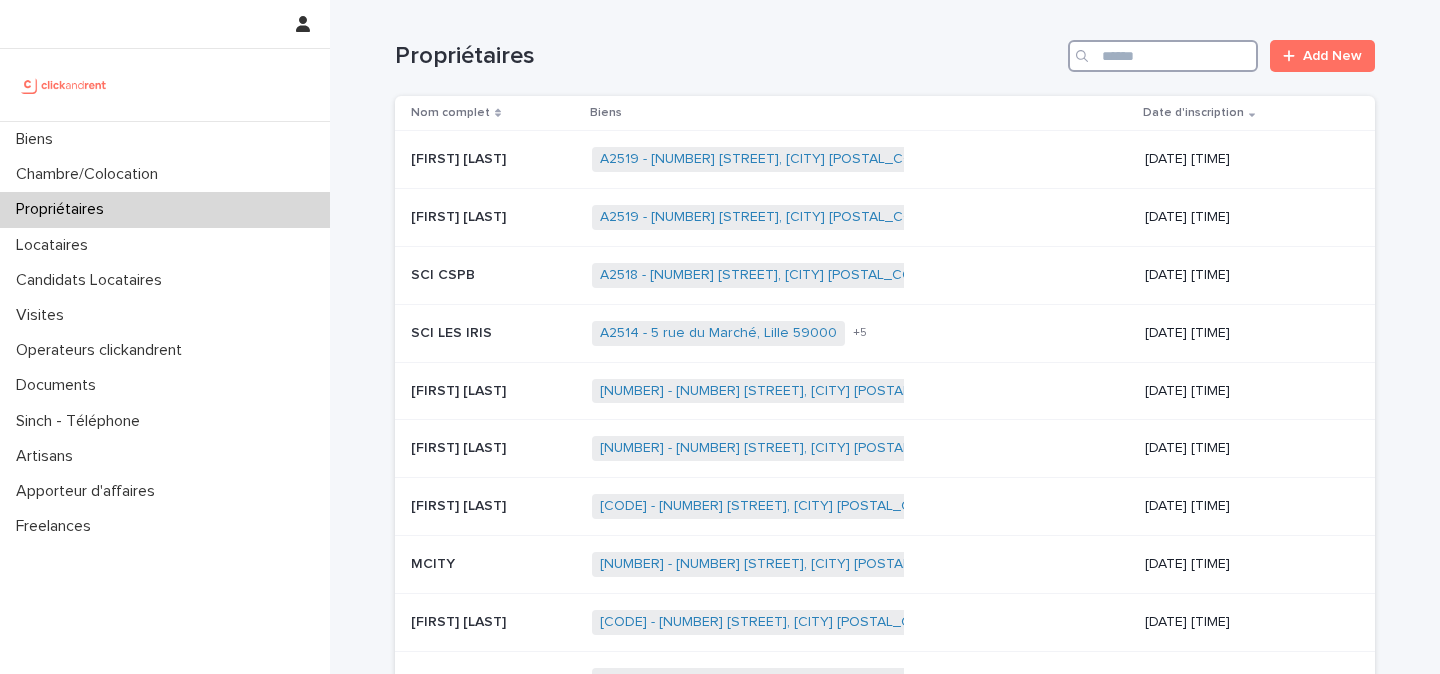 click at bounding box center [1163, 56] 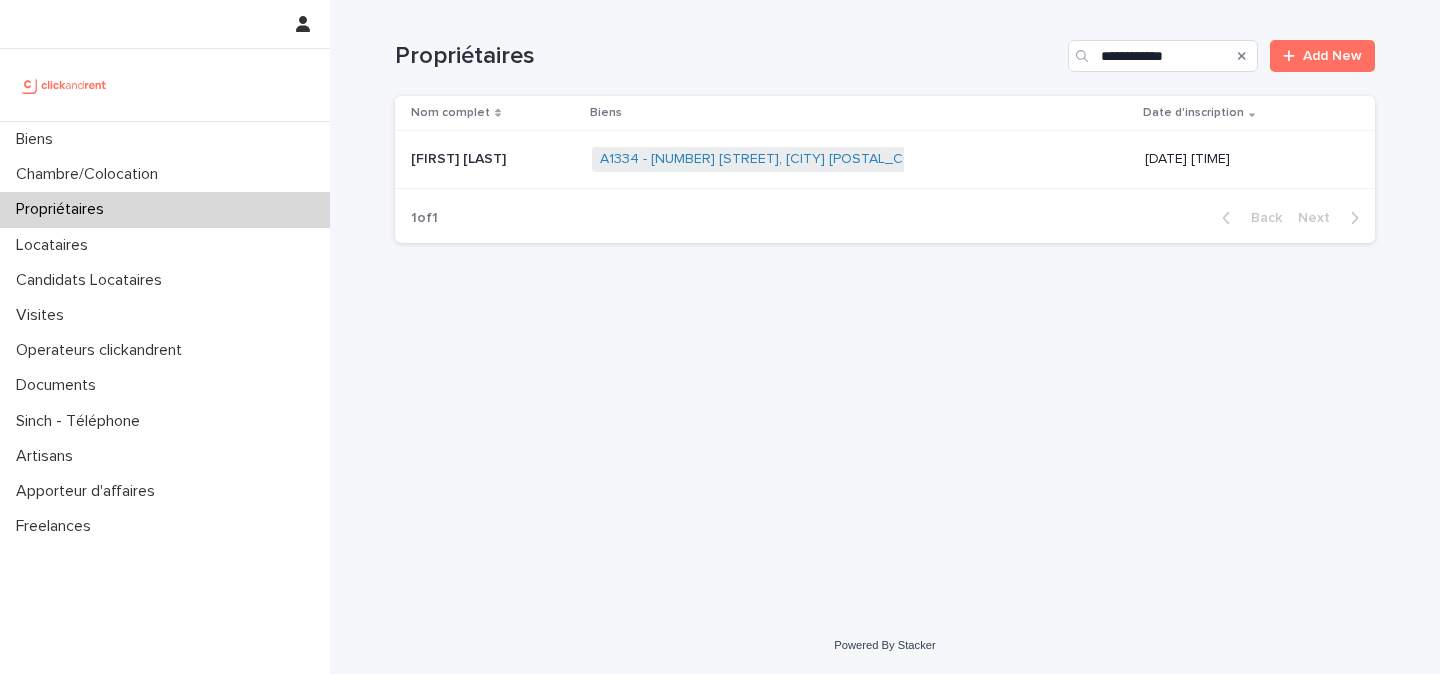 click on "A1334 - [NUMBER] [STREET], [CITY] [POSTAL_CODE]" at bounding box center (768, 159) 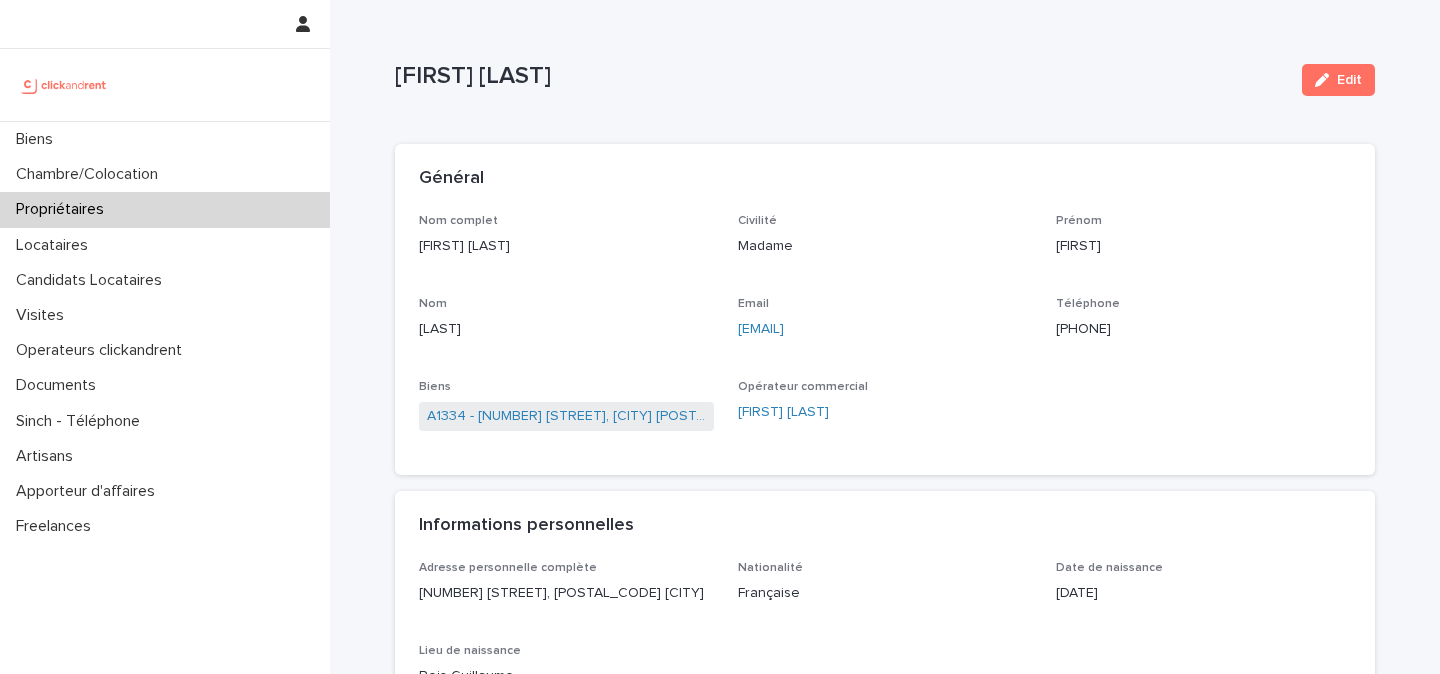 scroll, scrollTop: 37, scrollLeft: 0, axis: vertical 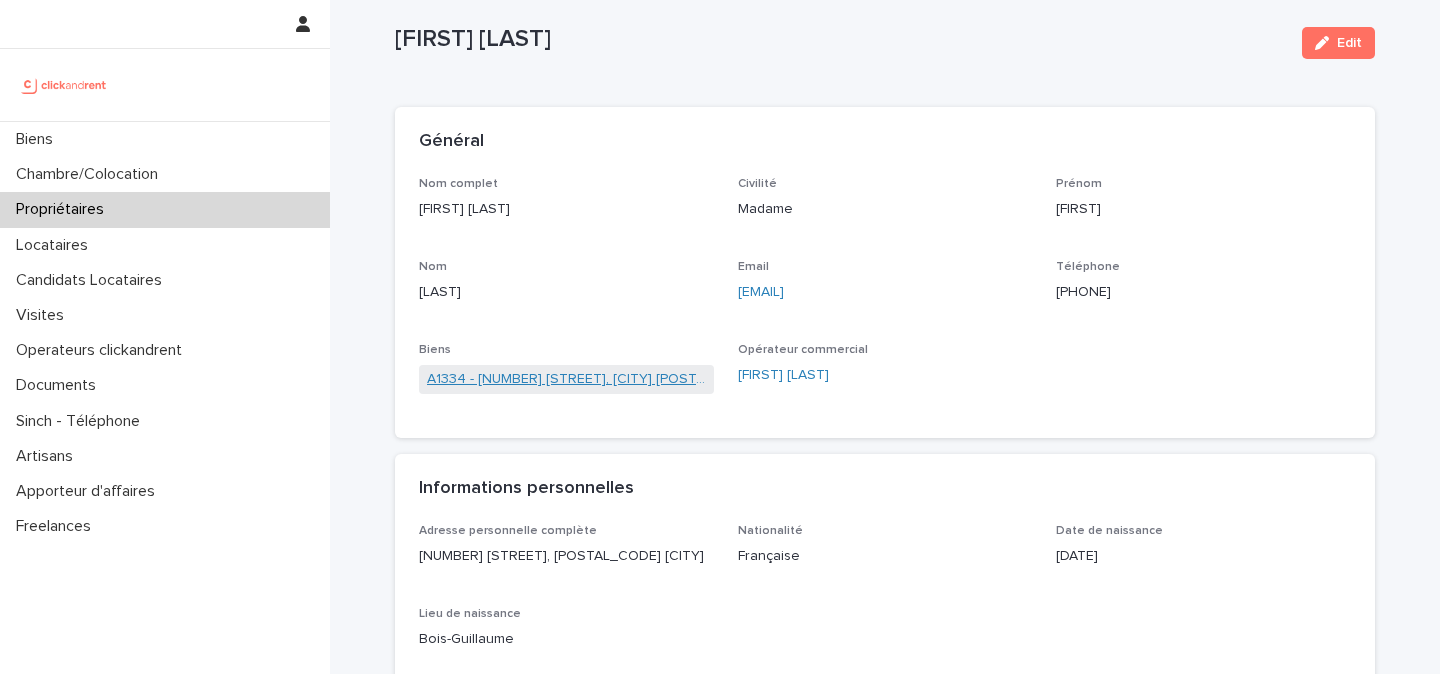 click on "A1334 - [NUMBER] [STREET], [CITY] [POSTAL_CODE]" at bounding box center (566, 379) 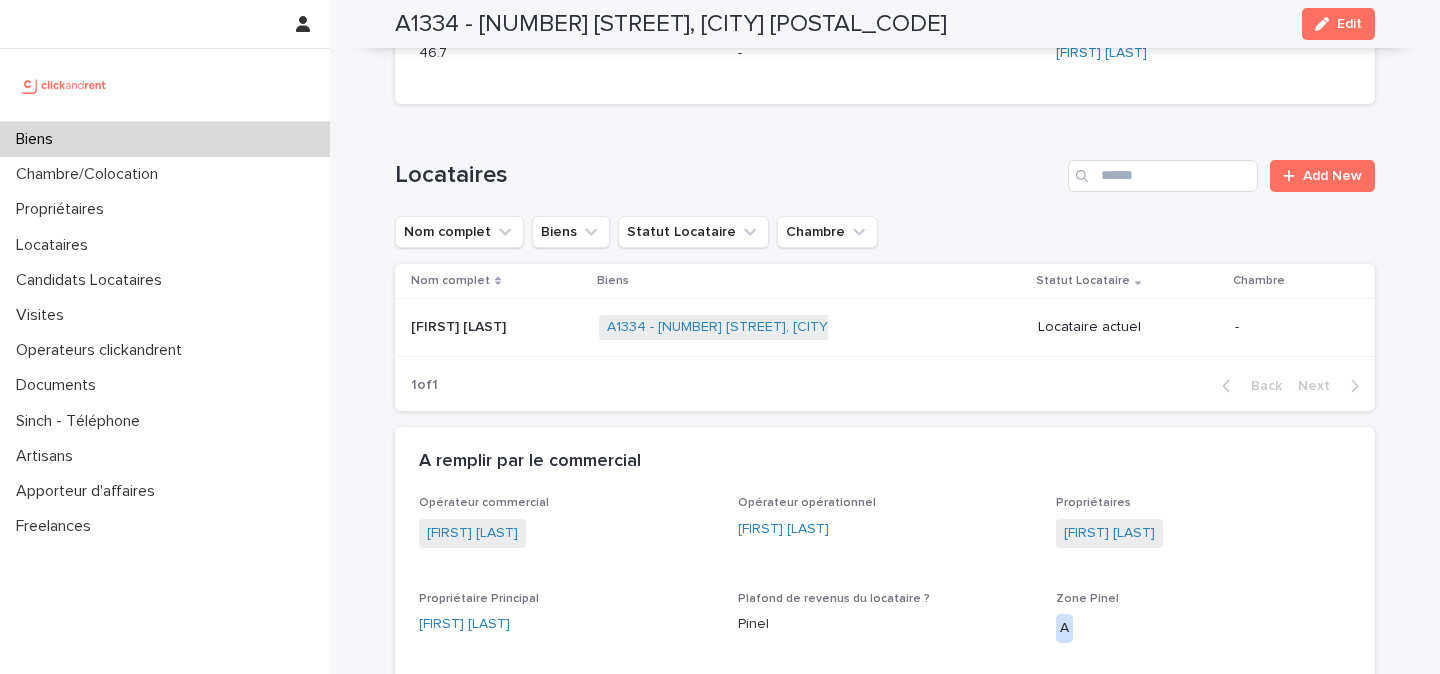 scroll, scrollTop: 1022, scrollLeft: 0, axis: vertical 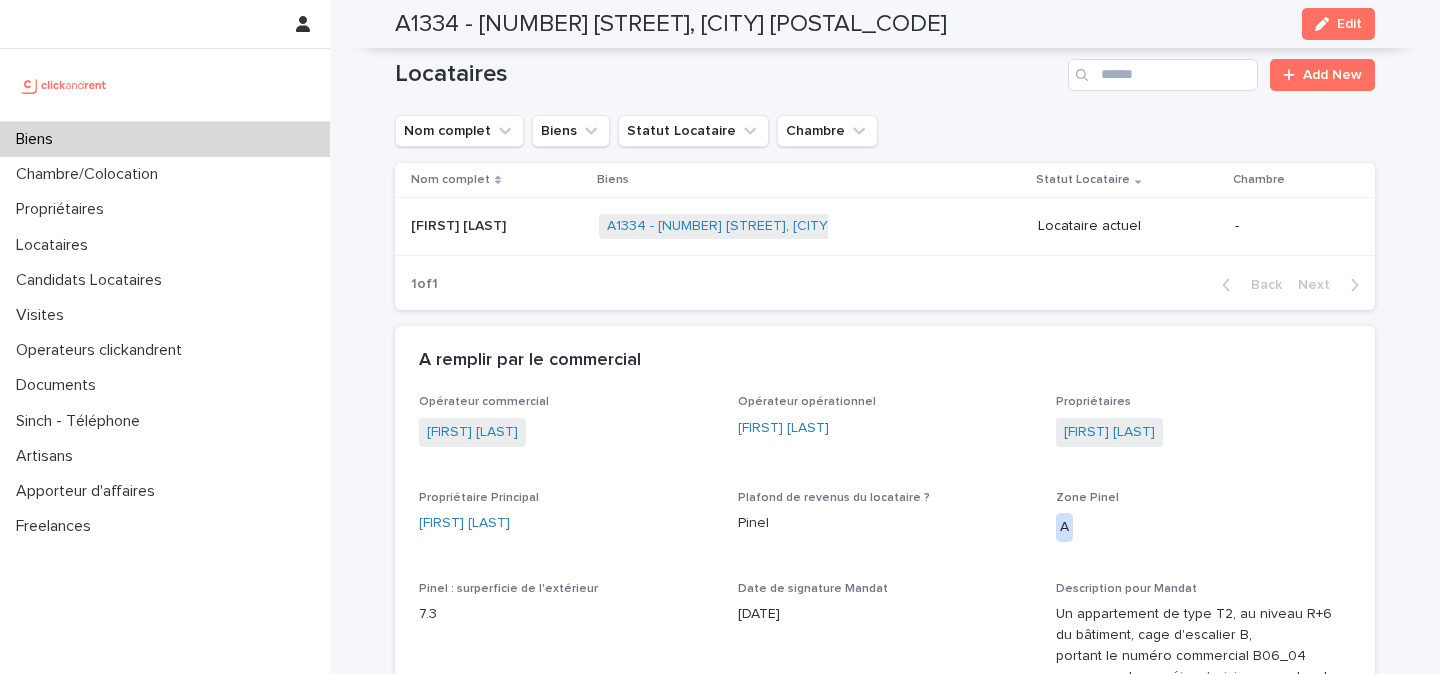 click at bounding box center (64, 85) 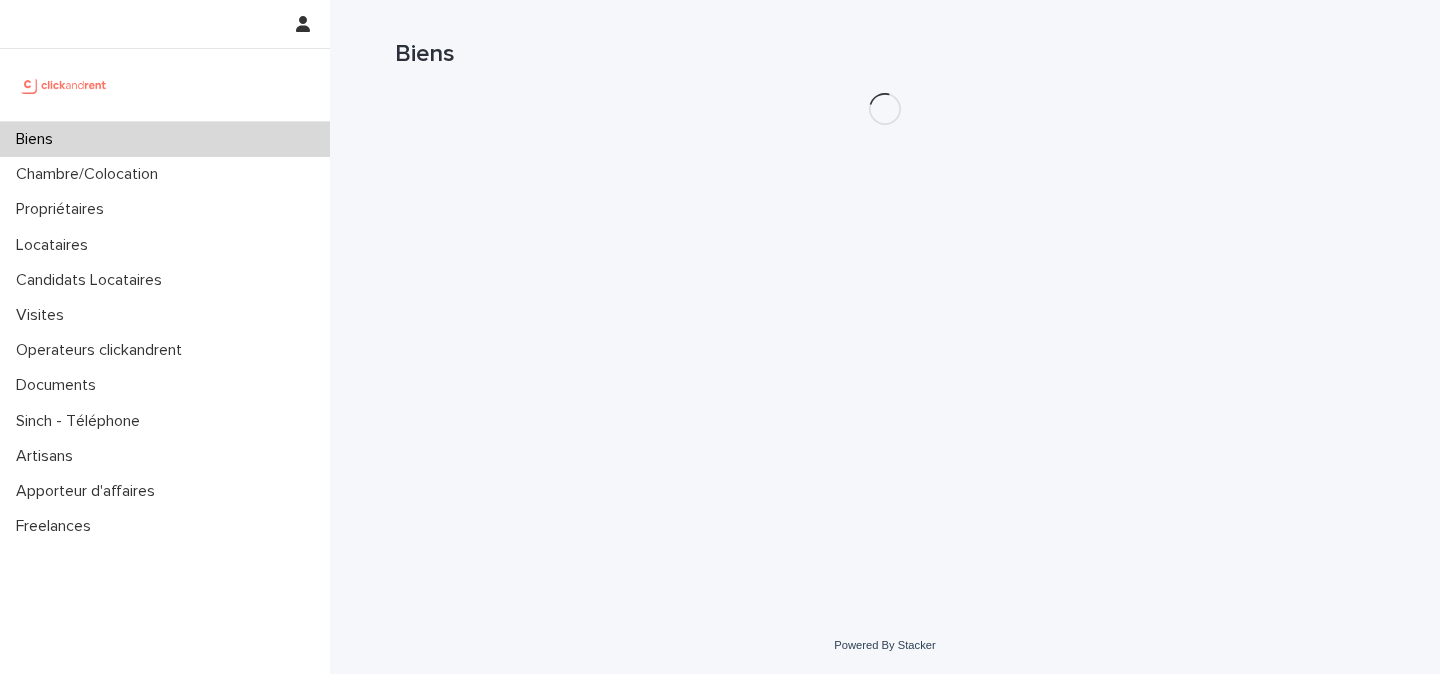 scroll, scrollTop: 0, scrollLeft: 0, axis: both 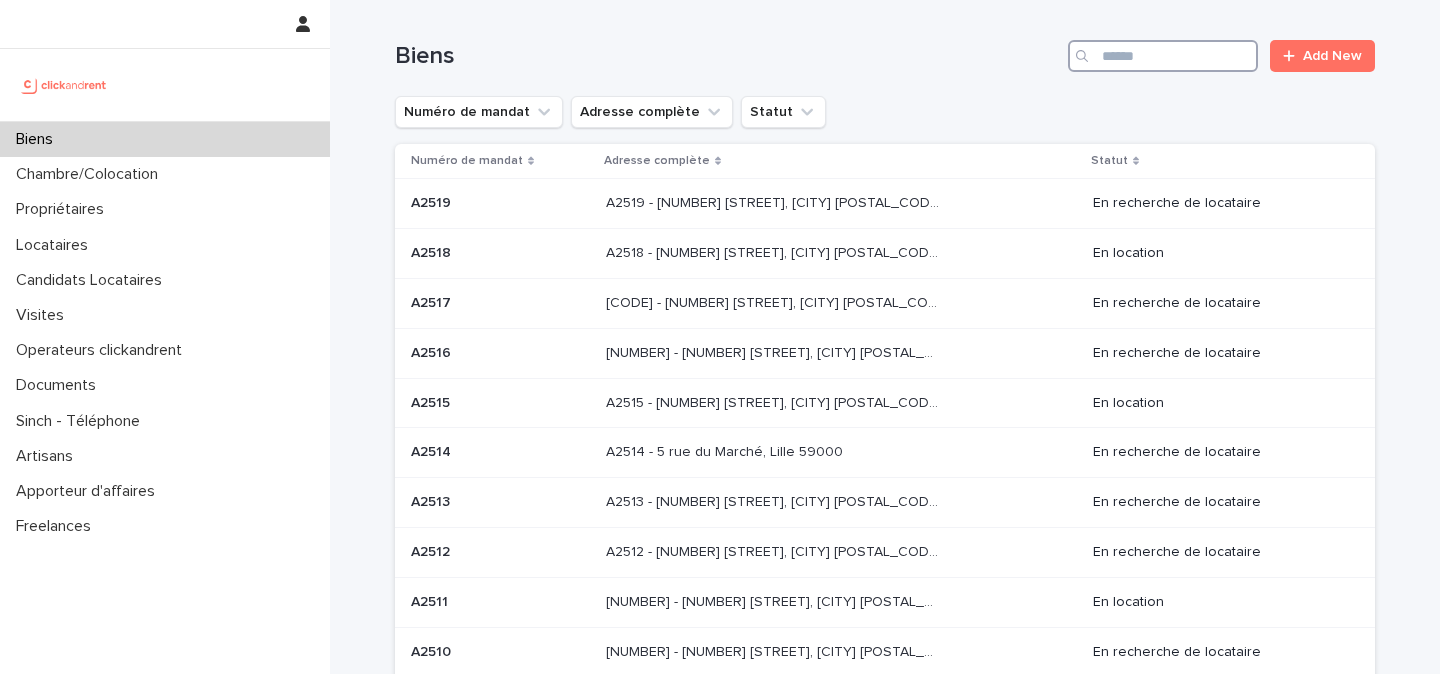 click at bounding box center [1163, 56] 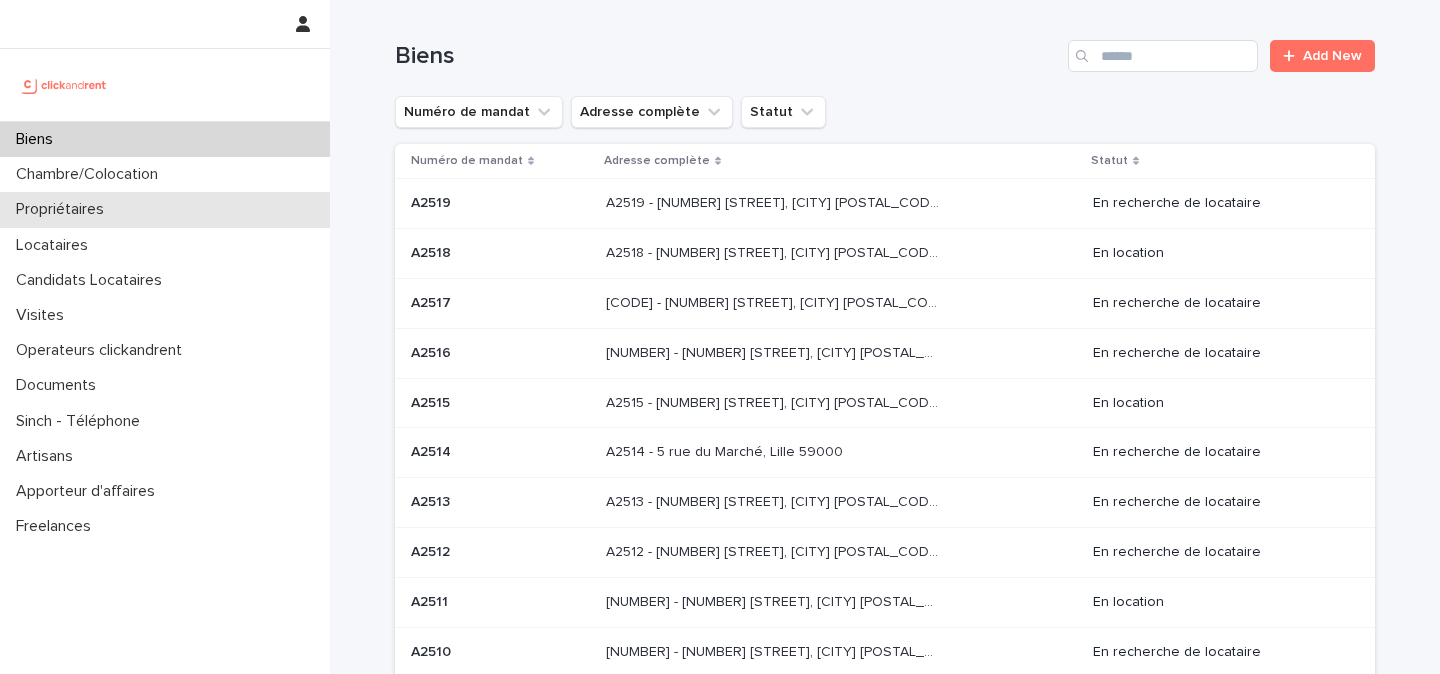 click on "Propriétaires" at bounding box center (165, 209) 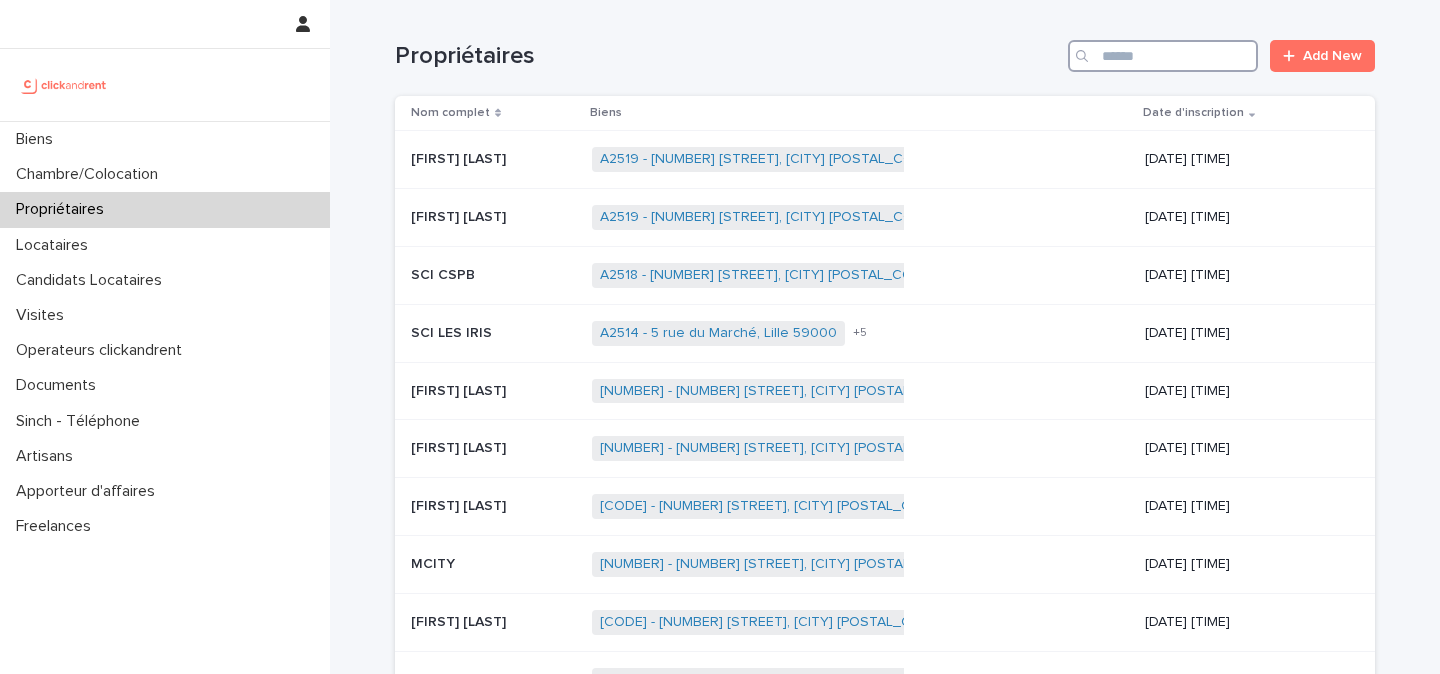 click at bounding box center [1163, 56] 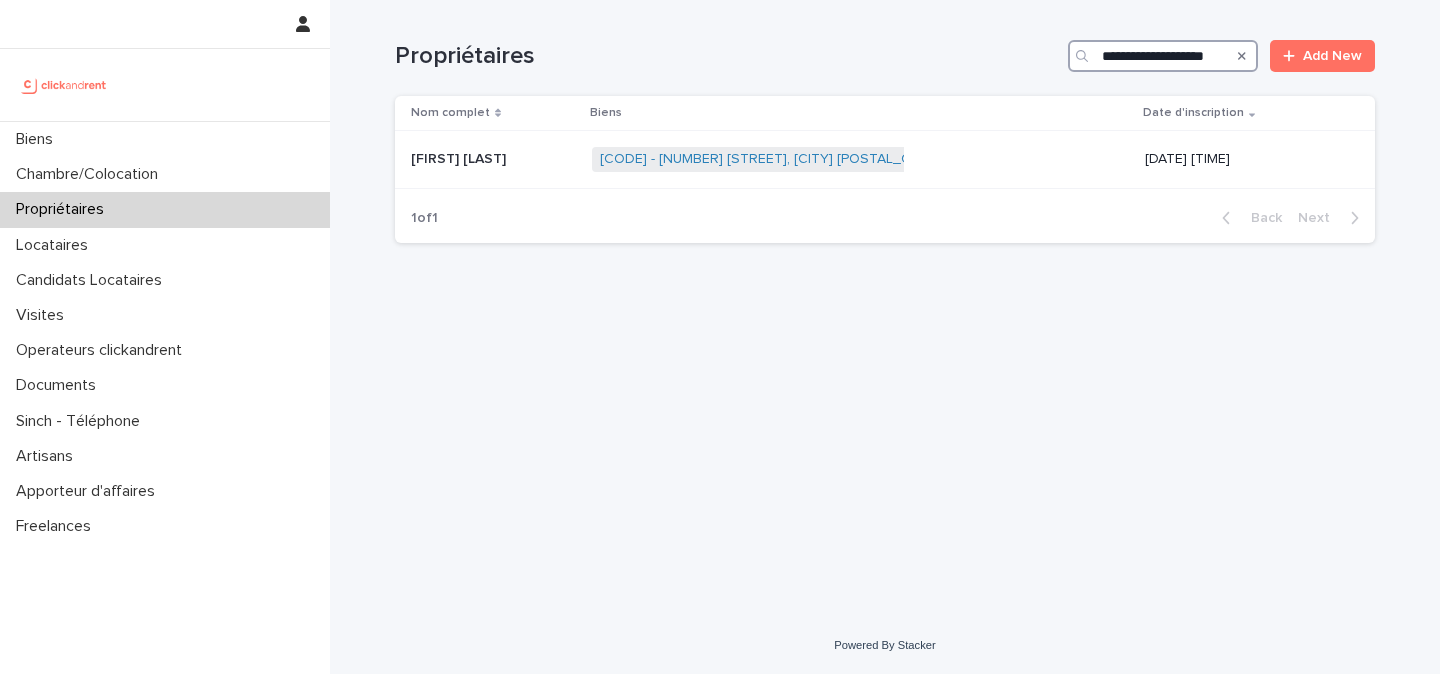 type on "**********" 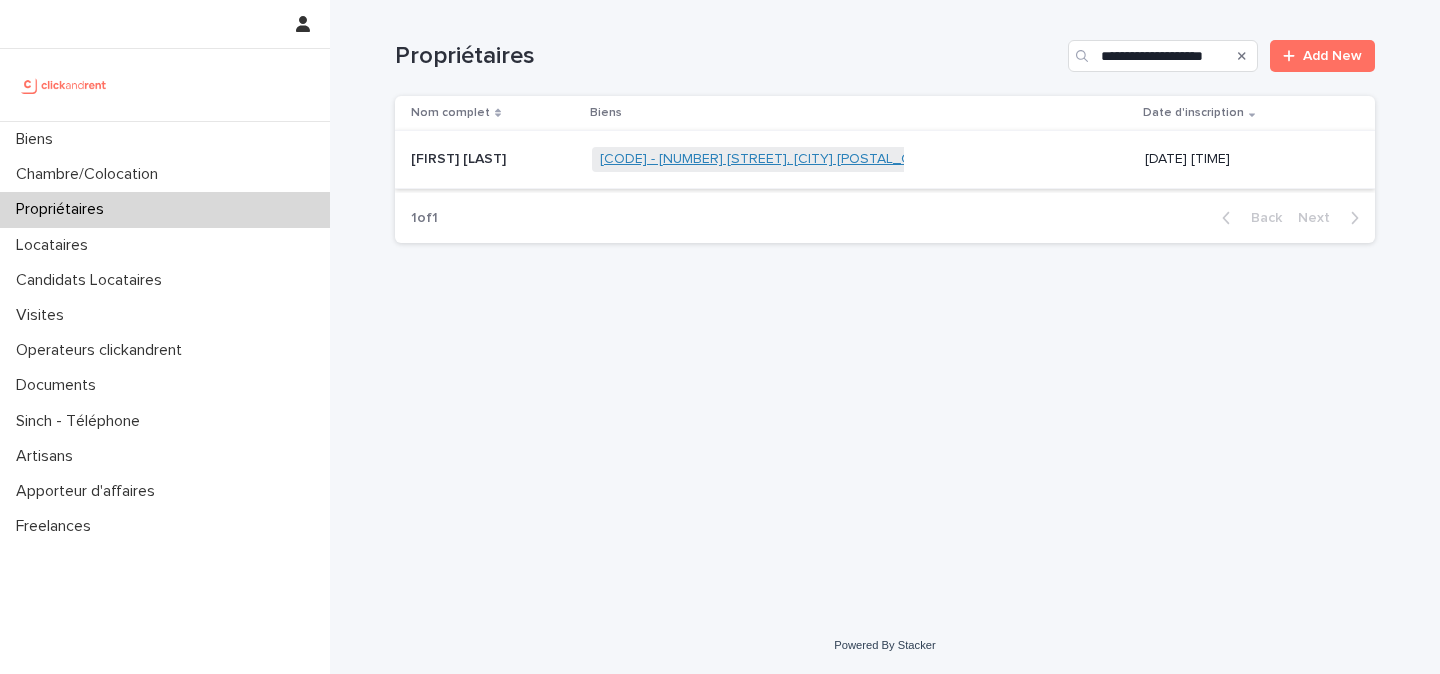 click on "[CODE] - [NUMBER] [STREET], [CITY] [POSTAL_CODE]" at bounding box center [772, 159] 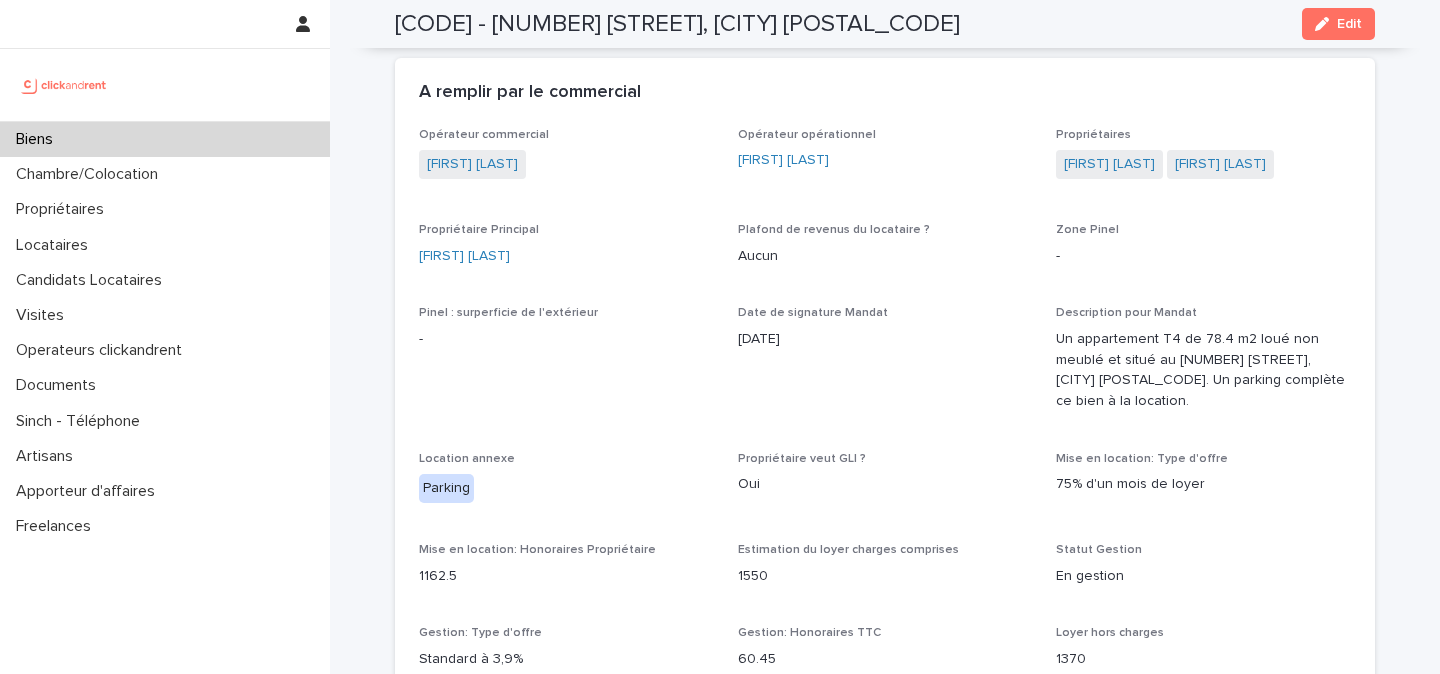 scroll, scrollTop: 1405, scrollLeft: 0, axis: vertical 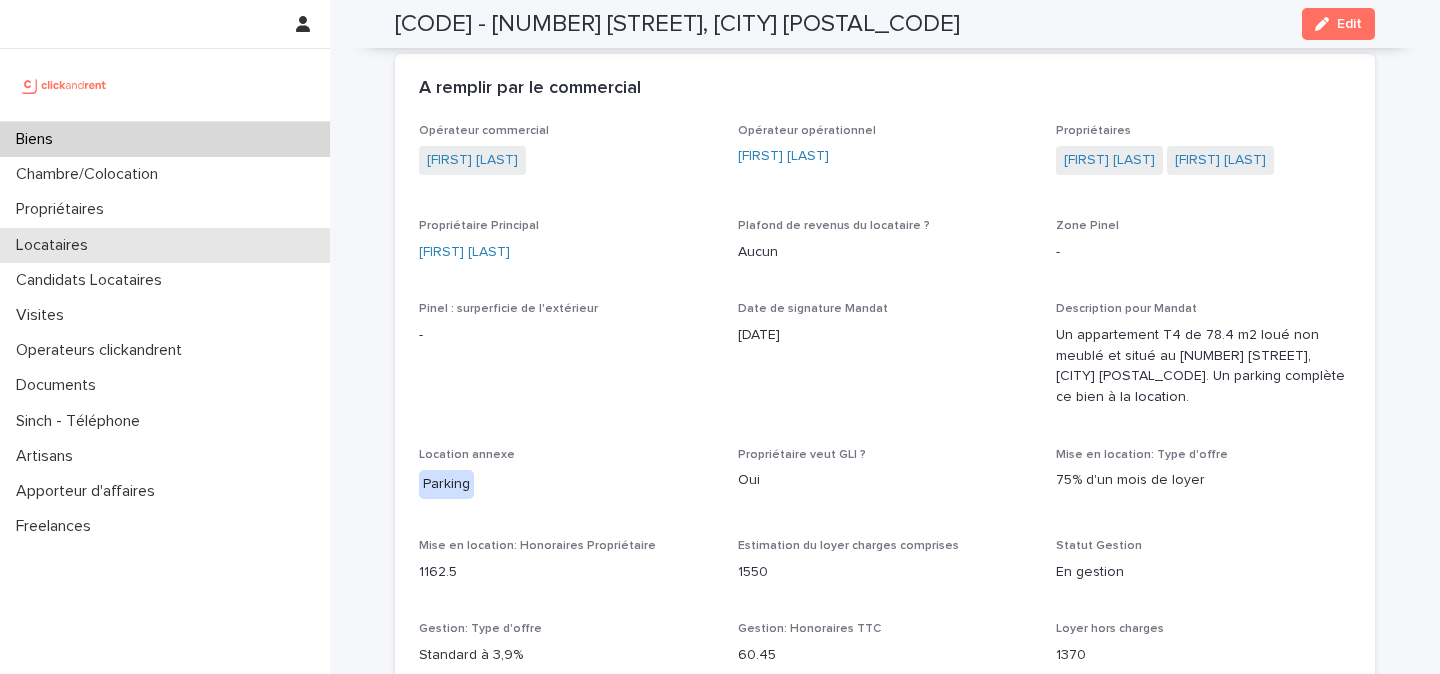 click on "Locataires" at bounding box center [56, 245] 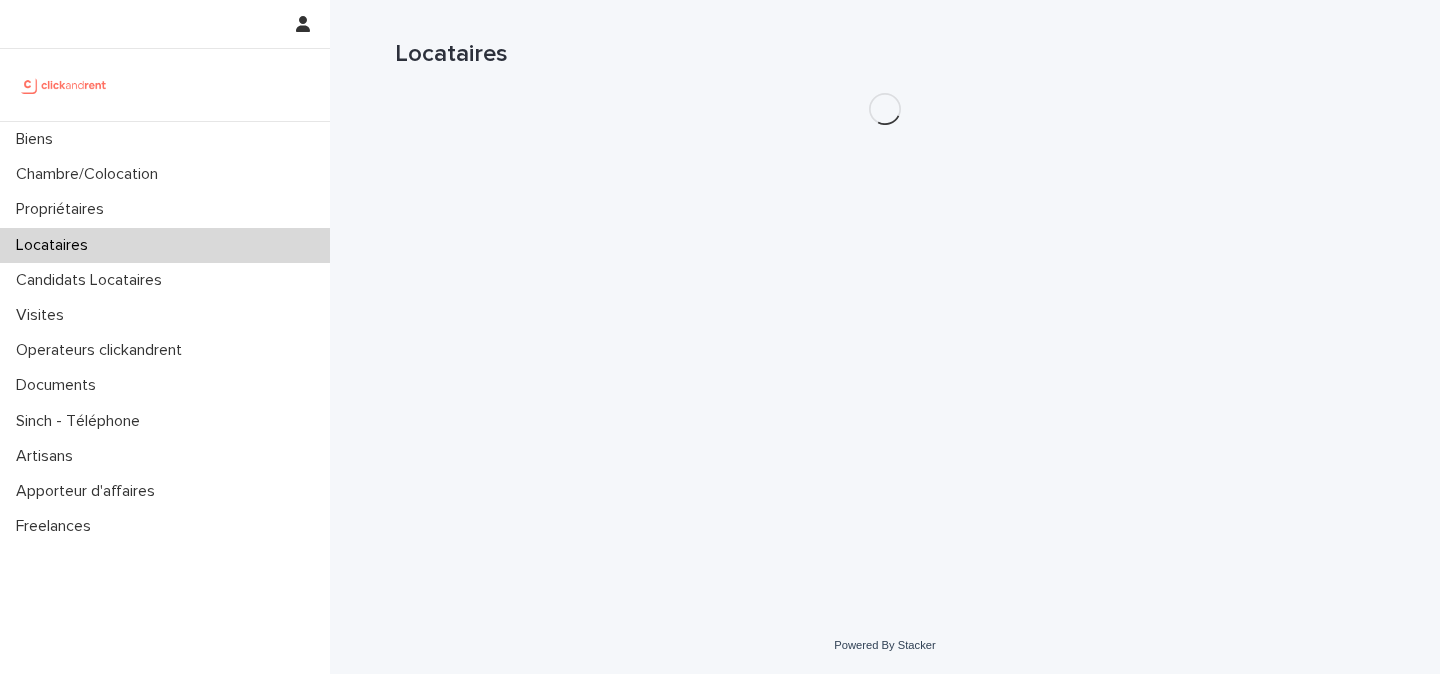 scroll, scrollTop: 0, scrollLeft: 0, axis: both 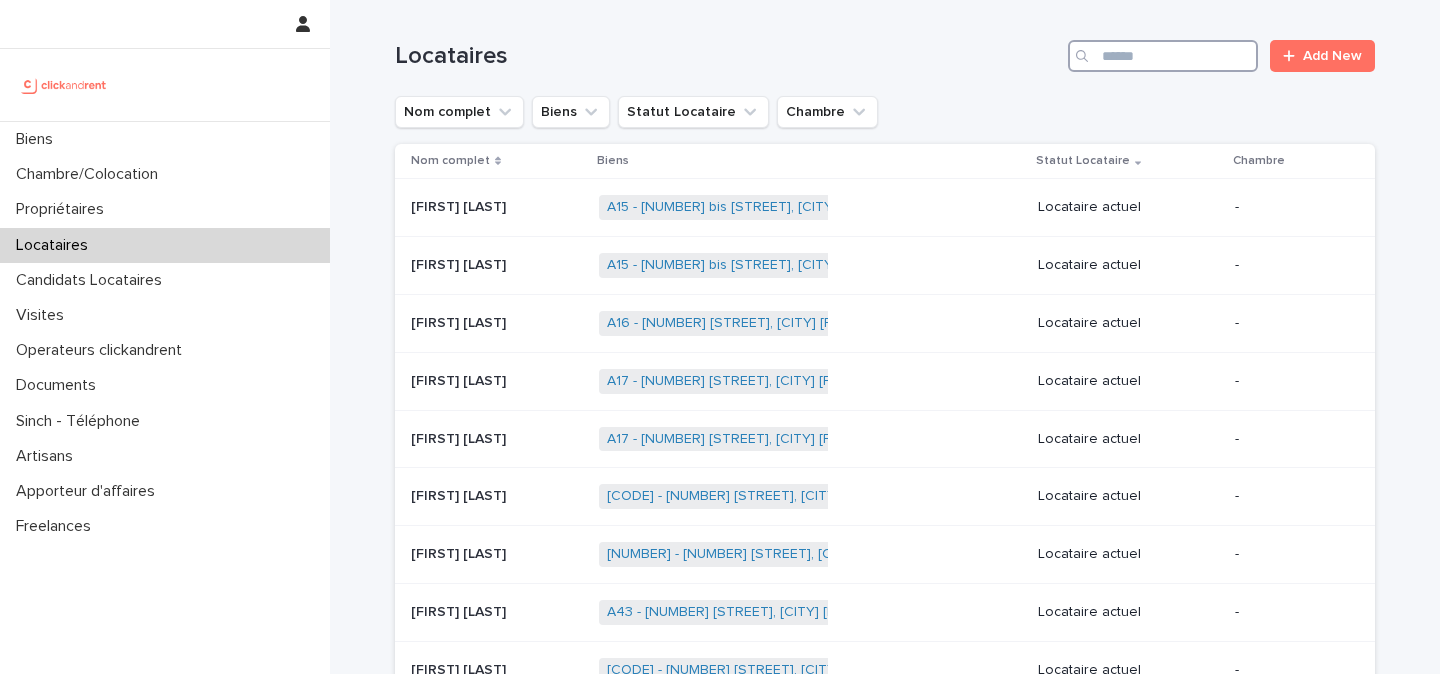 click at bounding box center [1163, 56] 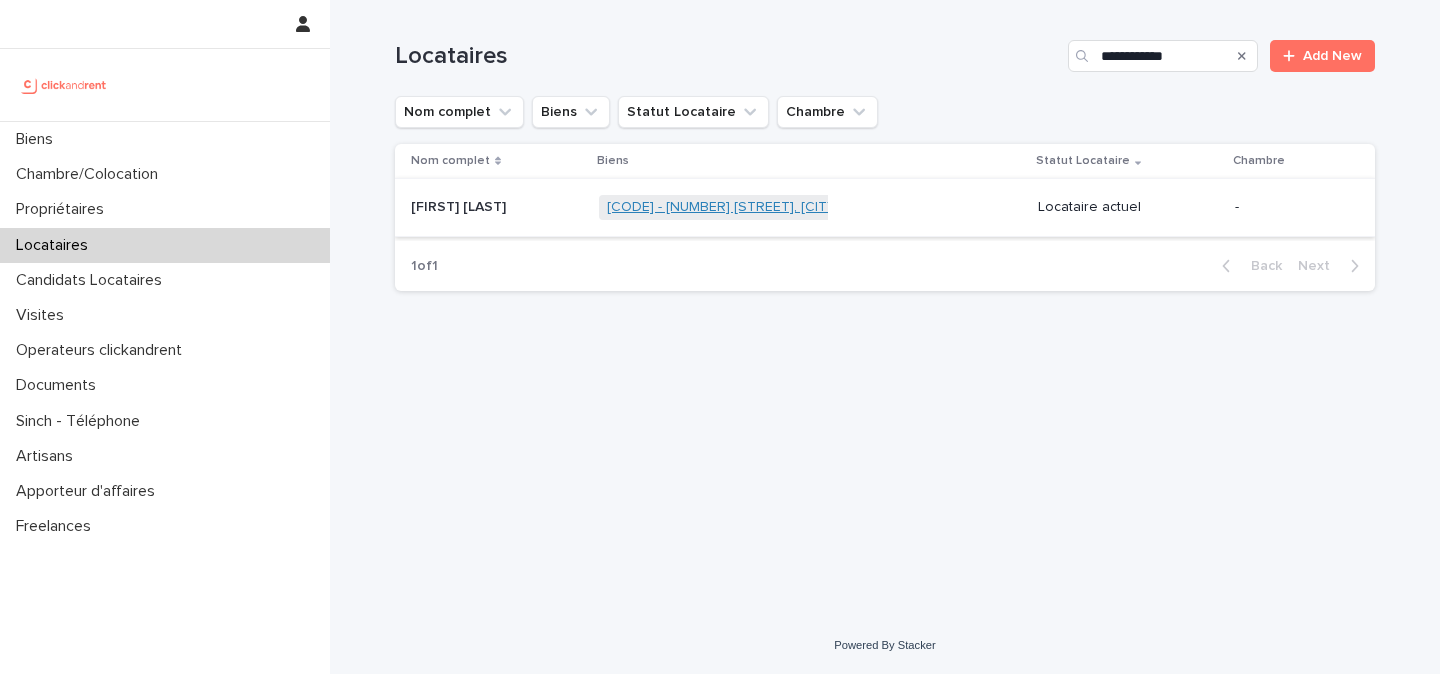 click on "[CODE] - [NUMBER] [STREET], [CITY] [POSTAL_CODE]" at bounding box center [779, 207] 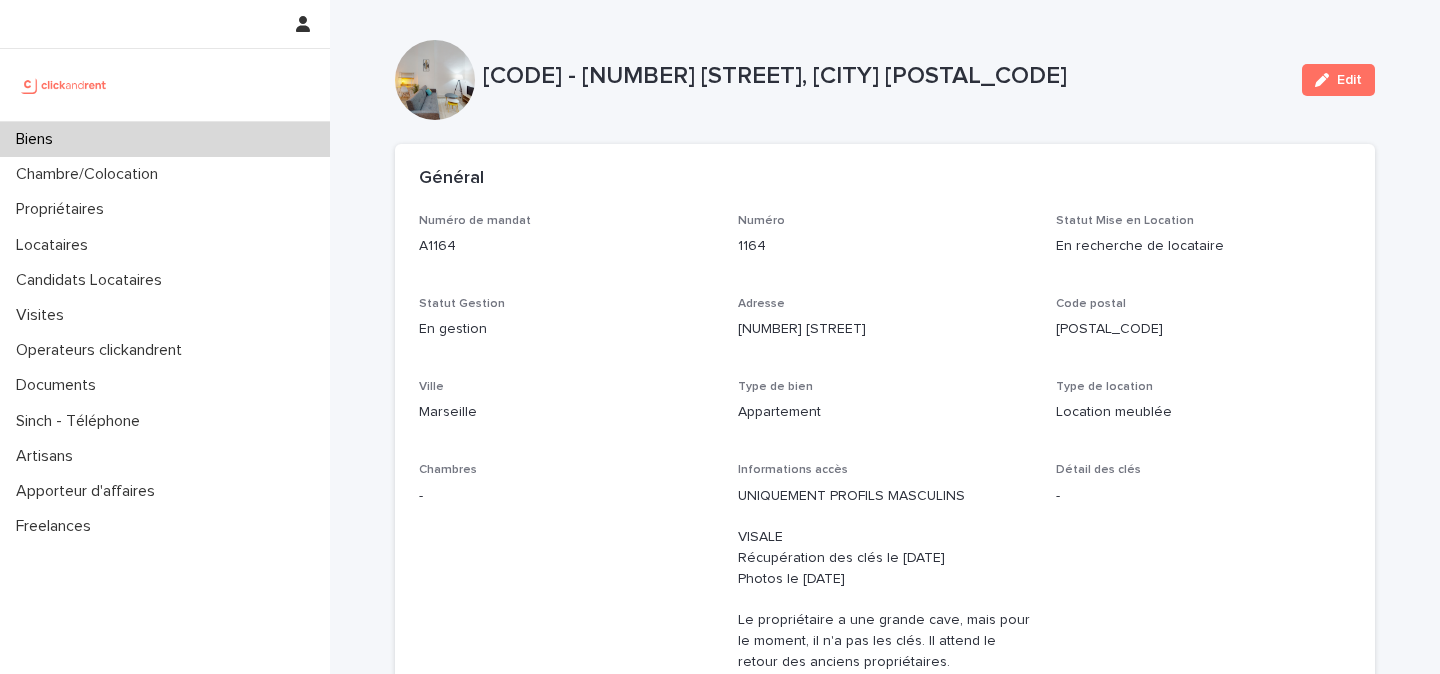 click on "Biens" at bounding box center [165, 139] 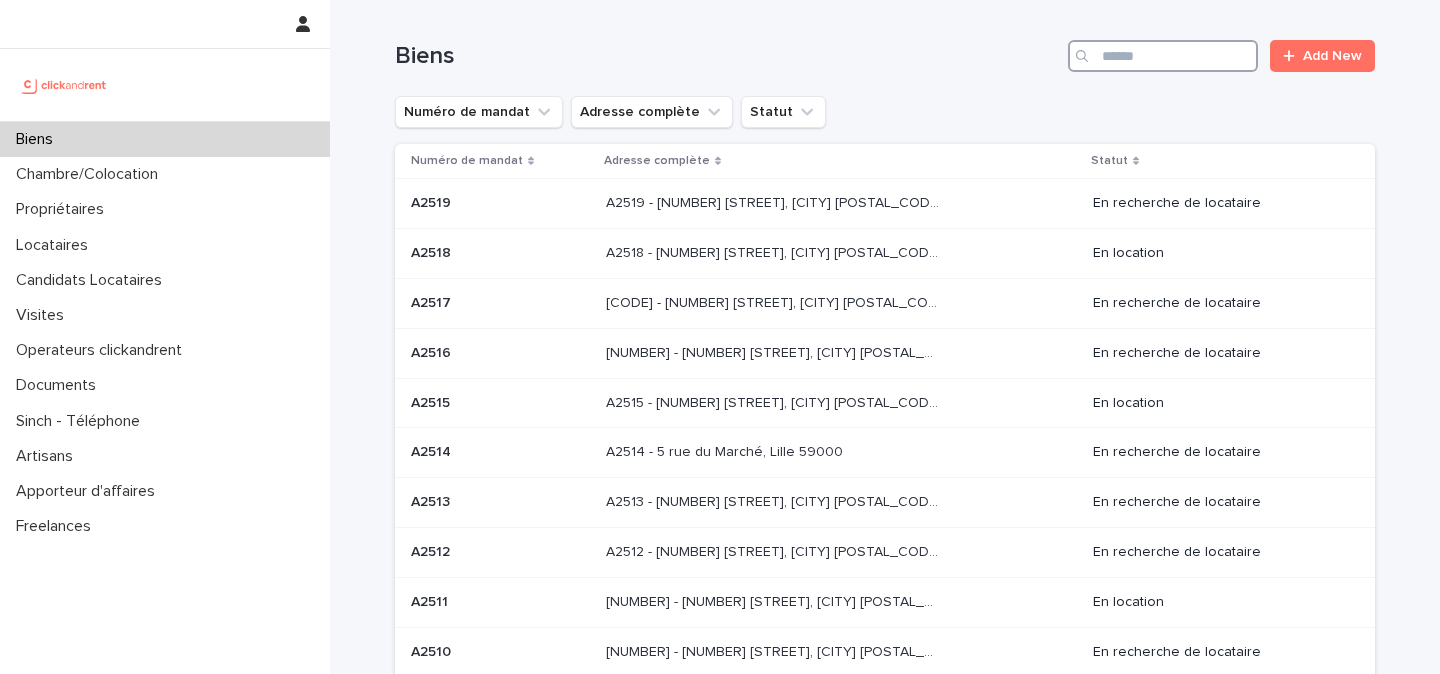 click at bounding box center (1163, 56) 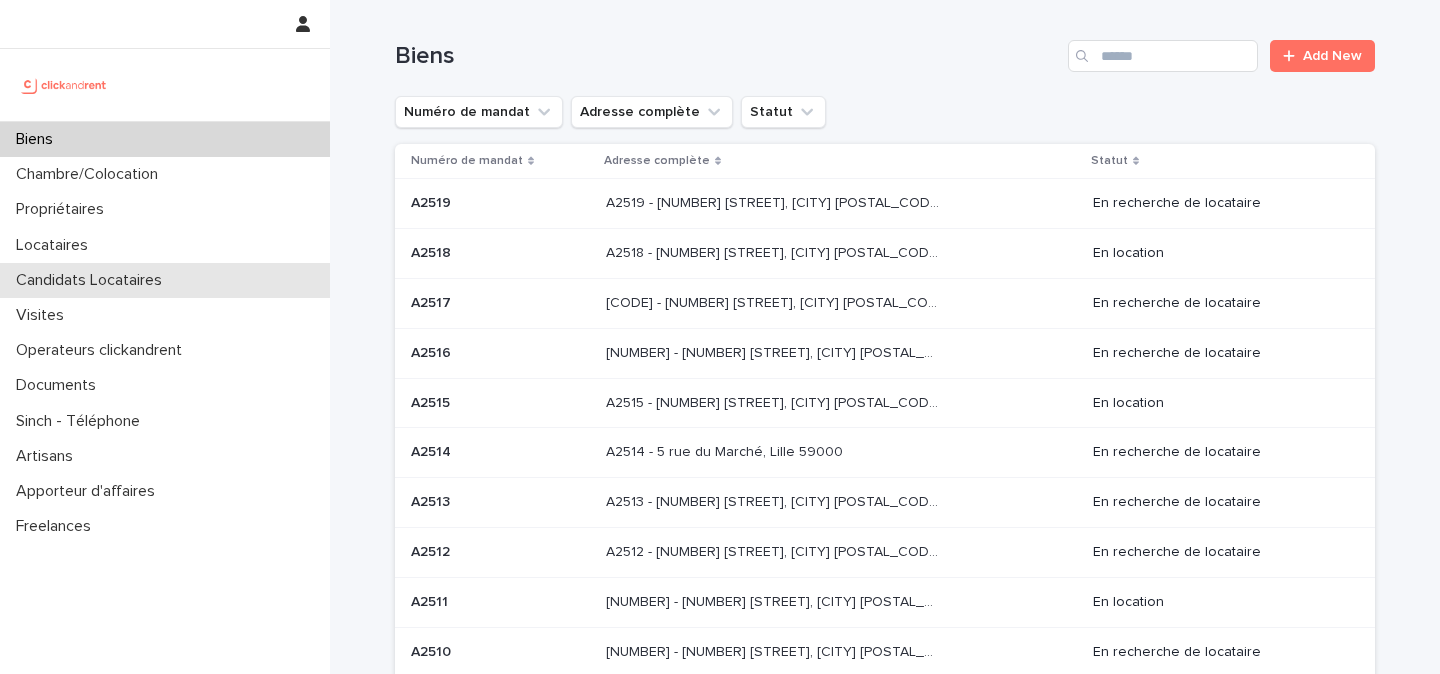 click on "Candidats Locataires" at bounding box center [165, 280] 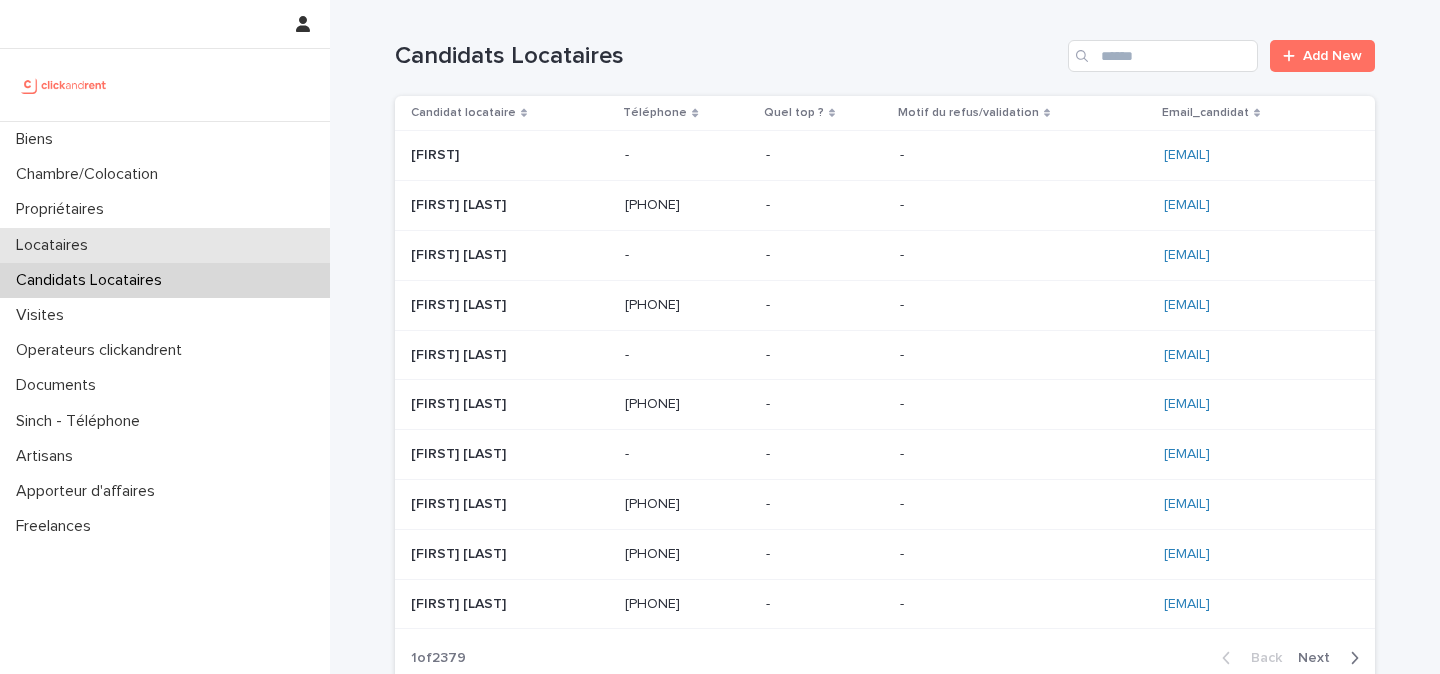 click on "Locataires" at bounding box center (165, 245) 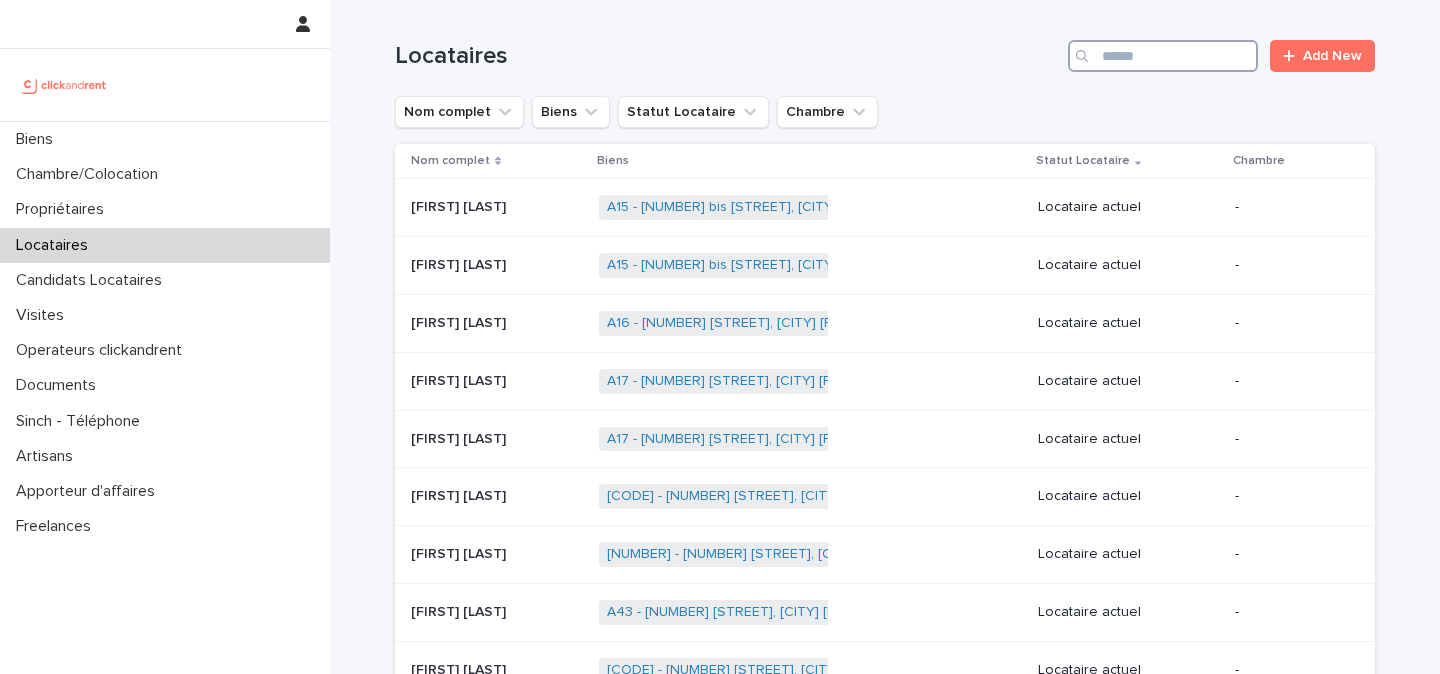 click at bounding box center (1163, 56) 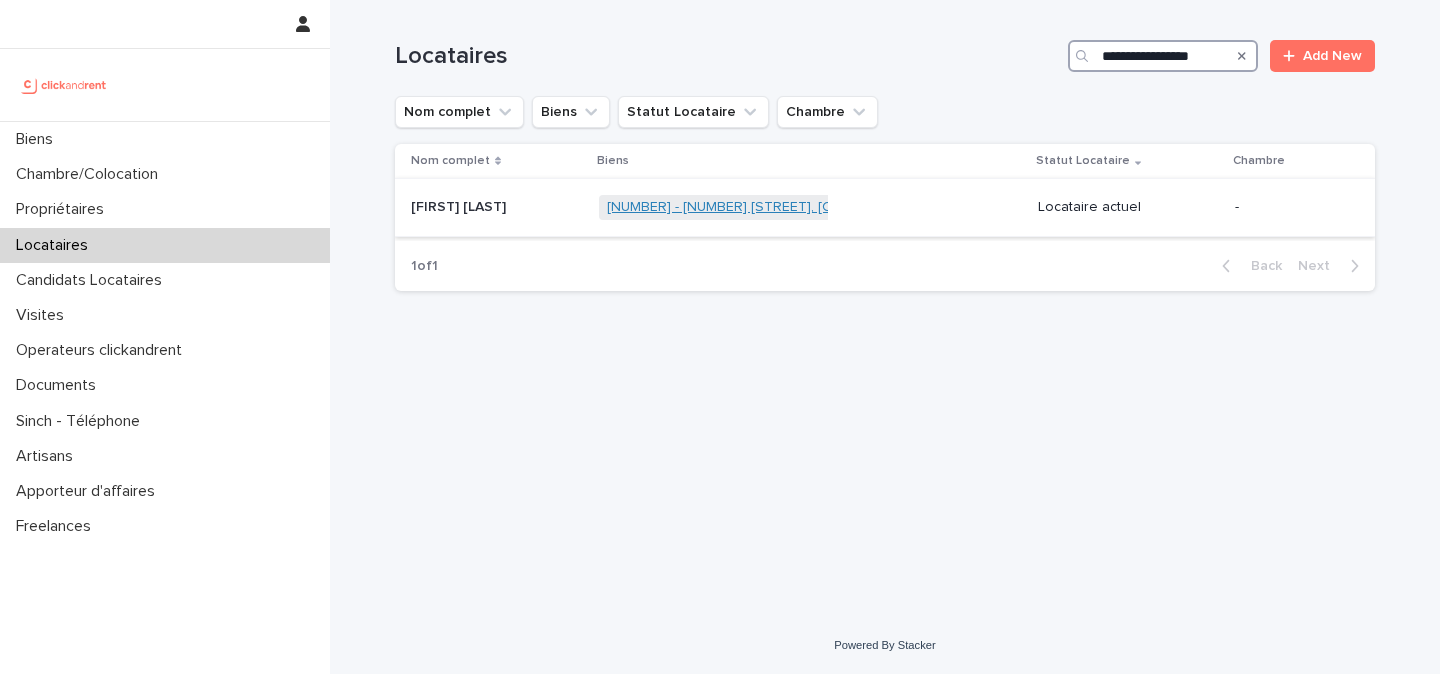 type on "**********" 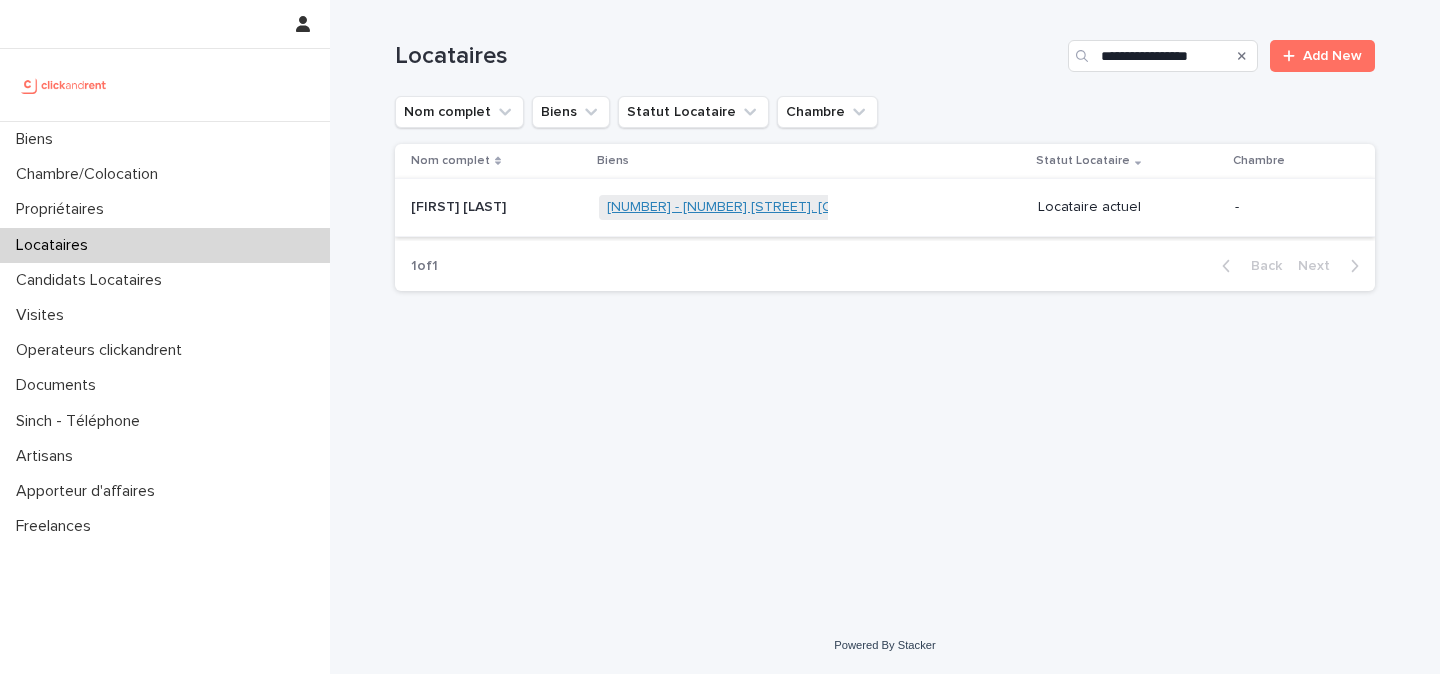 click on "[NUMBER] - [NUMBER] [STREET],  [CITY] [POSTAL_CODE]" at bounding box center (787, 207) 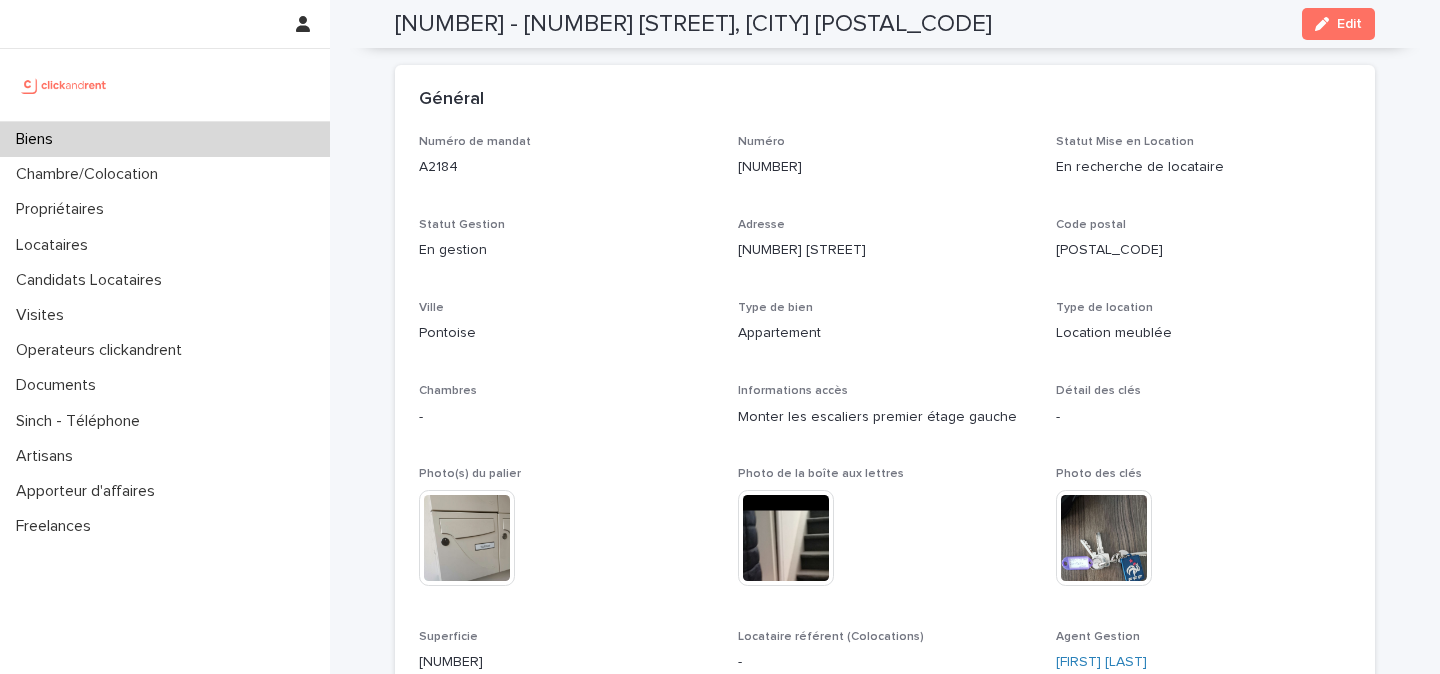 scroll, scrollTop: 0, scrollLeft: 0, axis: both 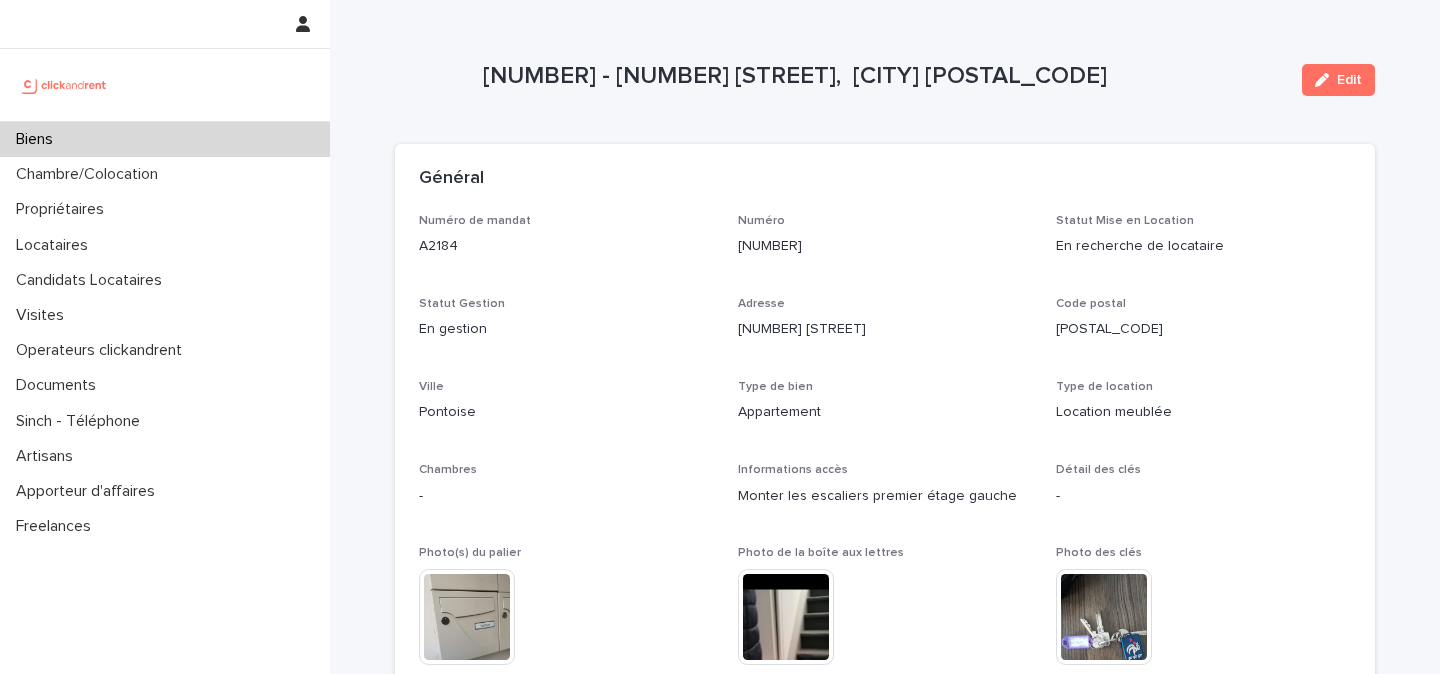 click at bounding box center (64, 85) 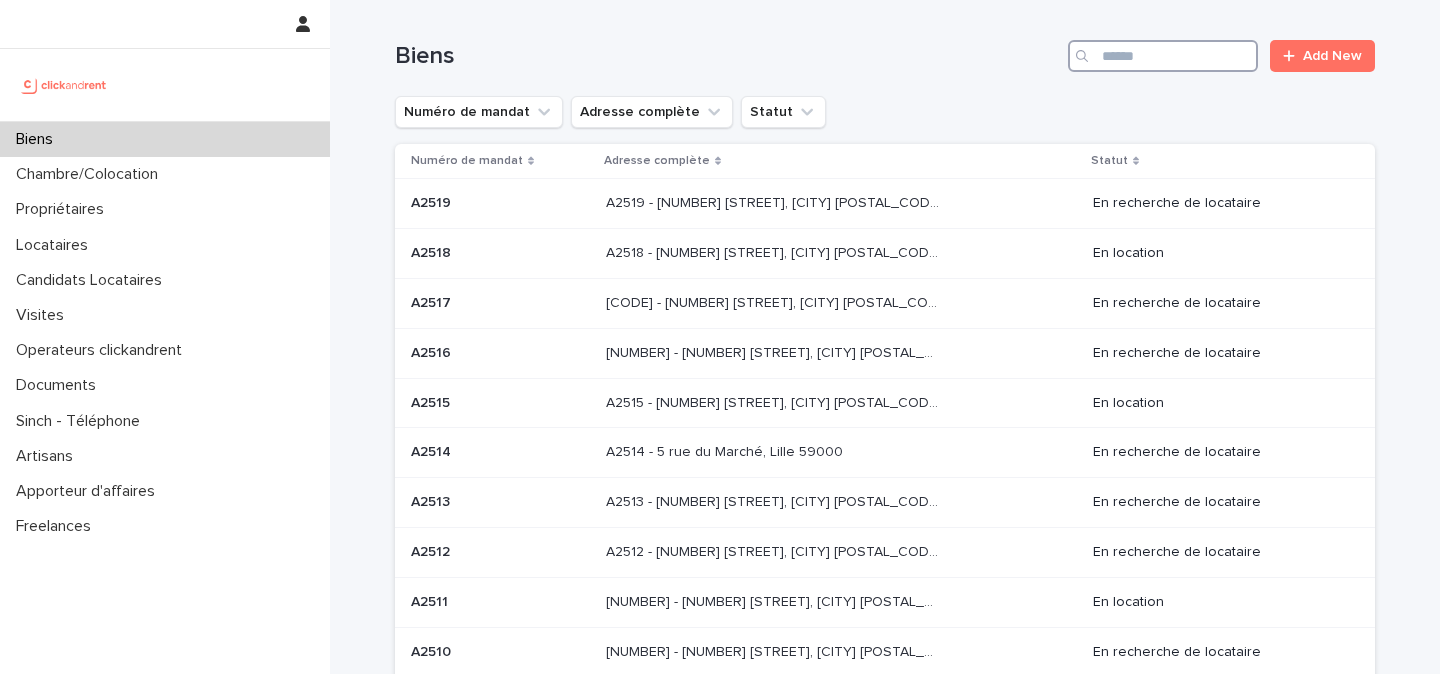 click at bounding box center [1163, 56] 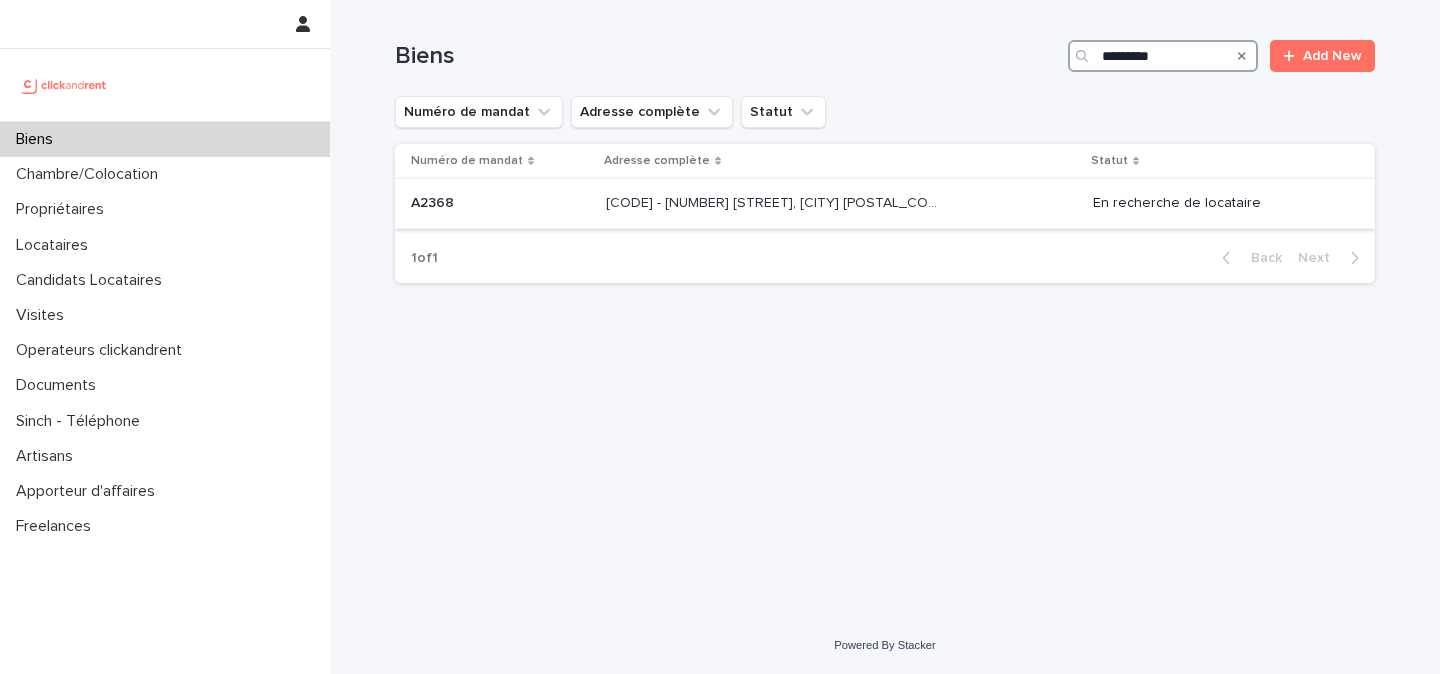 type on "*********" 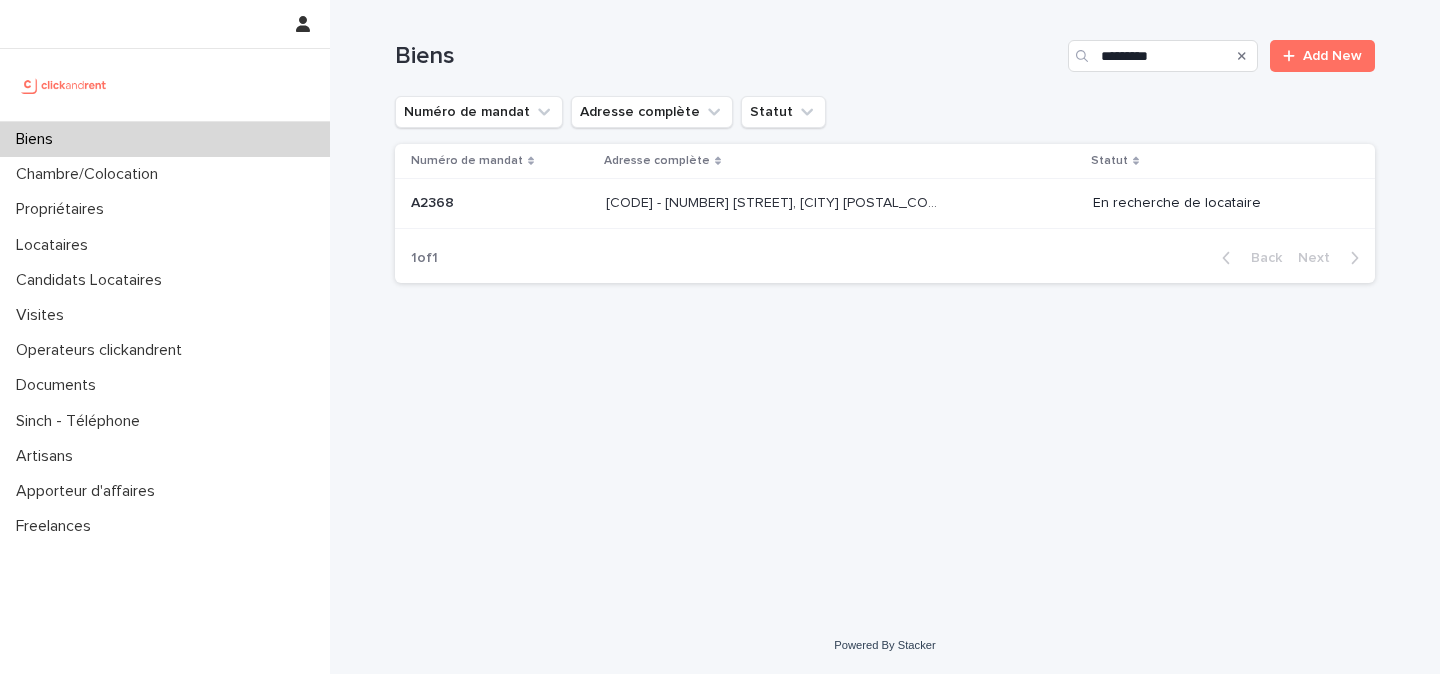 click on "[CODE] - [NUMBER] [STREET], [CITY] [POSTAL_CODE]" at bounding box center (774, 201) 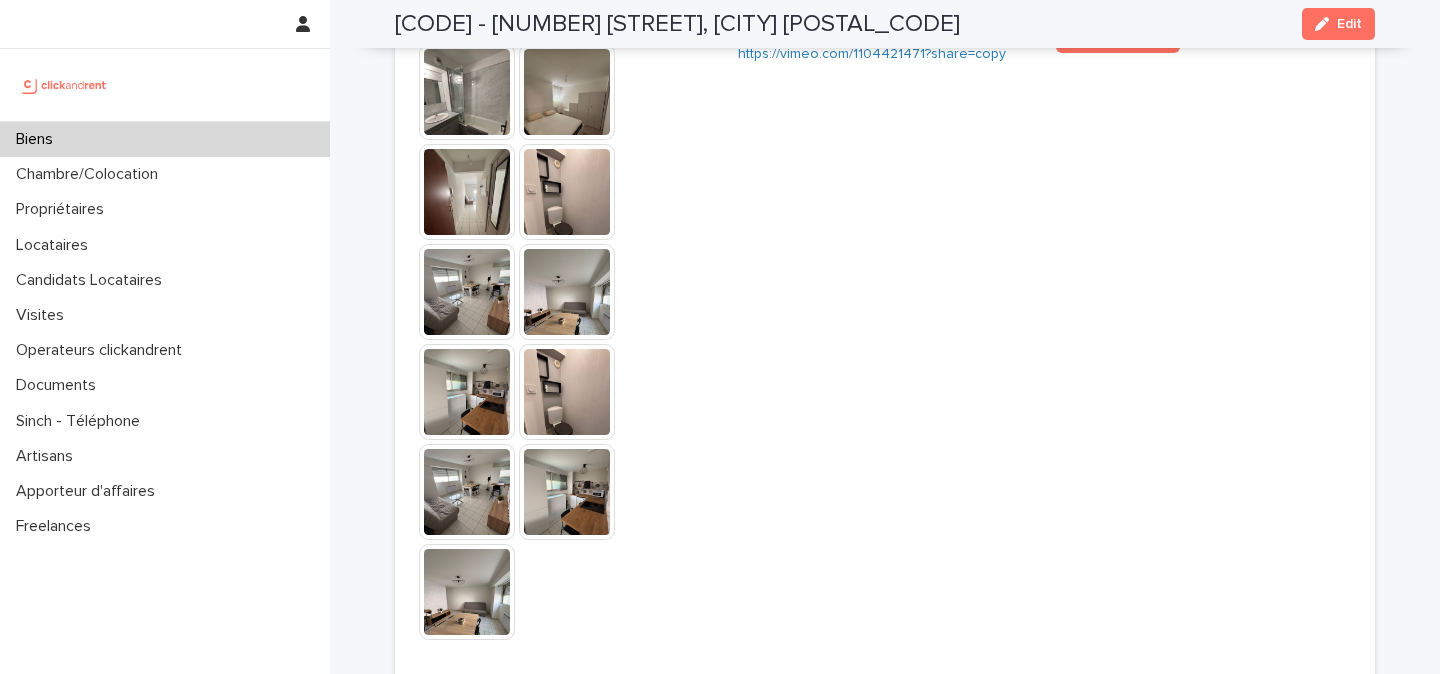 scroll, scrollTop: 5276, scrollLeft: 0, axis: vertical 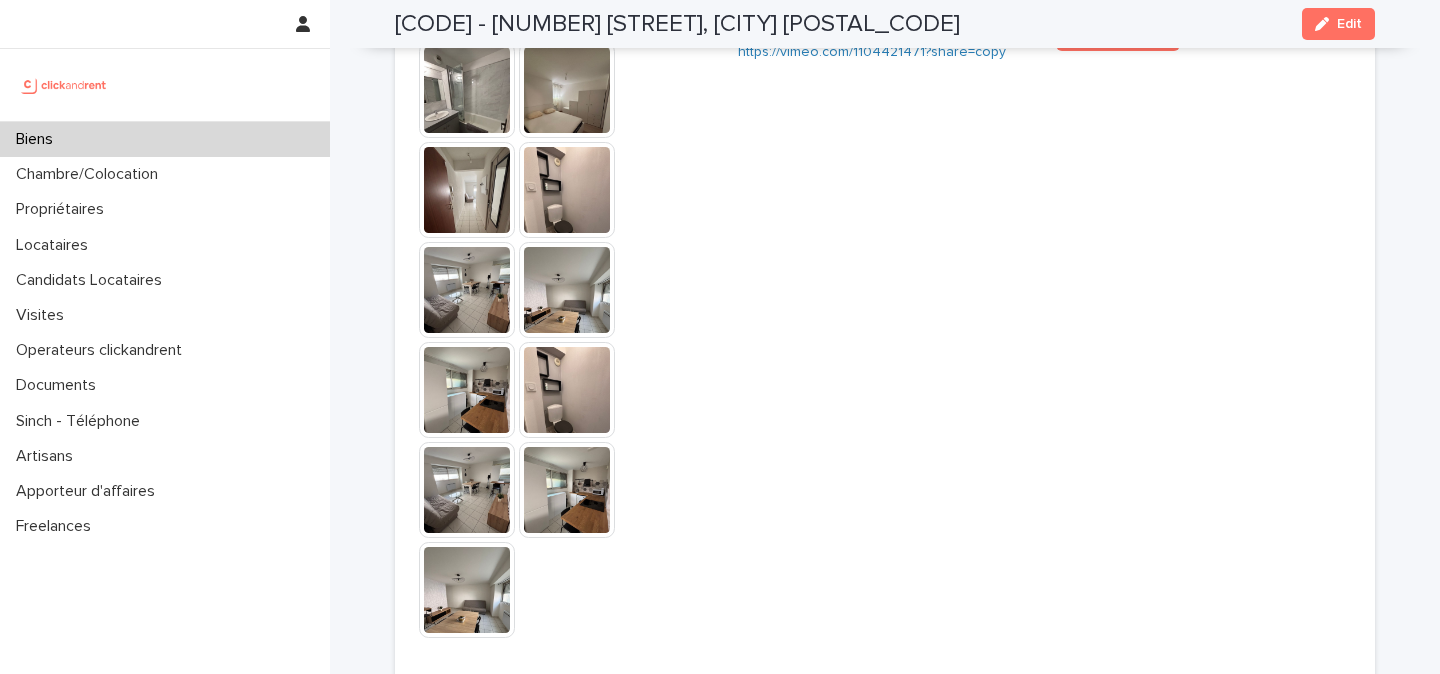 click at bounding box center [64, 85] 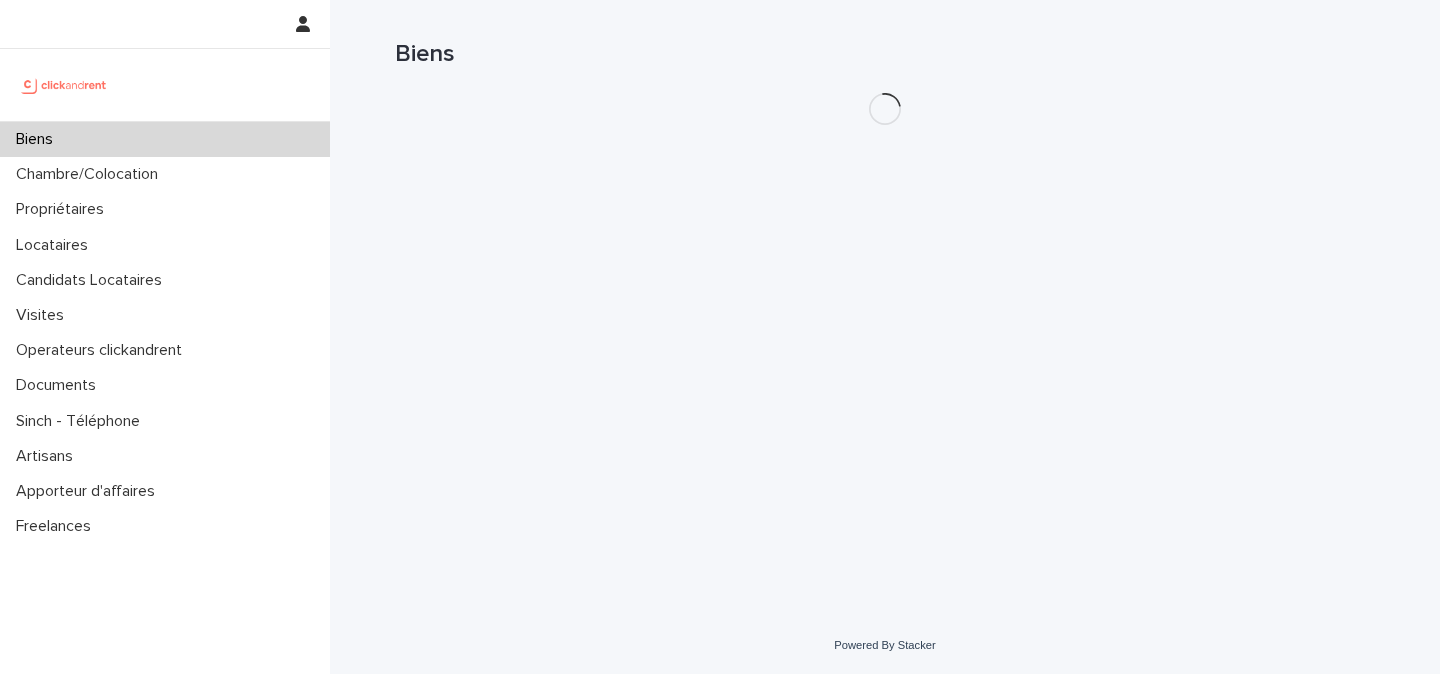 scroll, scrollTop: 0, scrollLeft: 0, axis: both 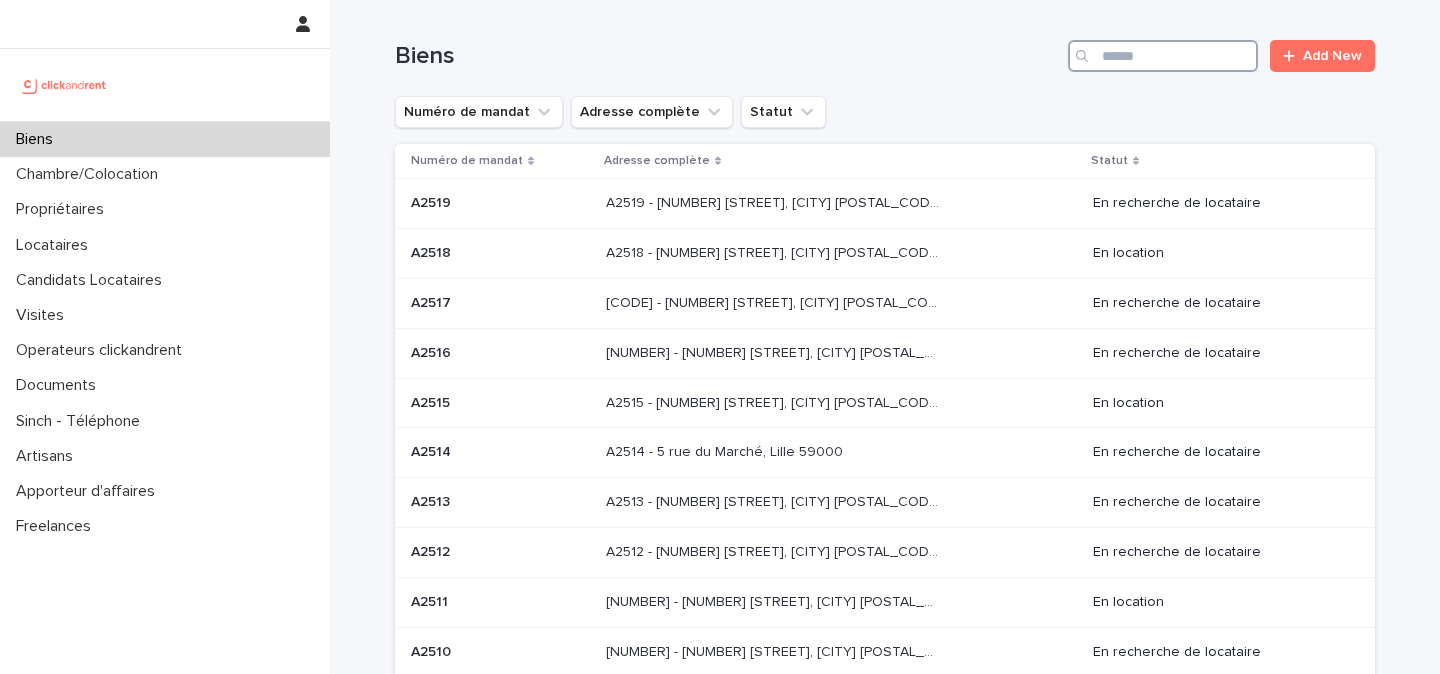 click at bounding box center [1163, 56] 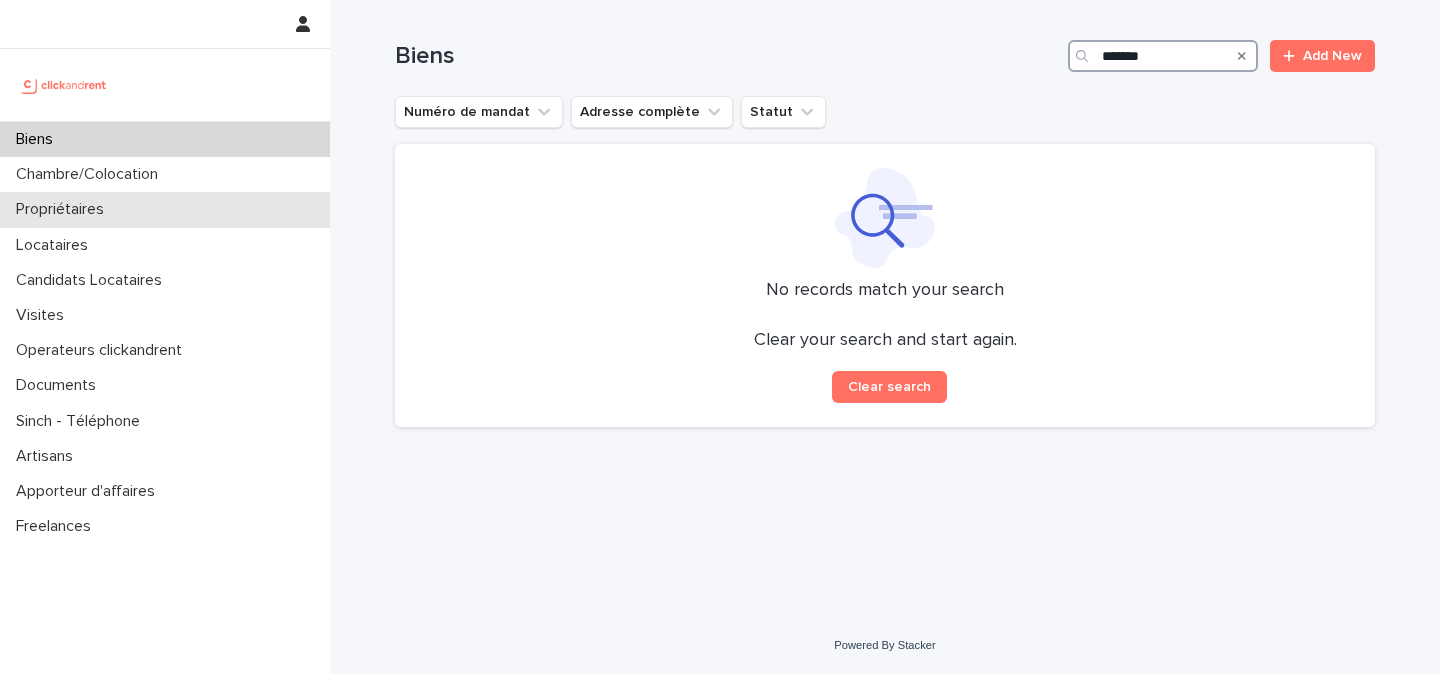 type on "*******" 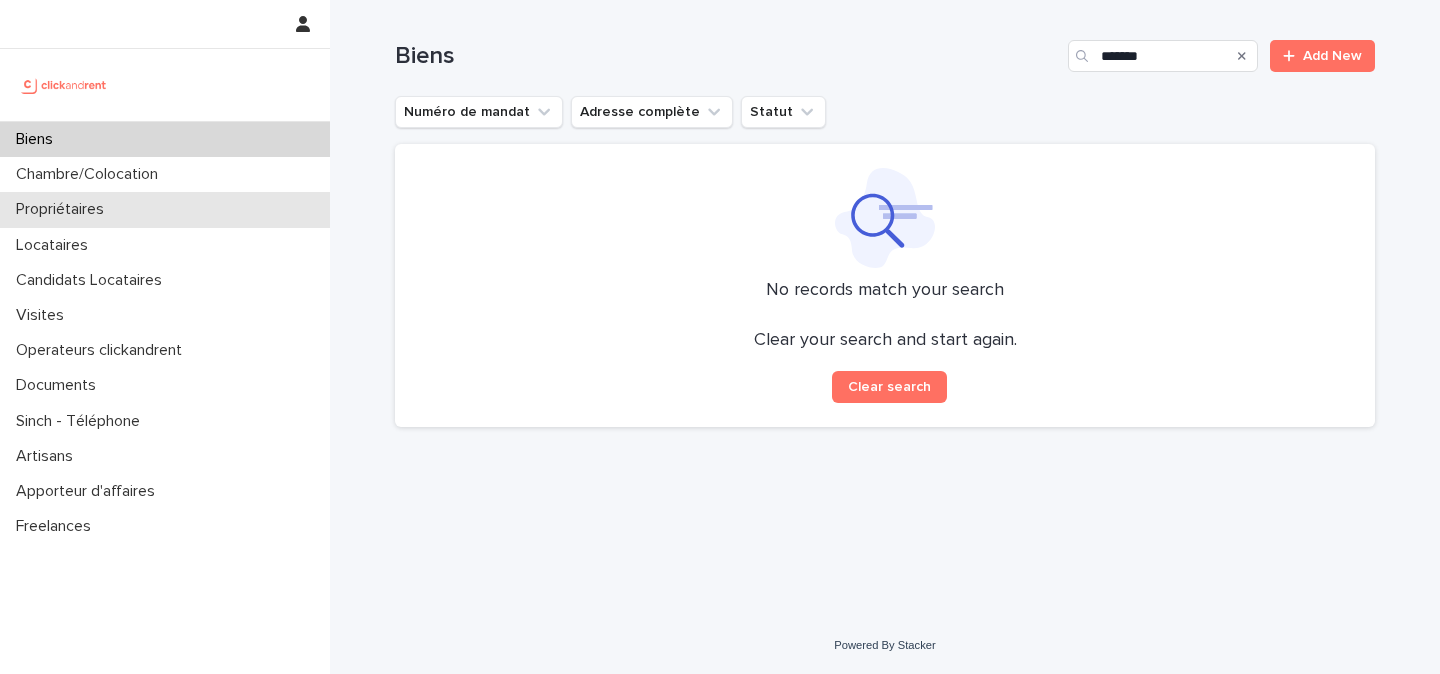 click on "Propriétaires" at bounding box center [64, 209] 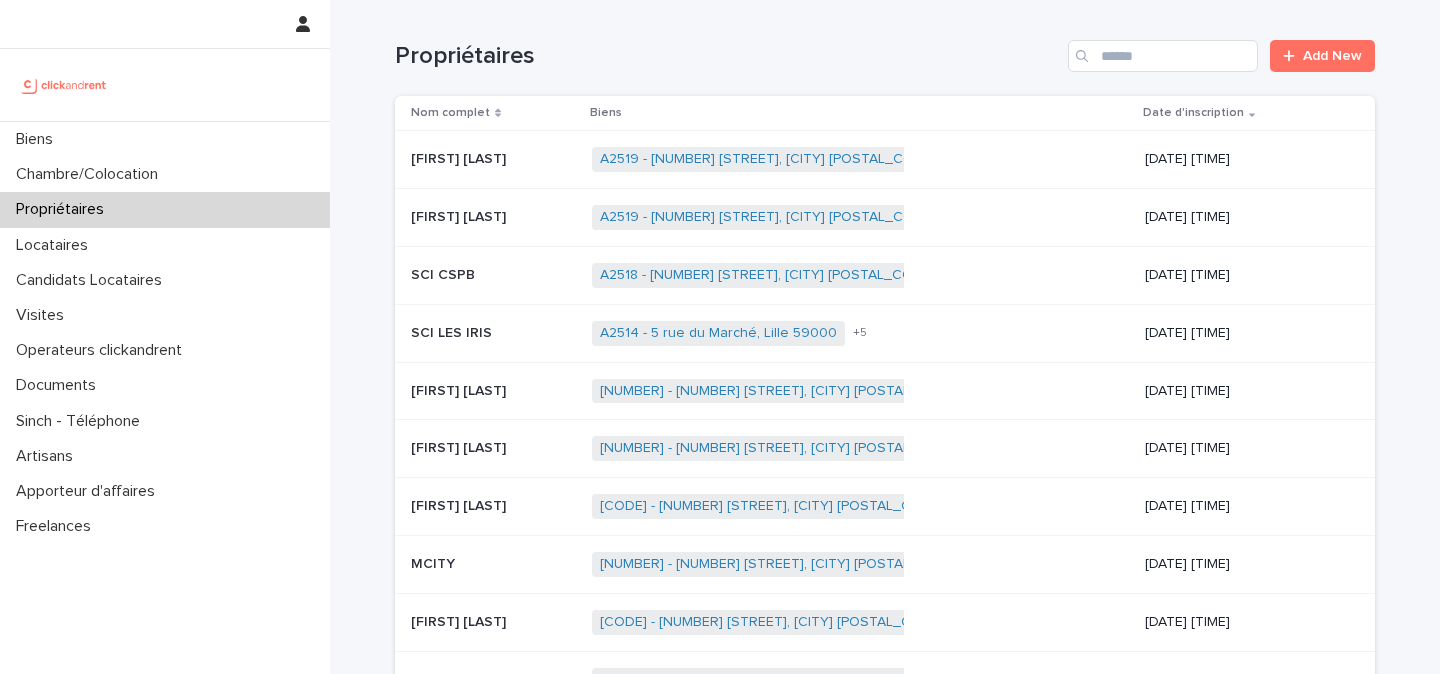 click at bounding box center [1084, 56] 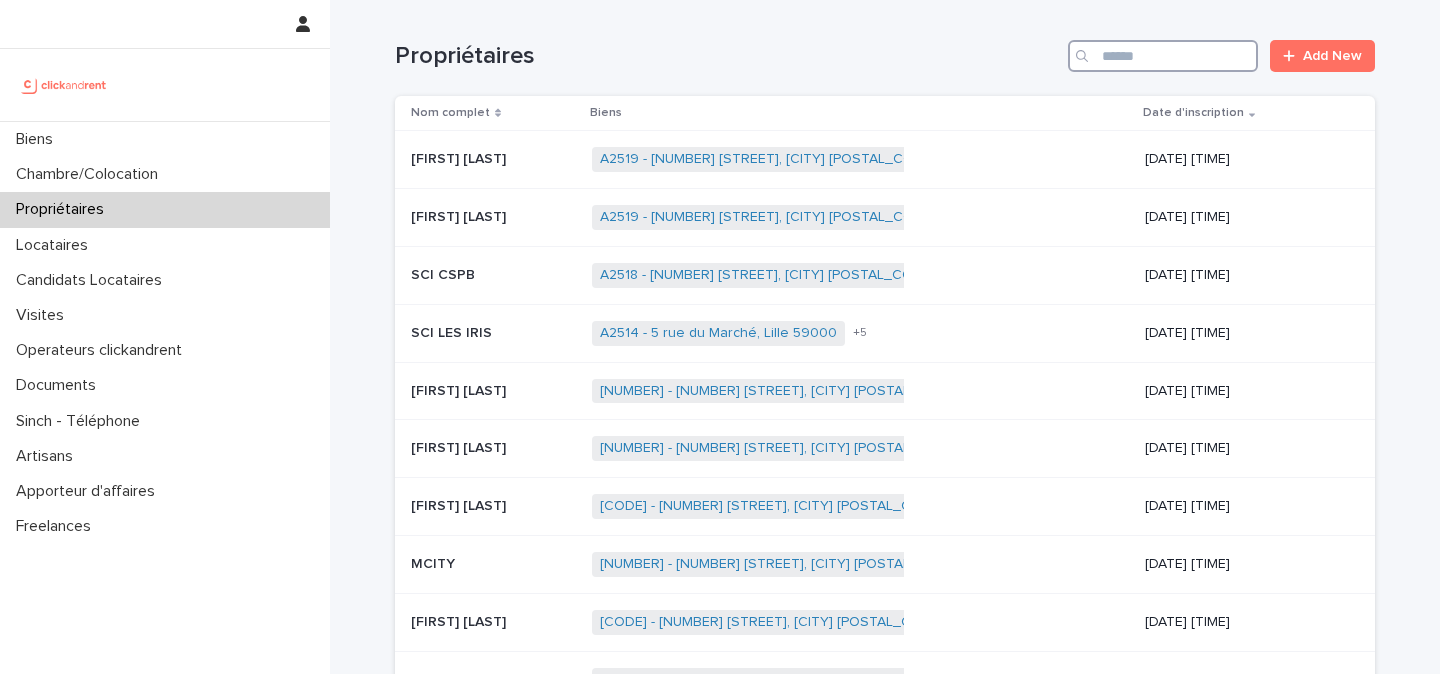 click at bounding box center [1163, 56] 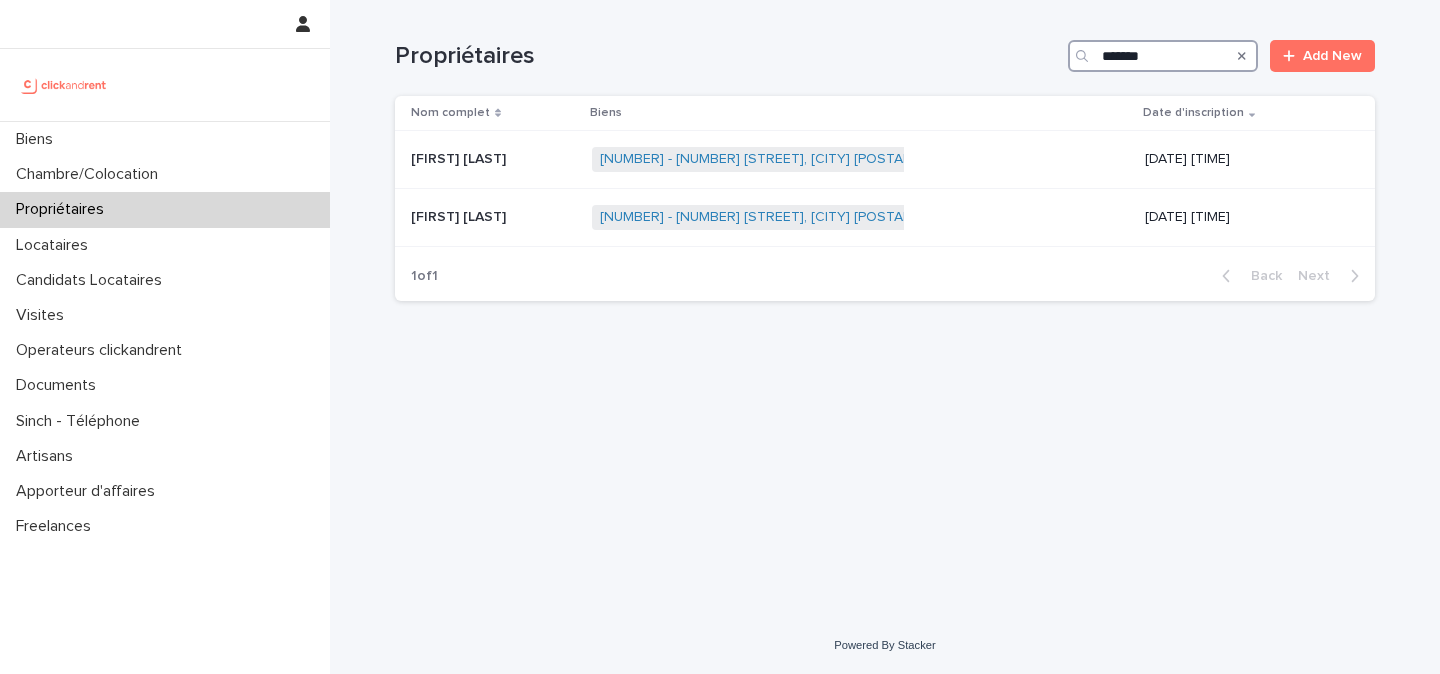 type on "*******" 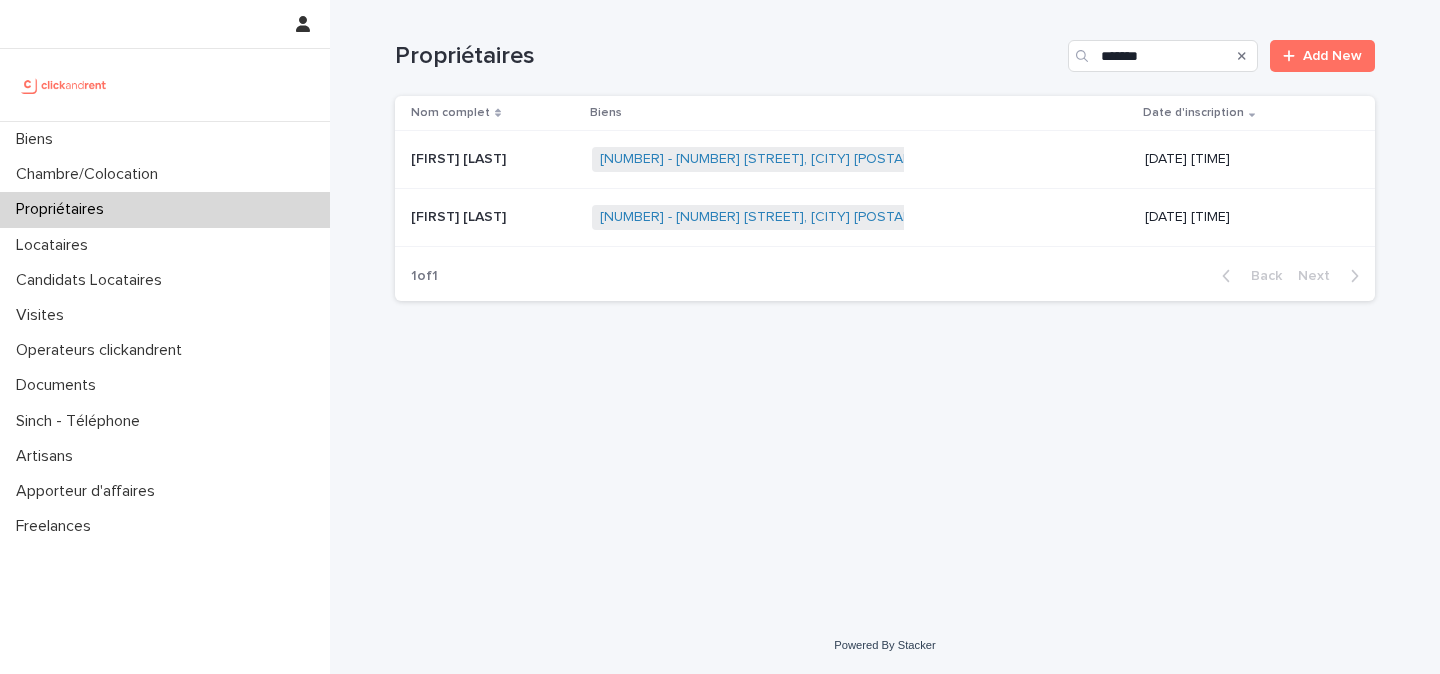 click at bounding box center [64, 85] 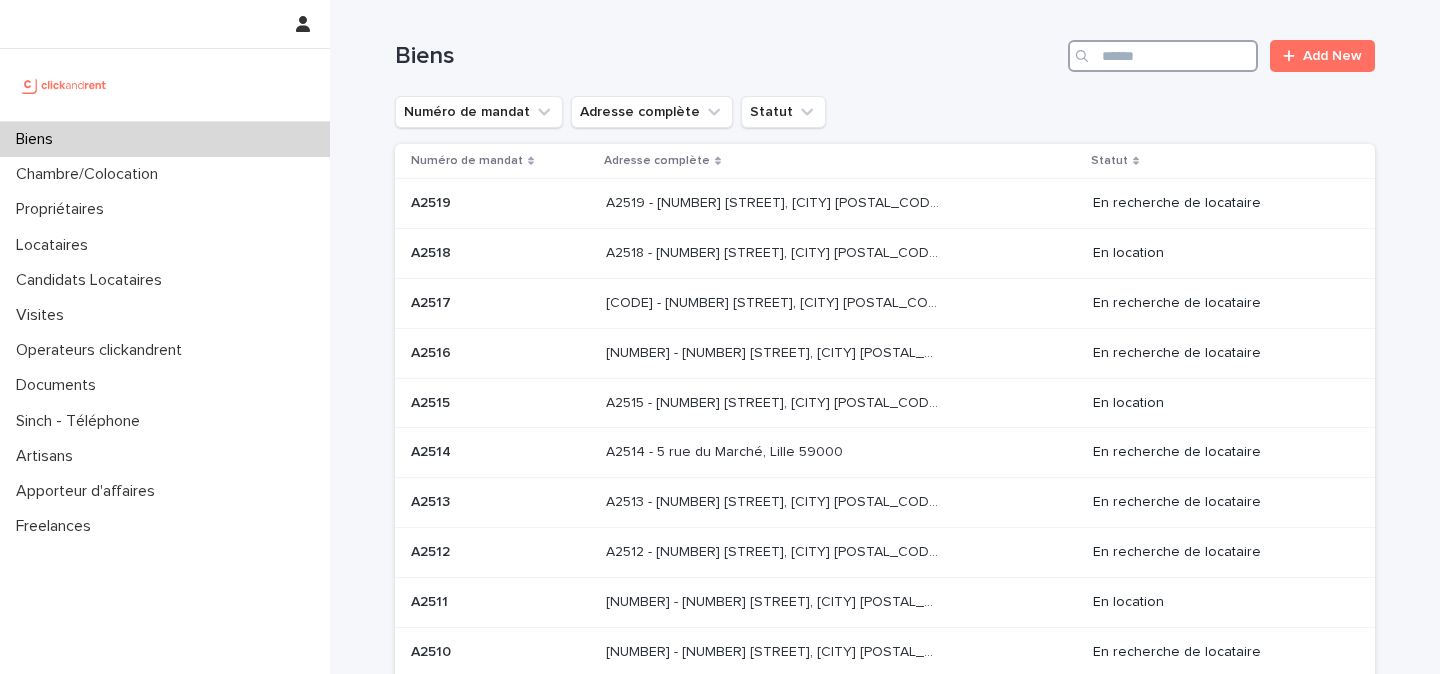 click at bounding box center (1163, 56) 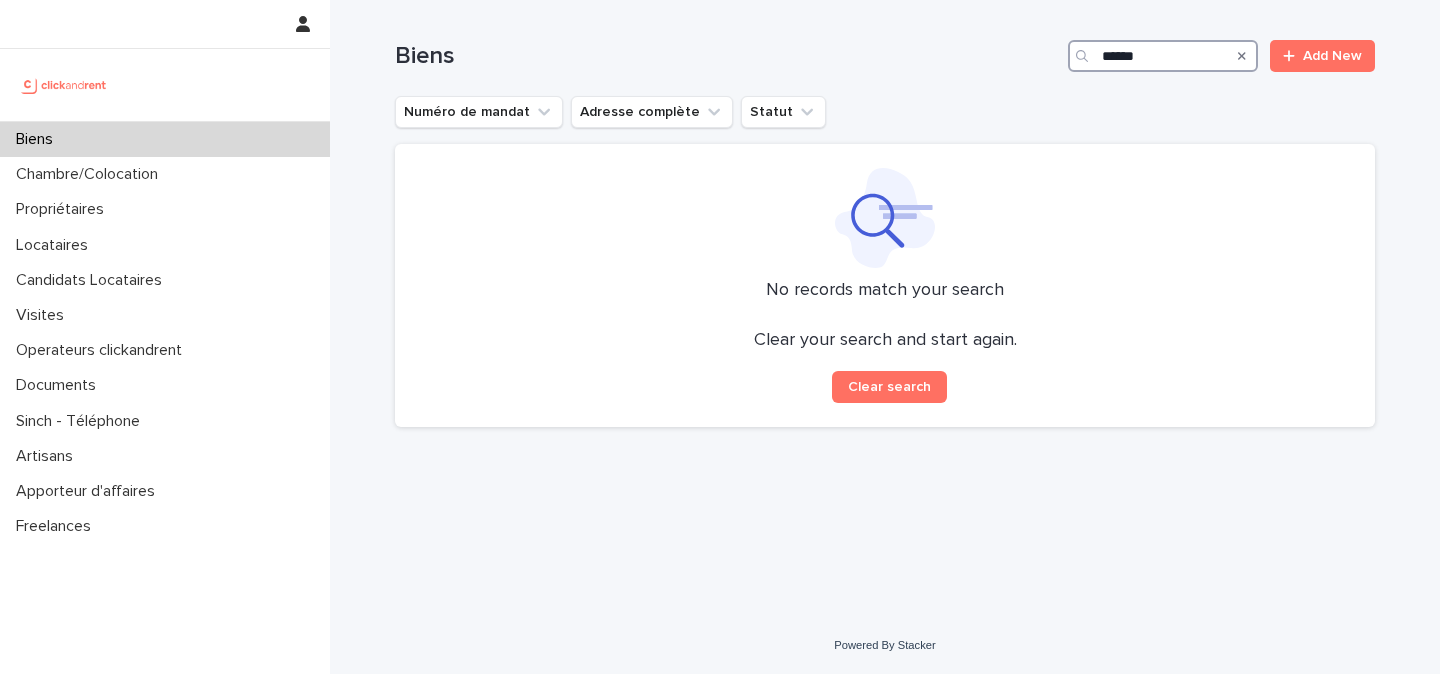 click on "*****" at bounding box center (1163, 56) 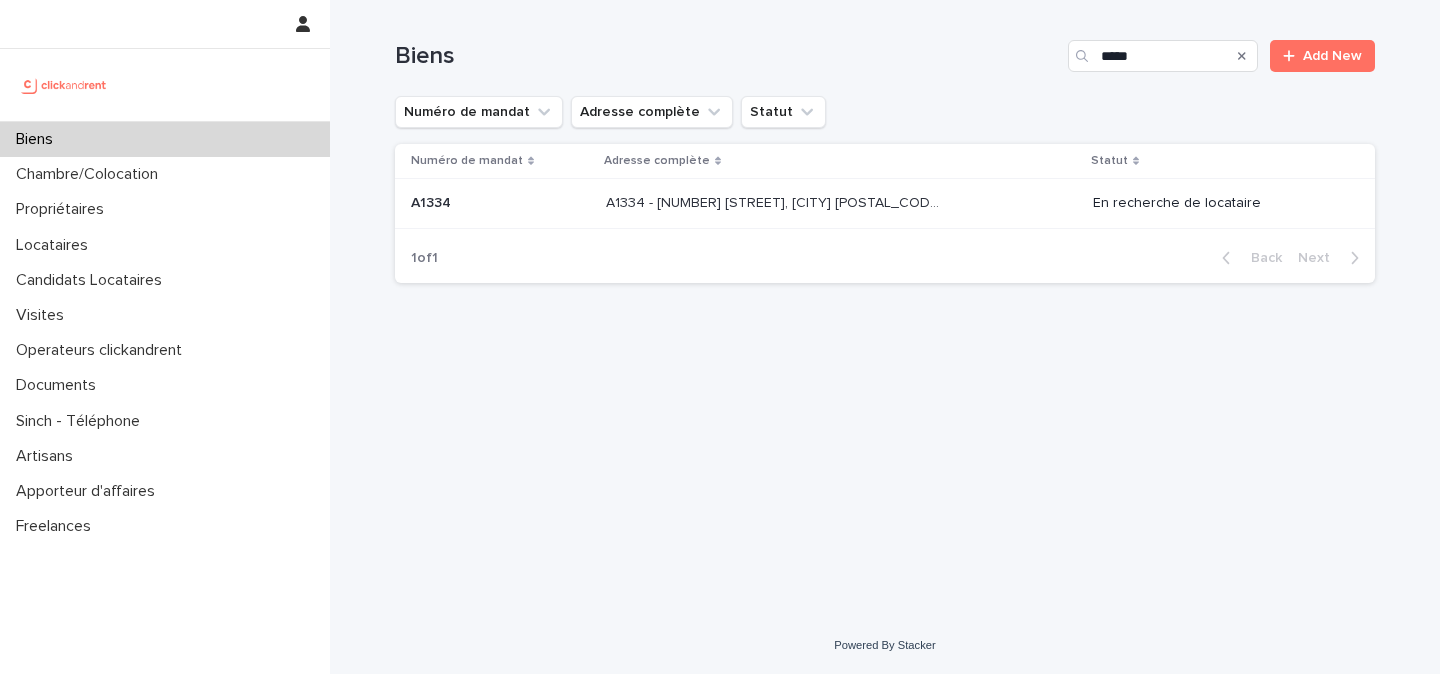 click on "A1334 - [NUMBER] [STREET], [CITY] [POSTAL_CODE]" at bounding box center (774, 201) 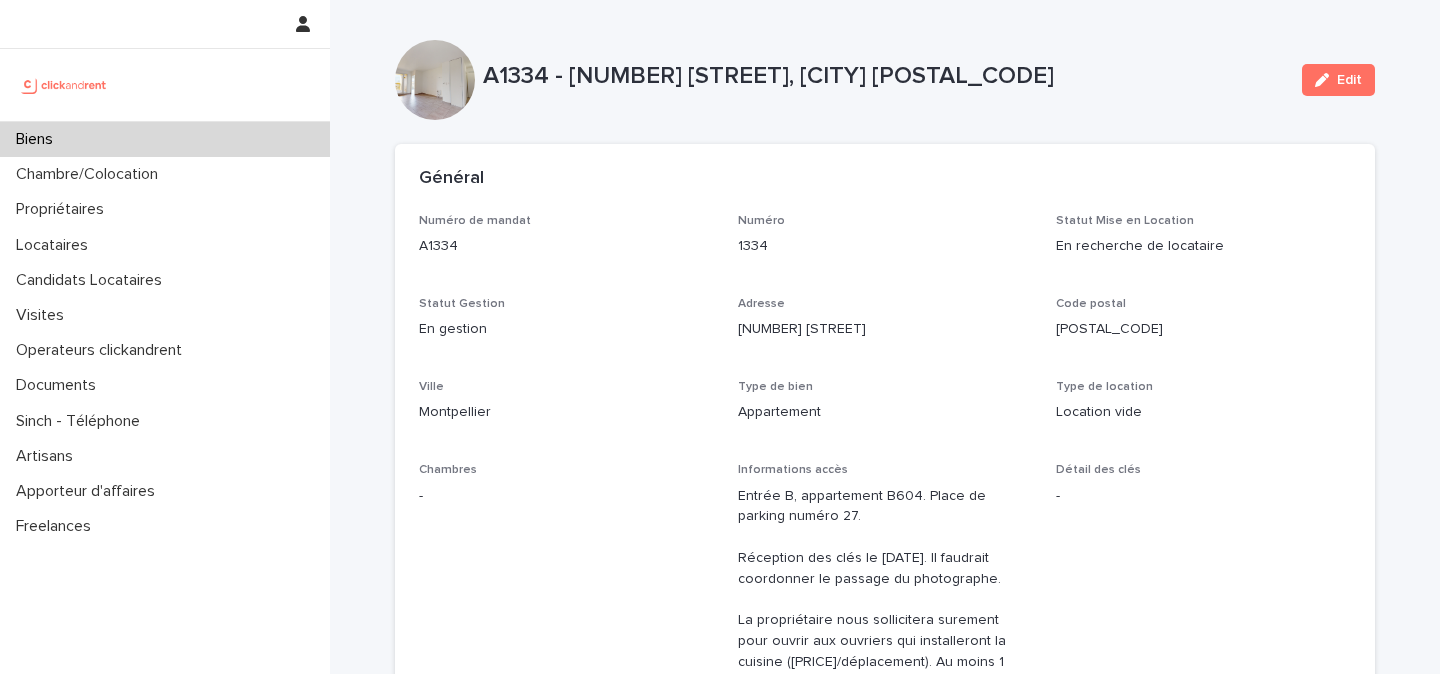 click on "A1334 - [NUMBER] [STREET], [CITY] [POSTAL_CODE]" at bounding box center (884, 76) 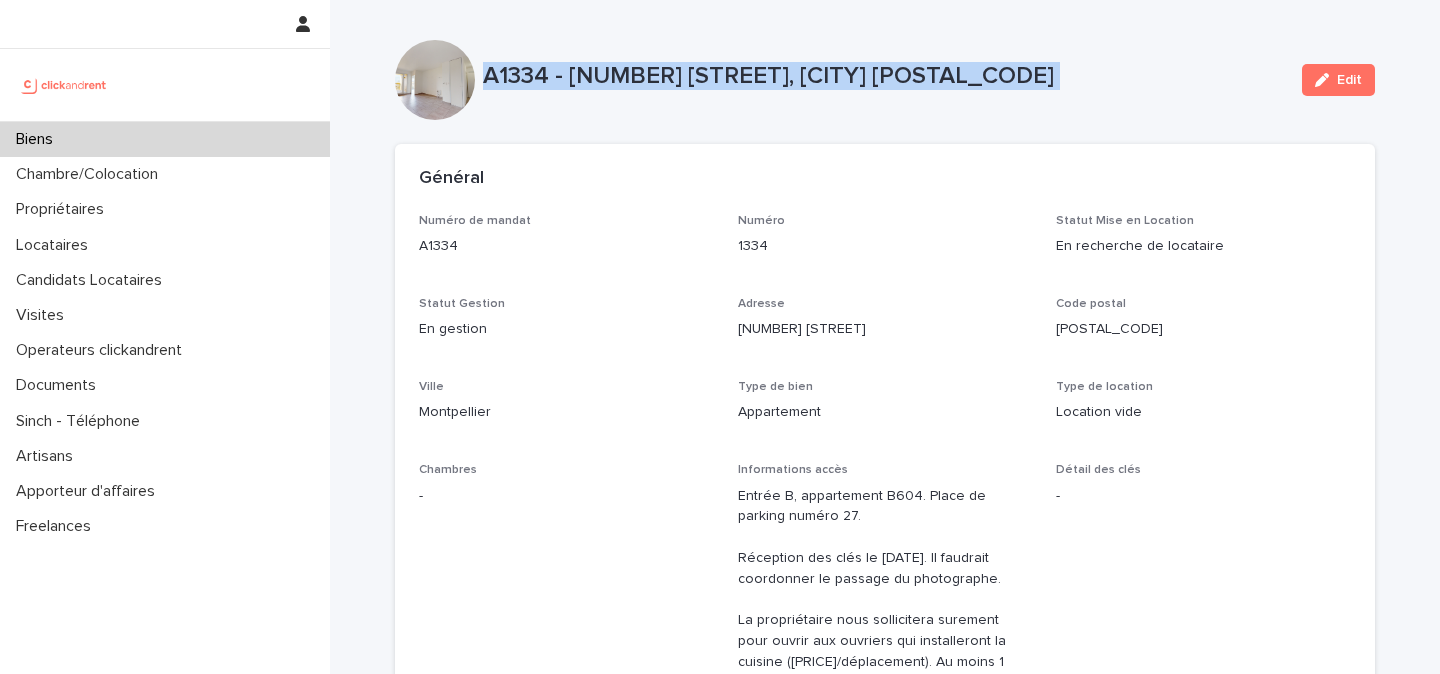click on "A1334 - [NUMBER] [STREET], [CITY] [POSTAL_CODE]" at bounding box center [884, 76] 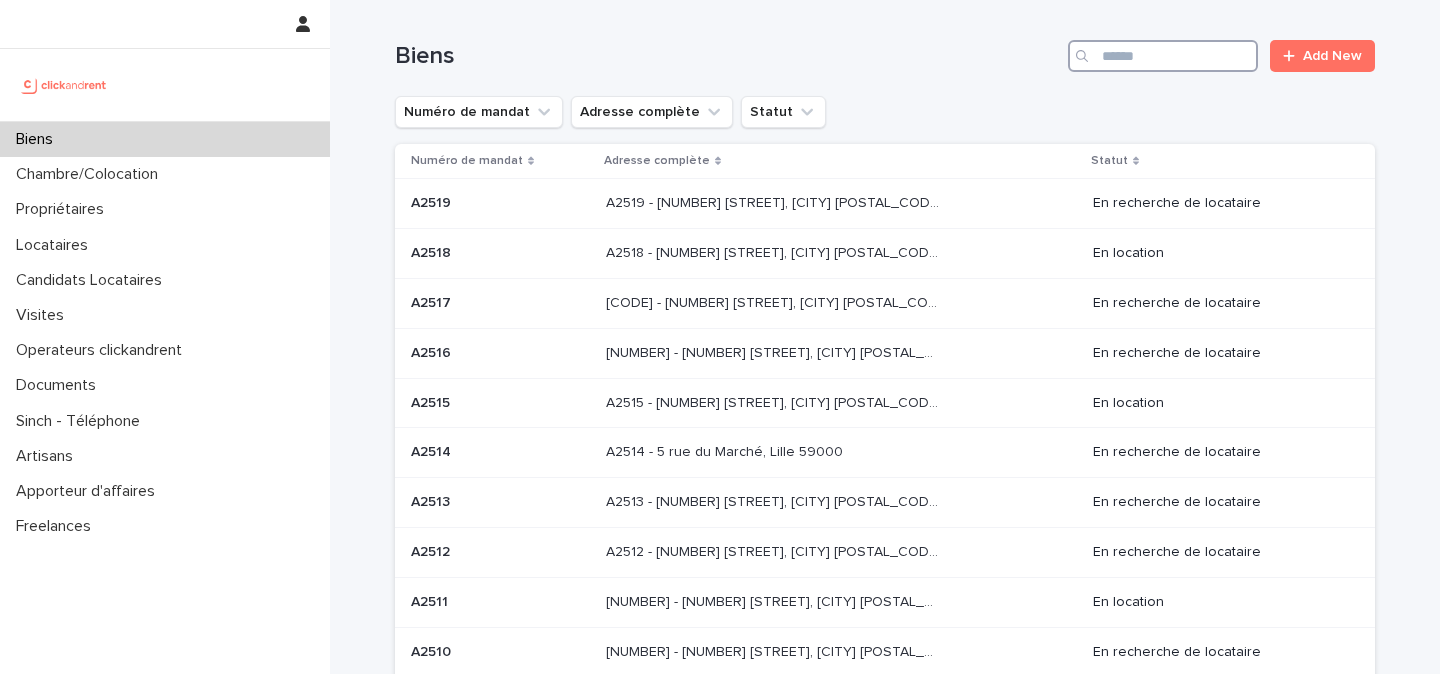 click at bounding box center [1163, 56] 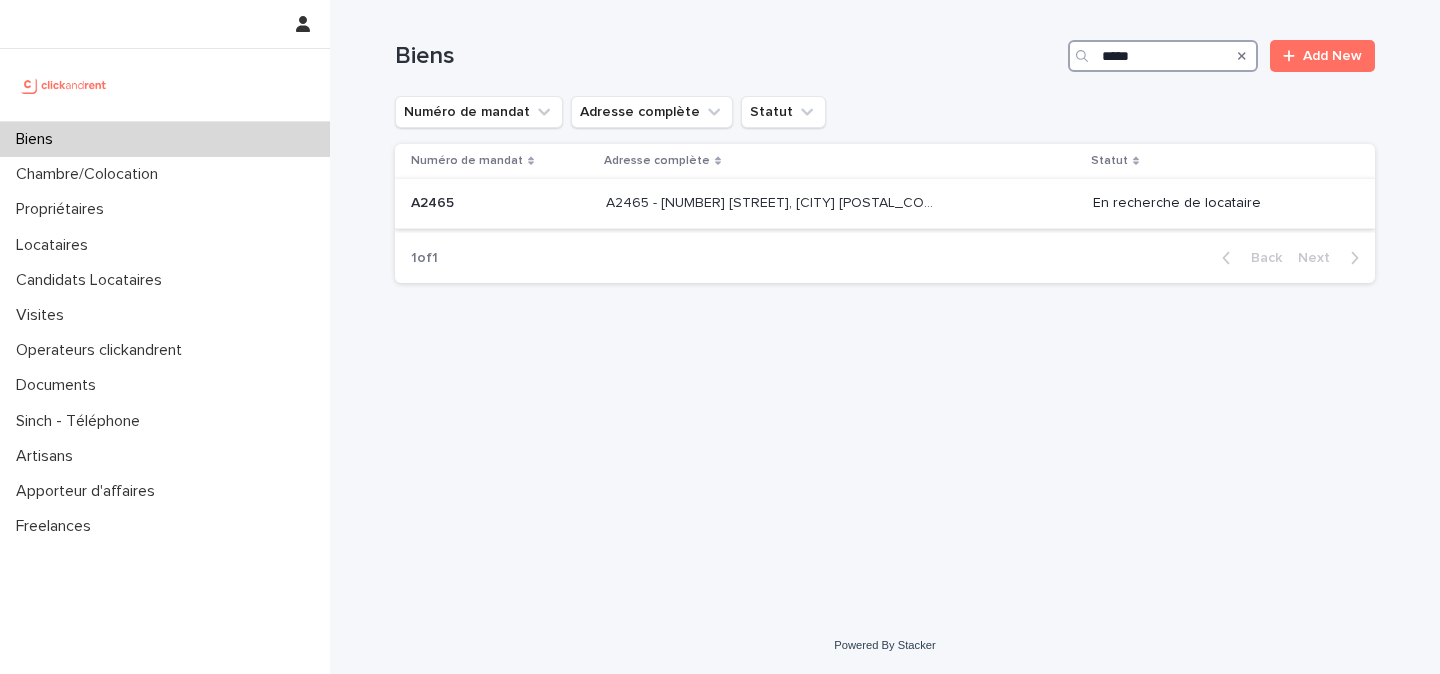 type on "*****" 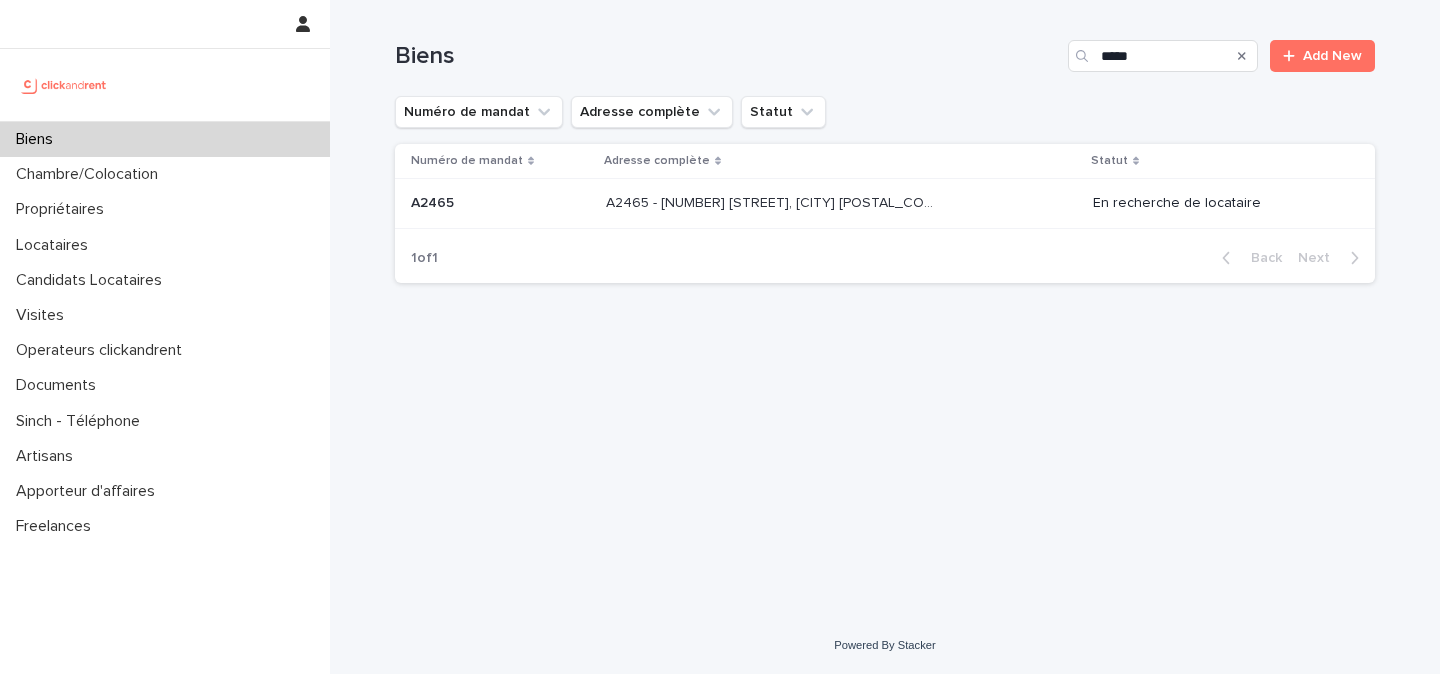 click on "A2465 - [NUMBER] [STREET], [CITY] [POSTAL_CODE]" at bounding box center (774, 201) 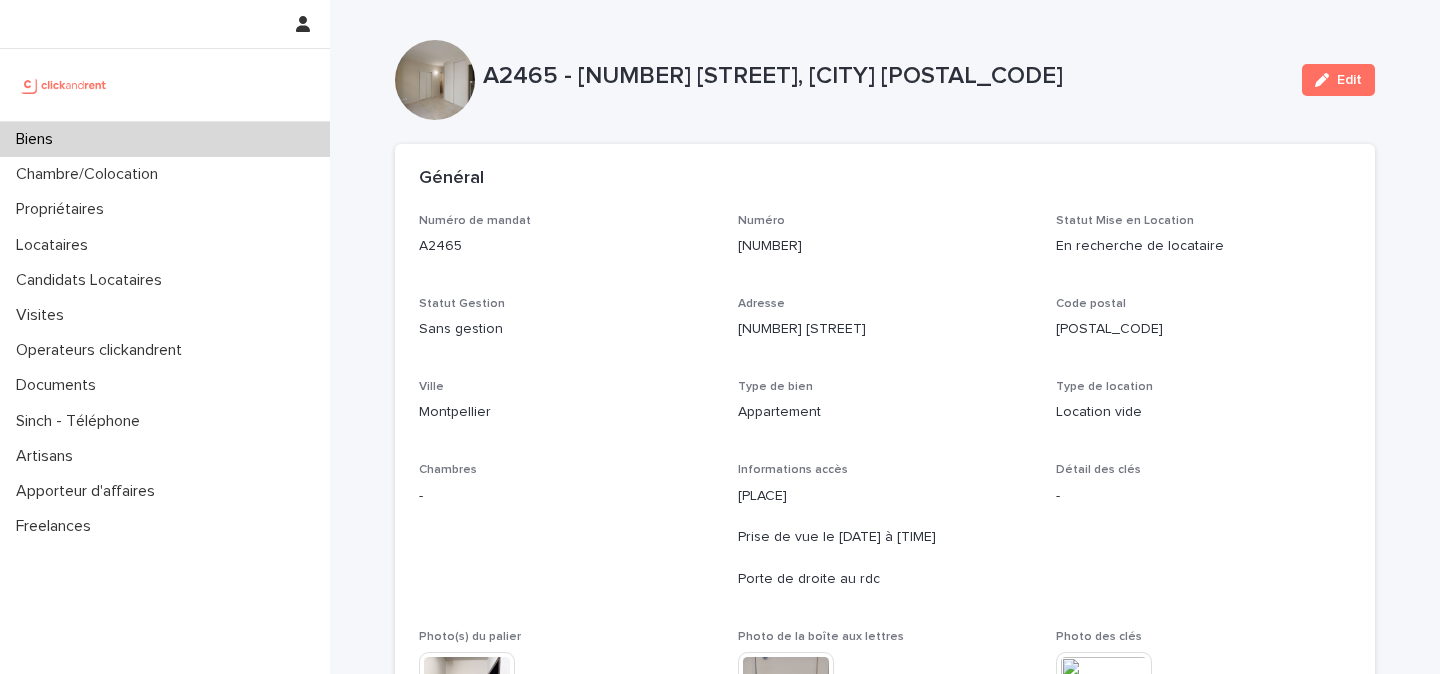 click on "A2465 - [NUMBER] [STREET], [CITY] [POSTAL_CODE]" at bounding box center (884, 76) 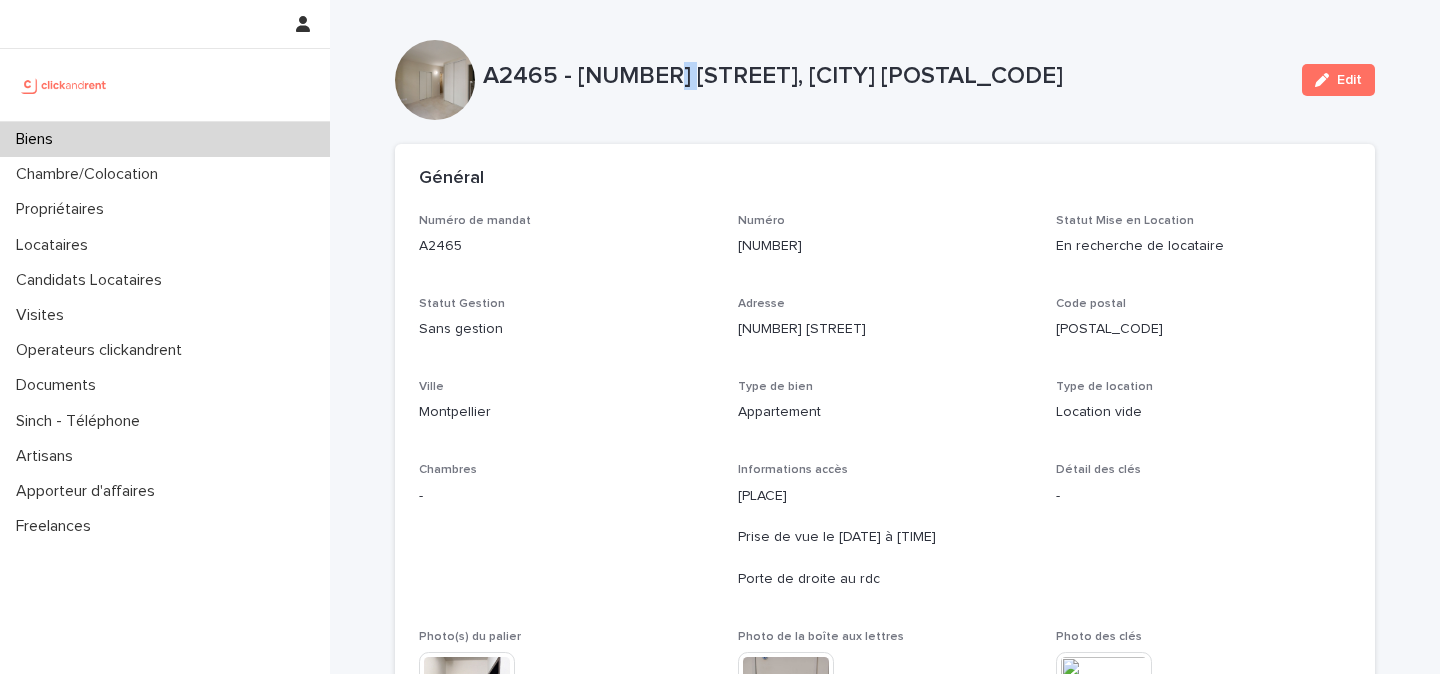 click on "A2465 - [NUMBER] [STREET], [CITY] [POSTAL_CODE]" at bounding box center (884, 76) 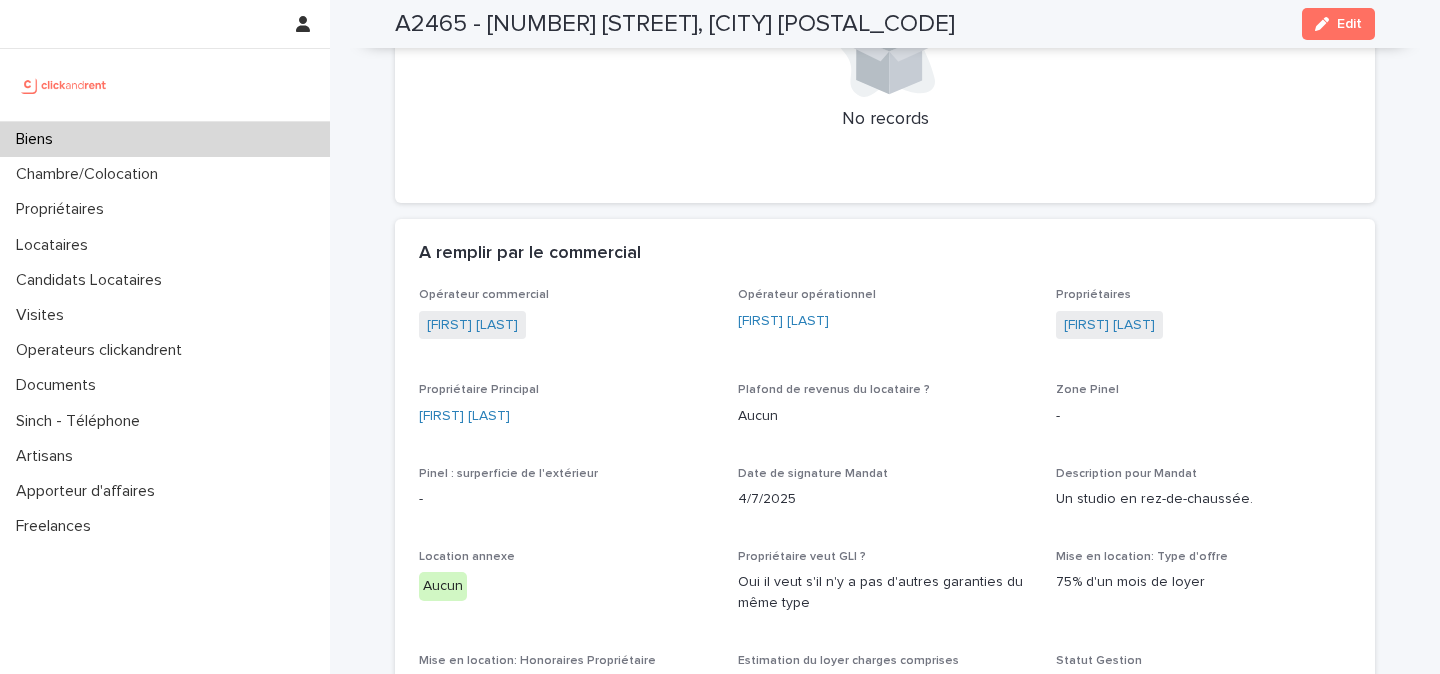 scroll, scrollTop: 1221, scrollLeft: 0, axis: vertical 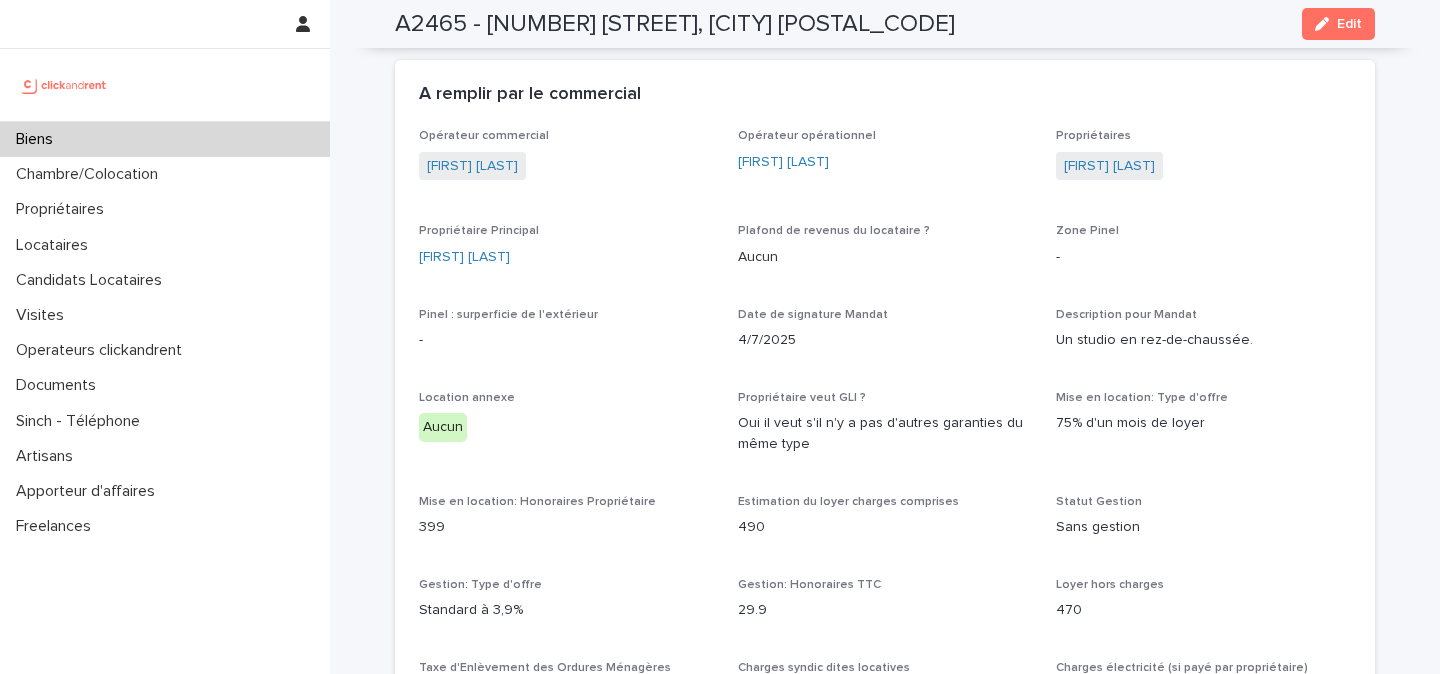 click at bounding box center [64, 85] 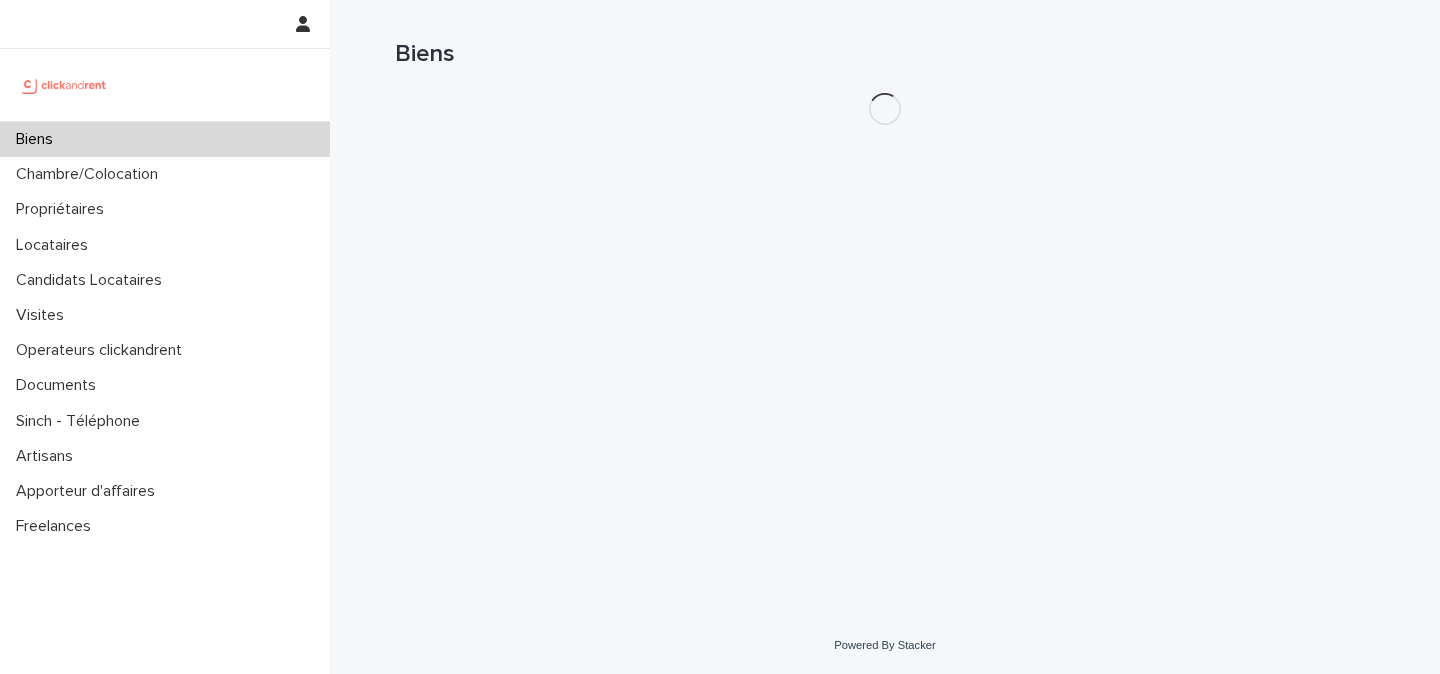 scroll, scrollTop: 0, scrollLeft: 0, axis: both 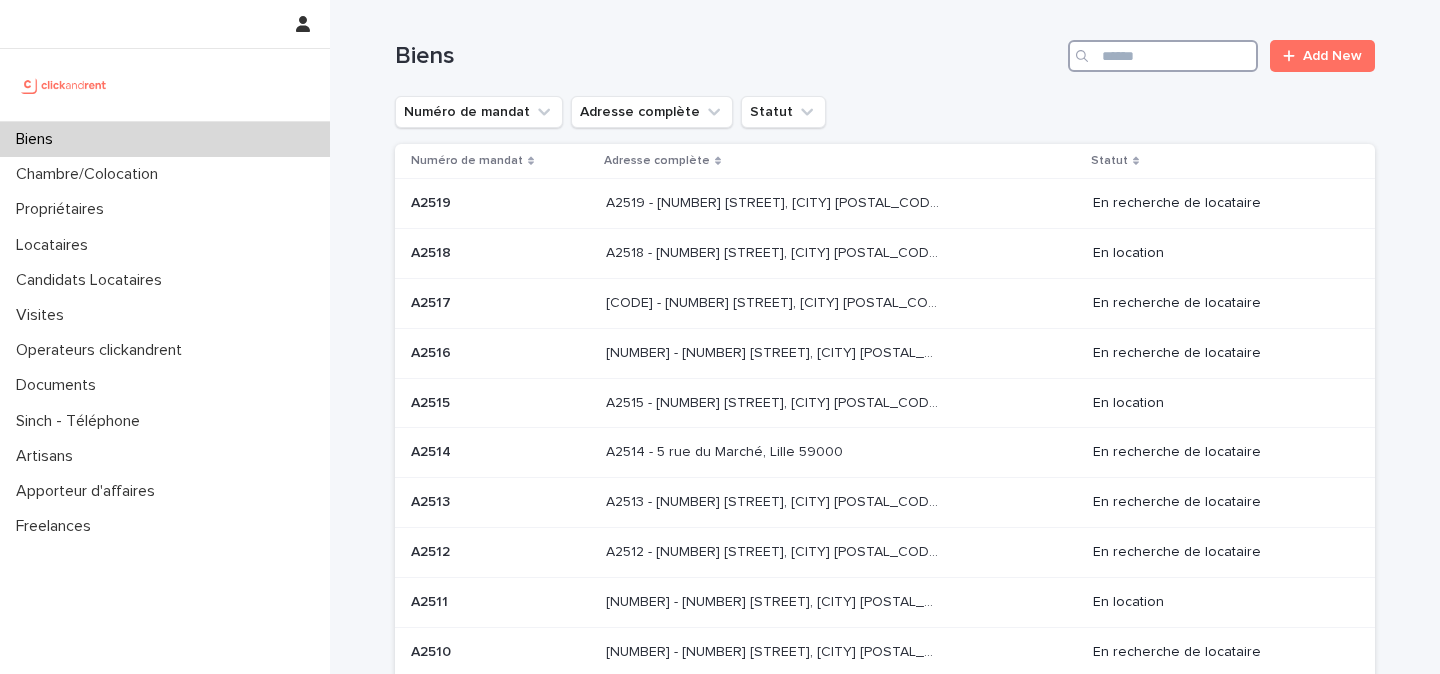 click at bounding box center (1163, 56) 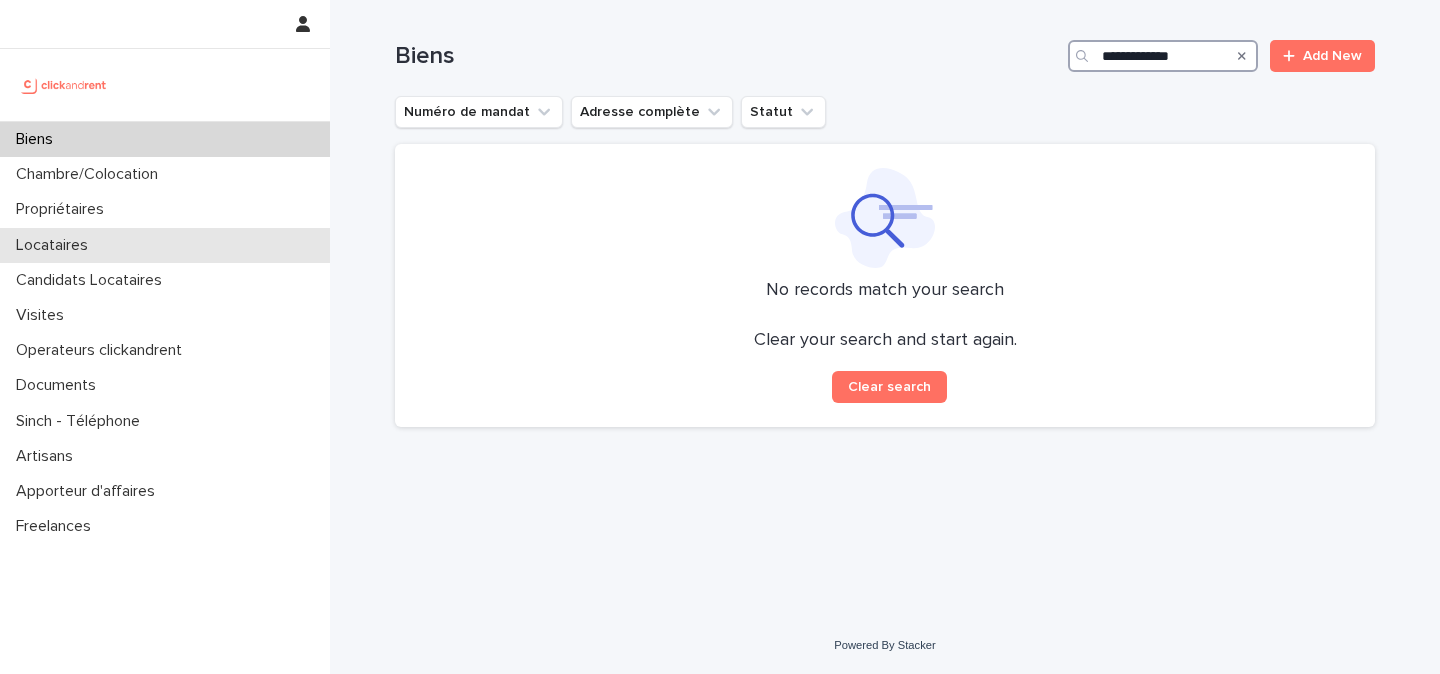 type on "**********" 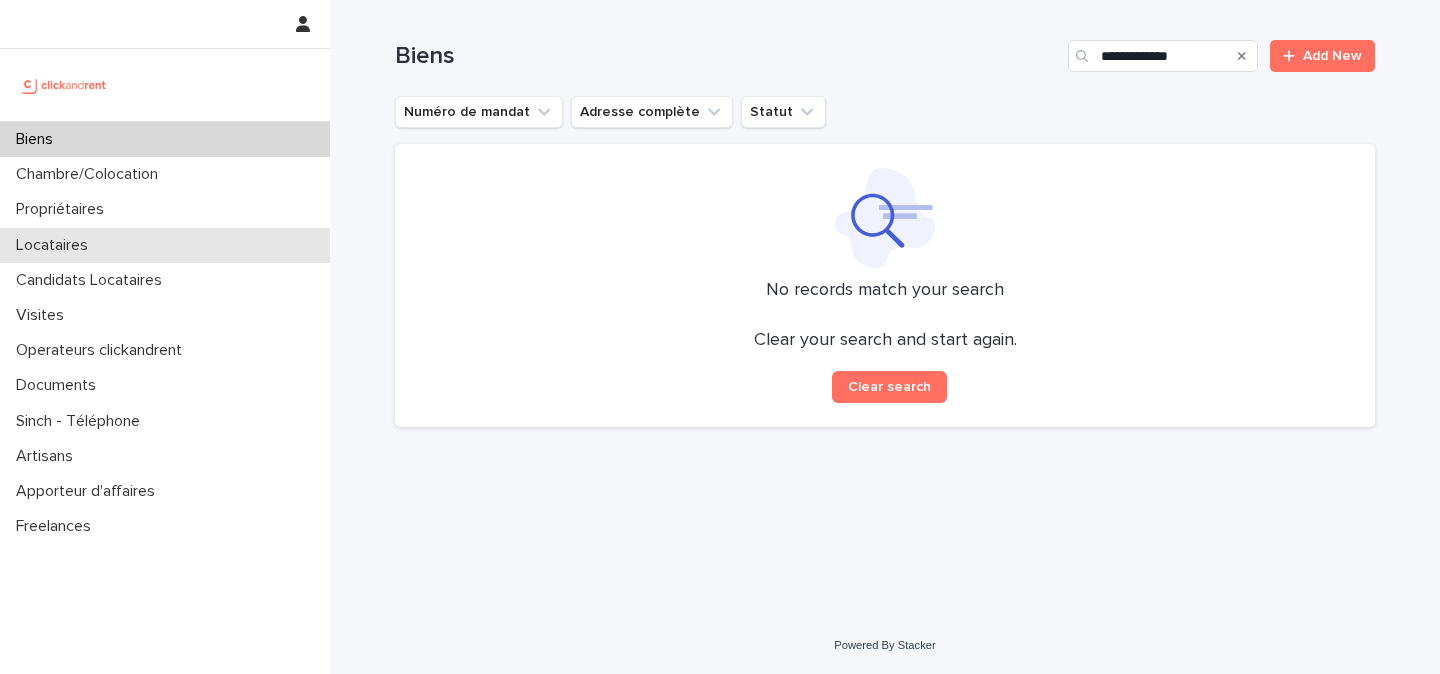 click on "Locataires" at bounding box center [165, 245] 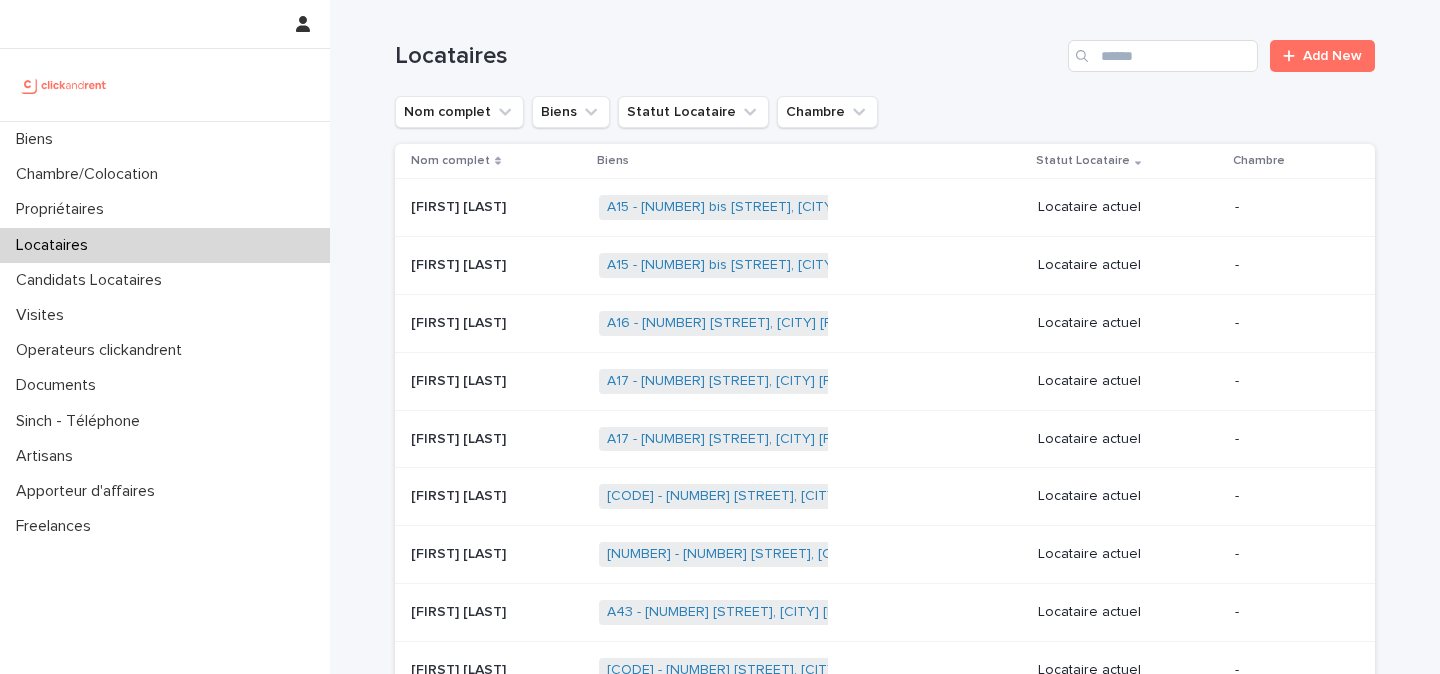 click on "Locataires Add New" at bounding box center (885, 48) 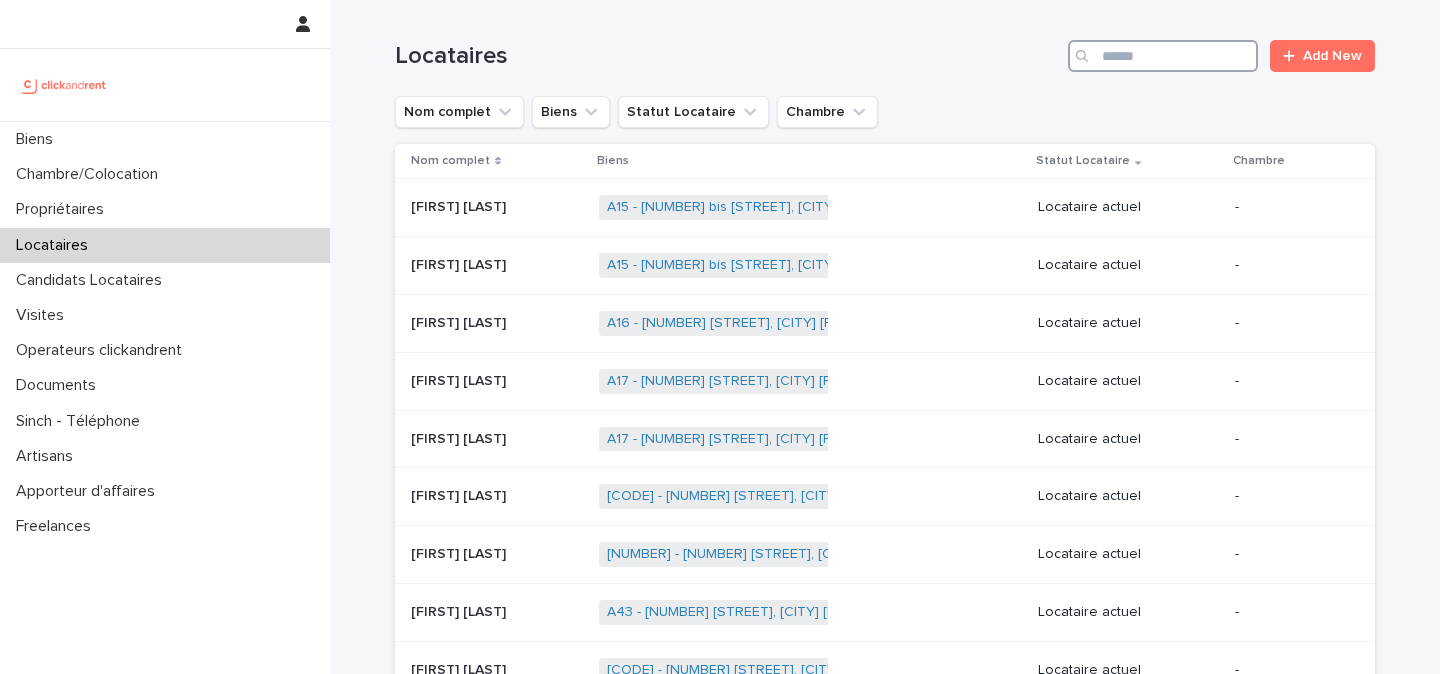 click at bounding box center [1163, 56] 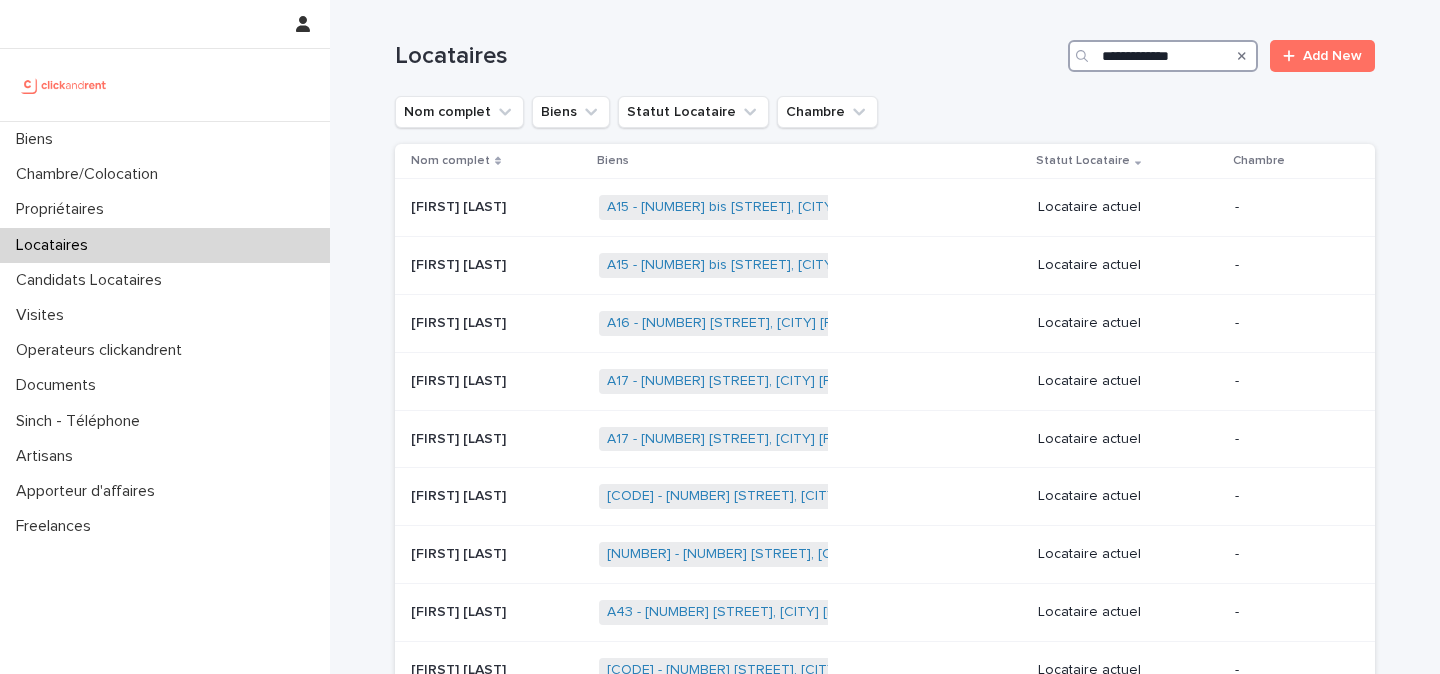 type on "**********" 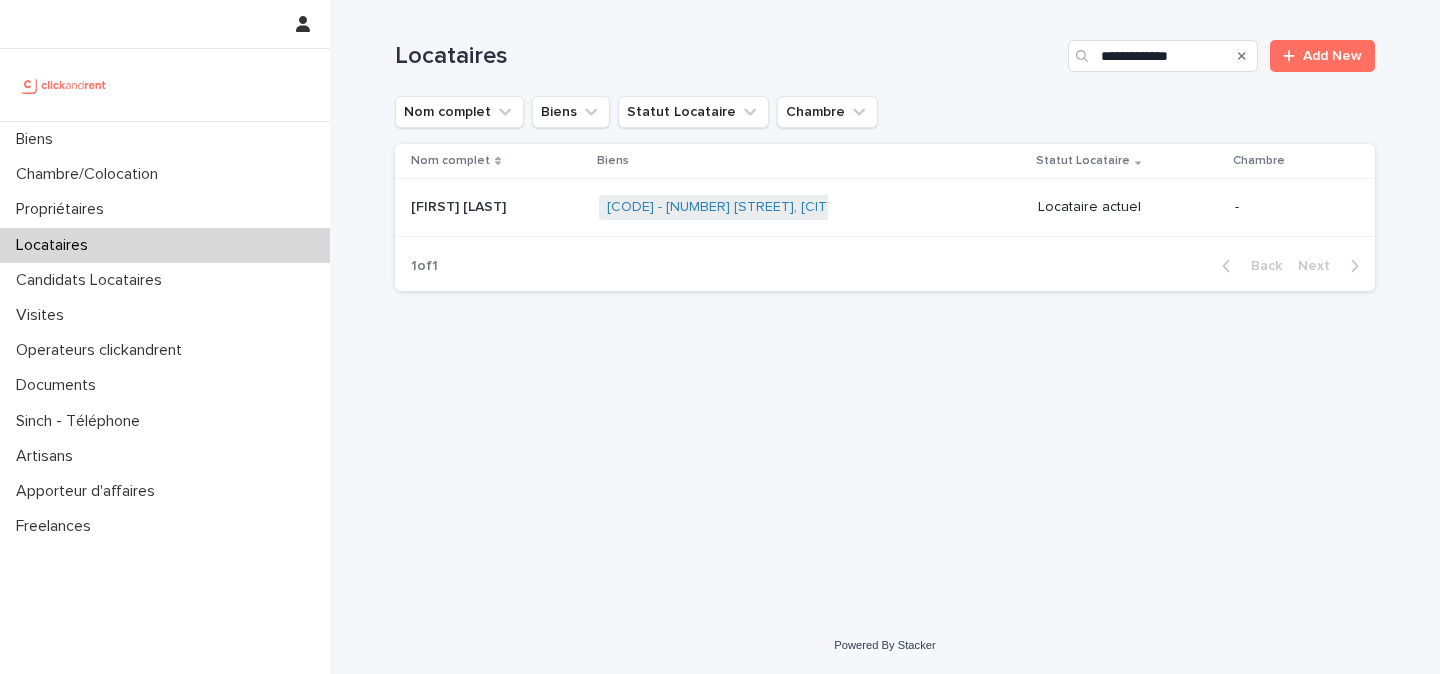 click on "Locataires" at bounding box center [165, 245] 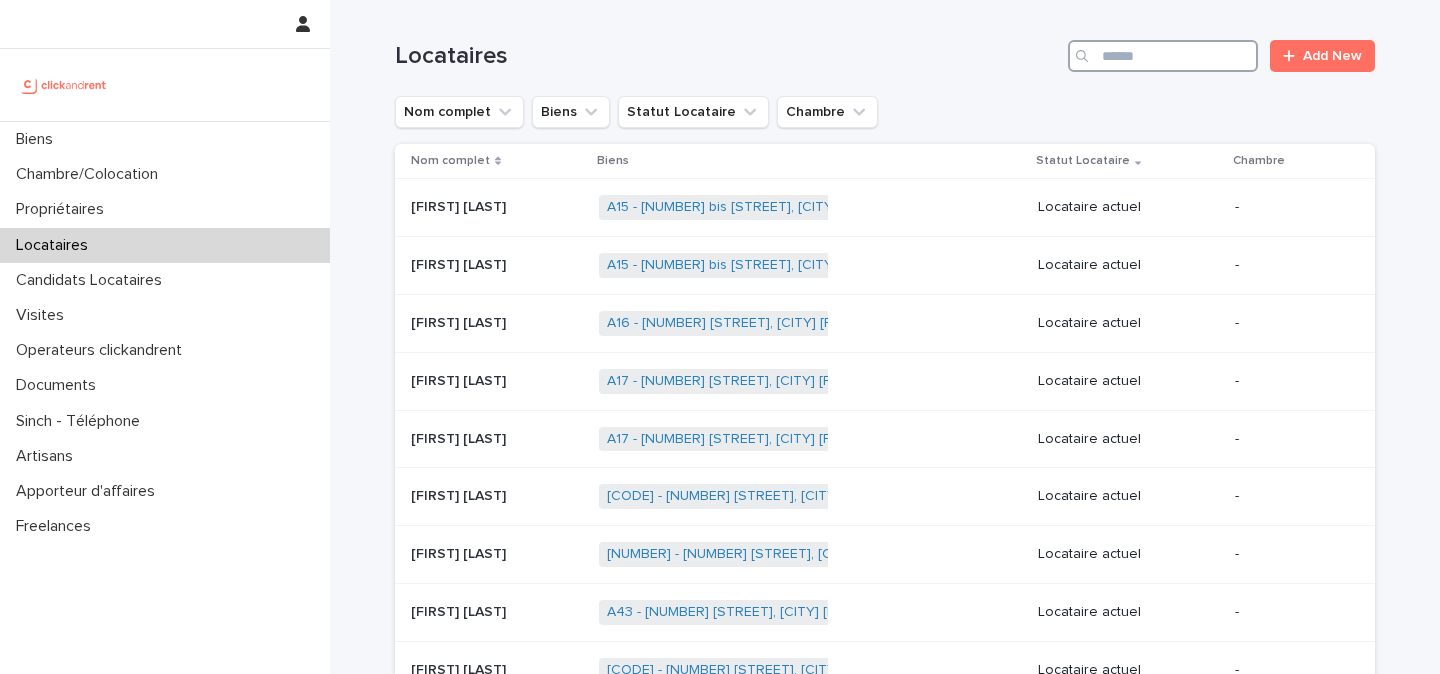 click at bounding box center (1163, 56) 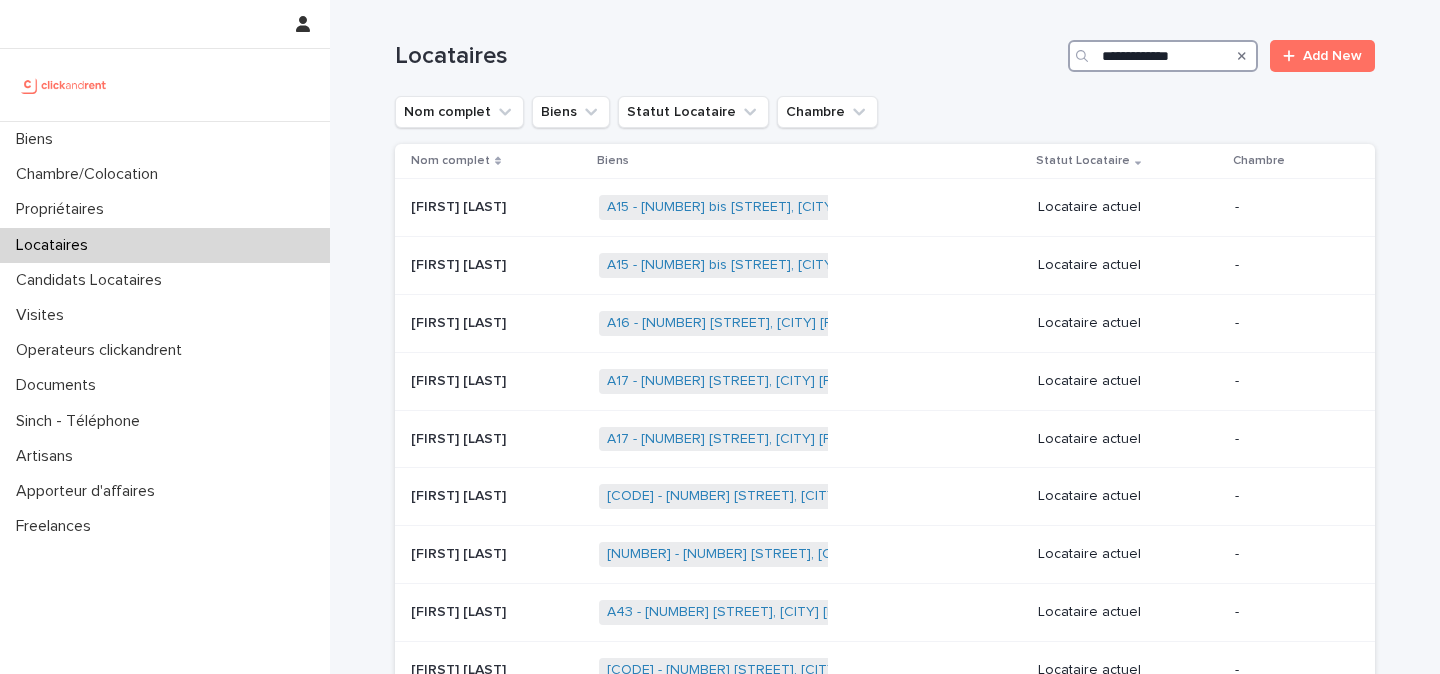 type on "**********" 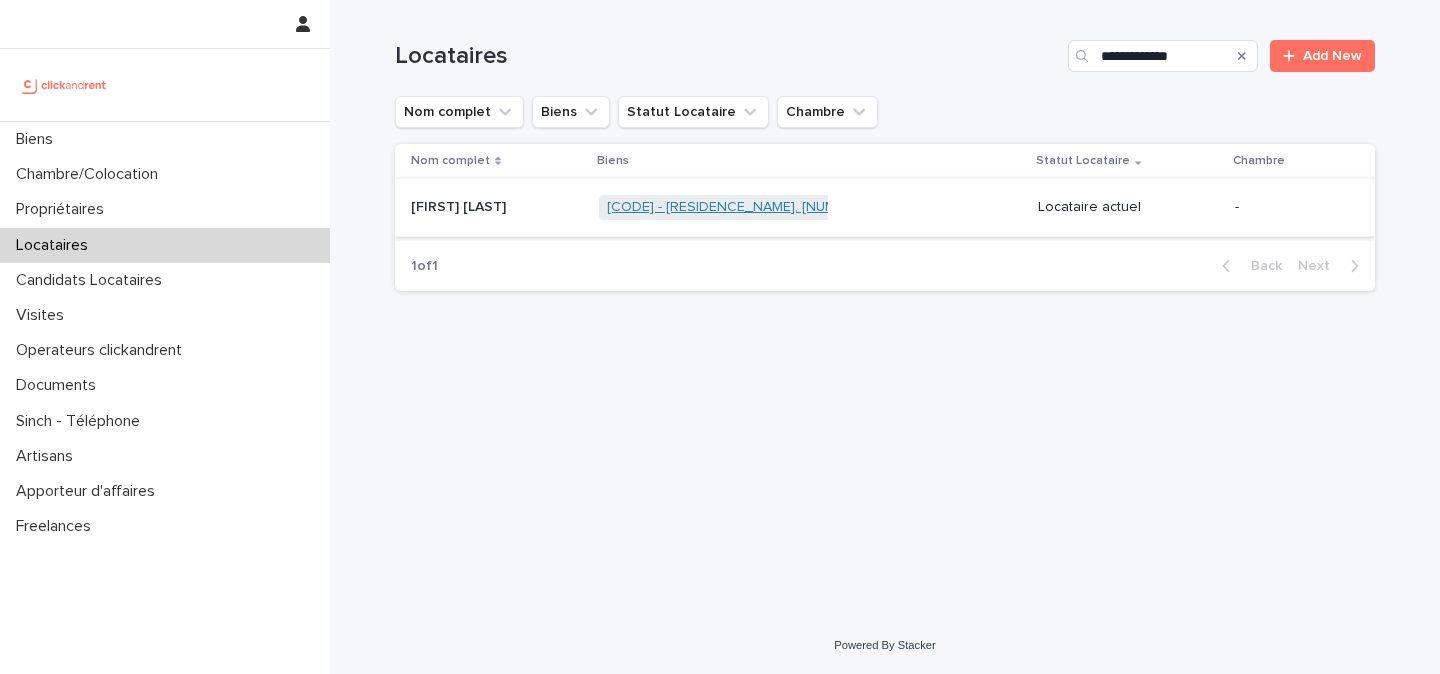 click on "[CODE] - [RESIDENCE_NAME], [NUMBER] [STREET], [CITY] [POSTAL_CODE]" at bounding box center [847, 207] 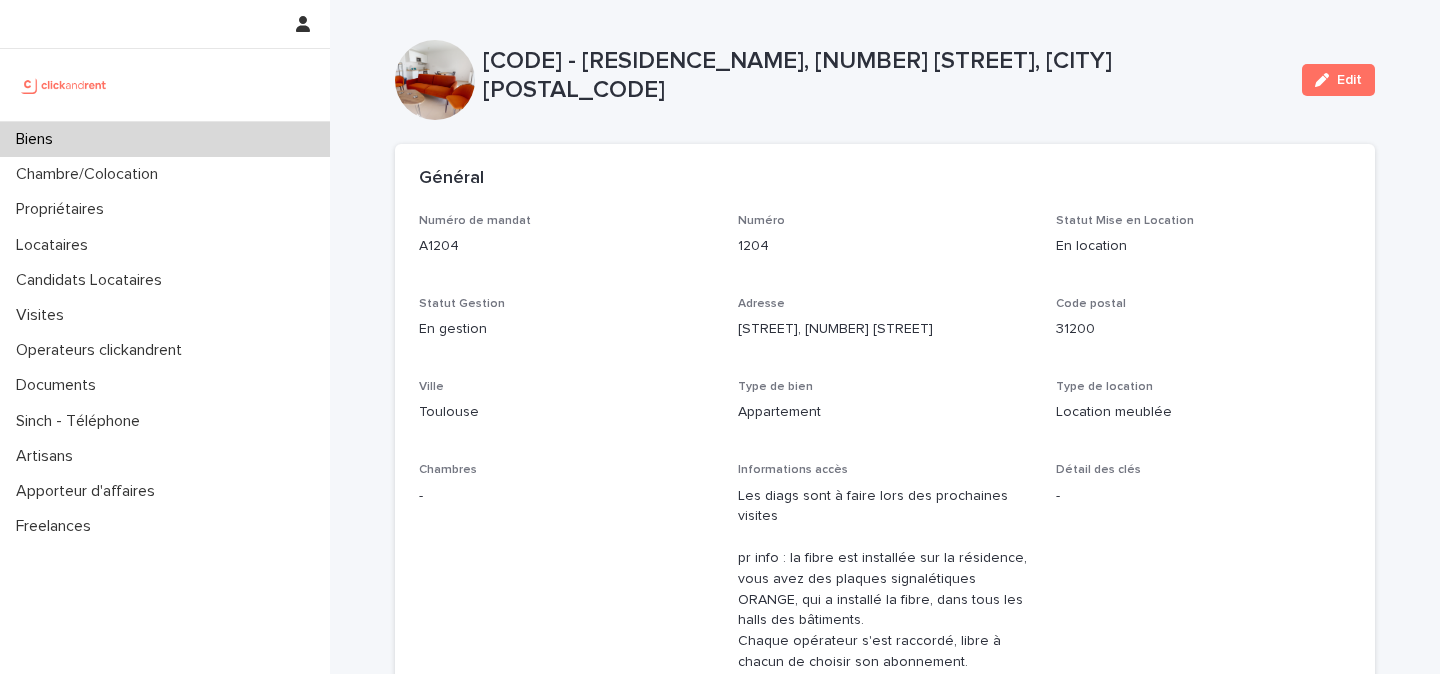 click at bounding box center [64, 85] 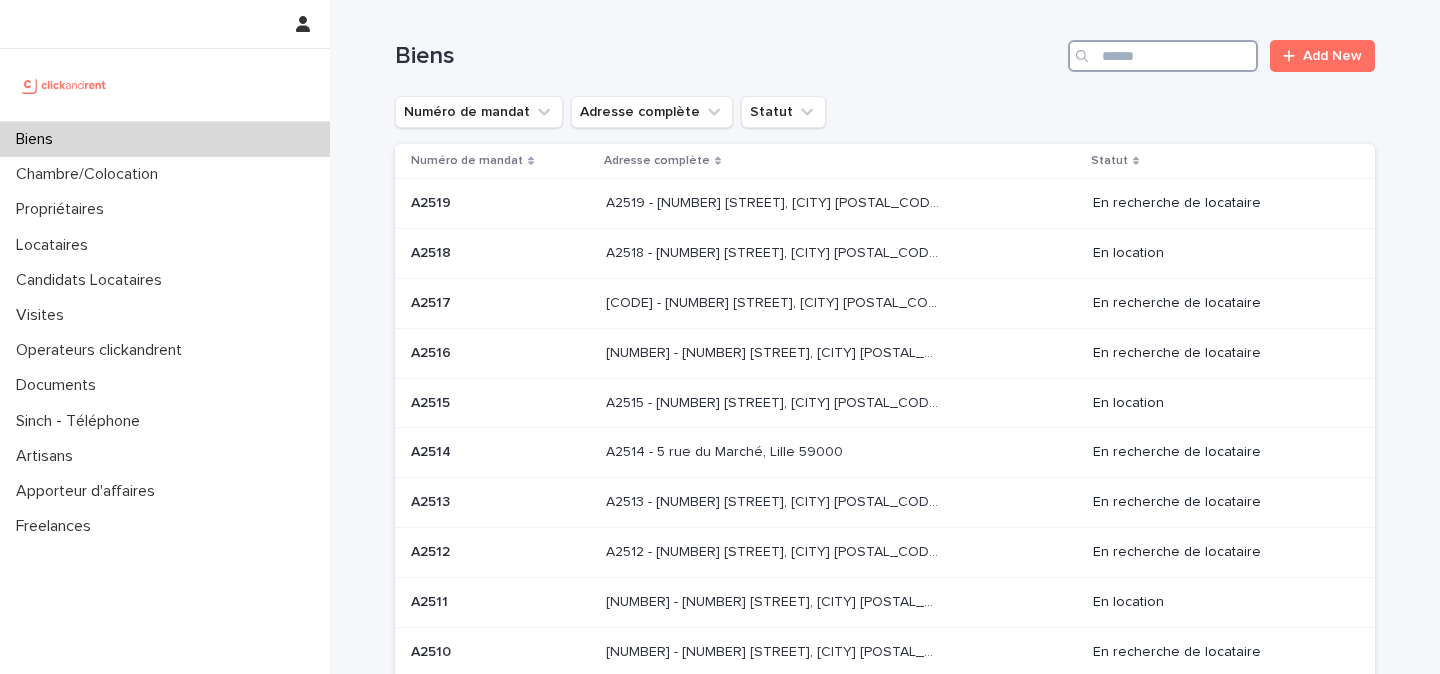 click at bounding box center [1163, 56] 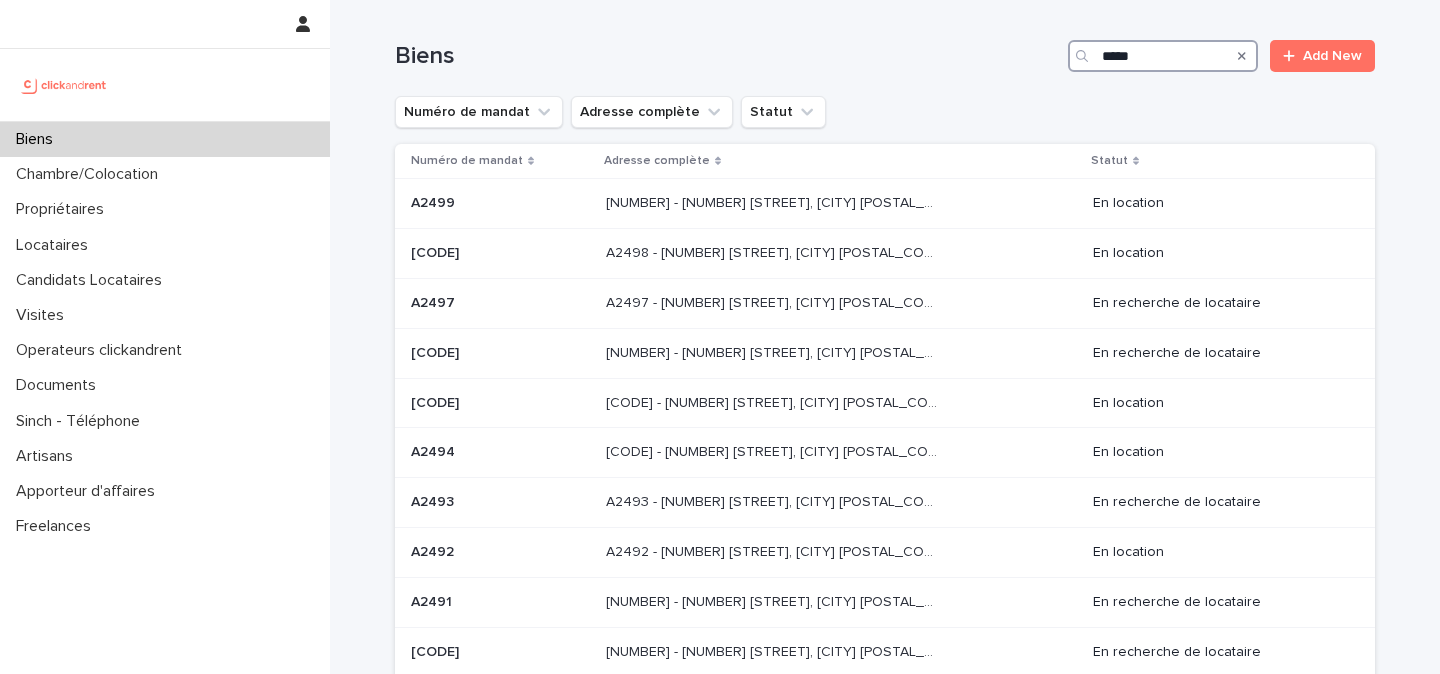 type on "*****" 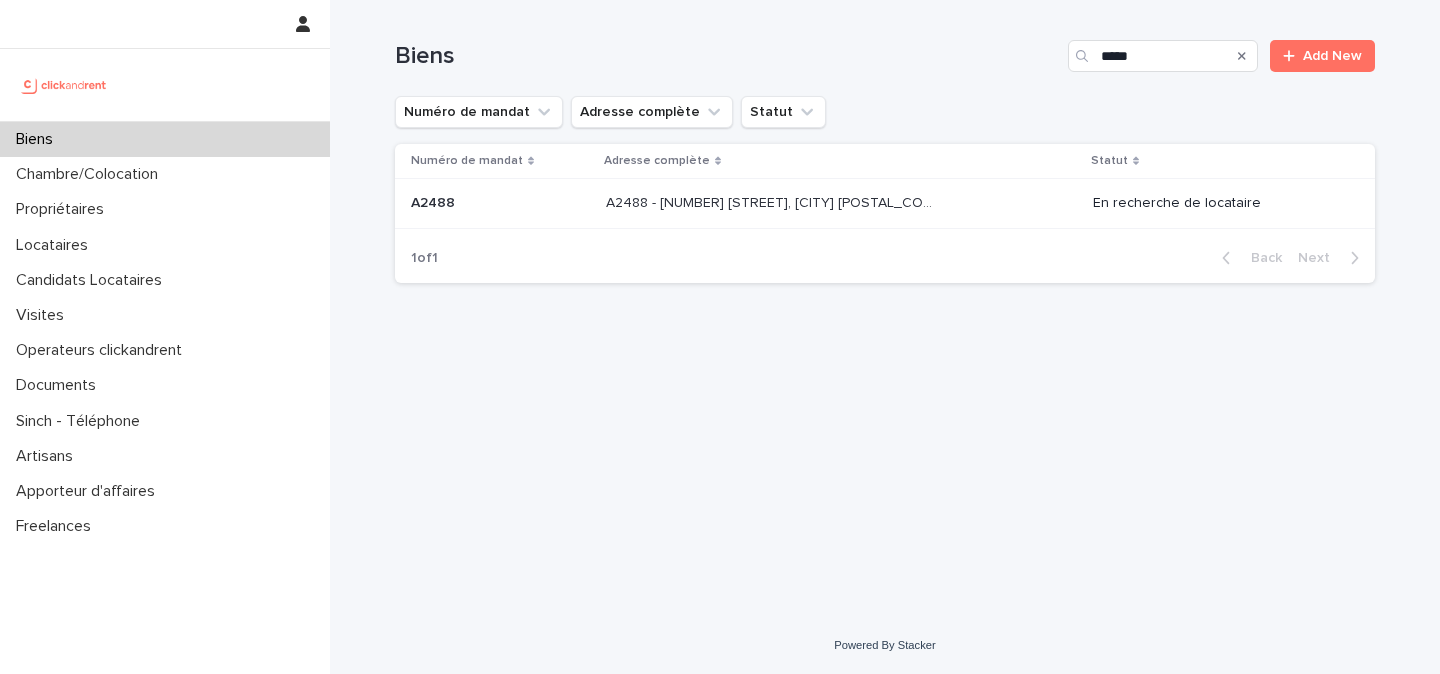 click on "A2488 - [NUMBER] [STREET],  [CITY] [POSTAL_CODE]" at bounding box center [774, 201] 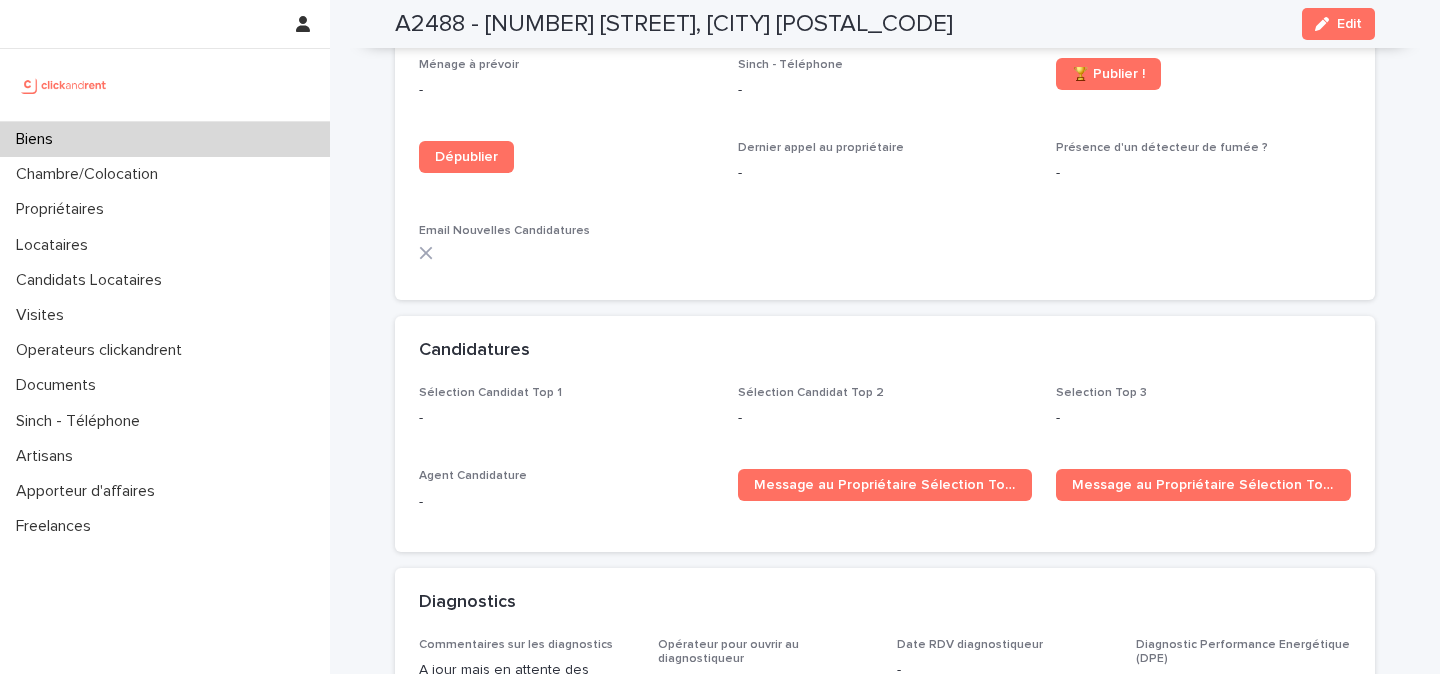 scroll, scrollTop: 4677, scrollLeft: 0, axis: vertical 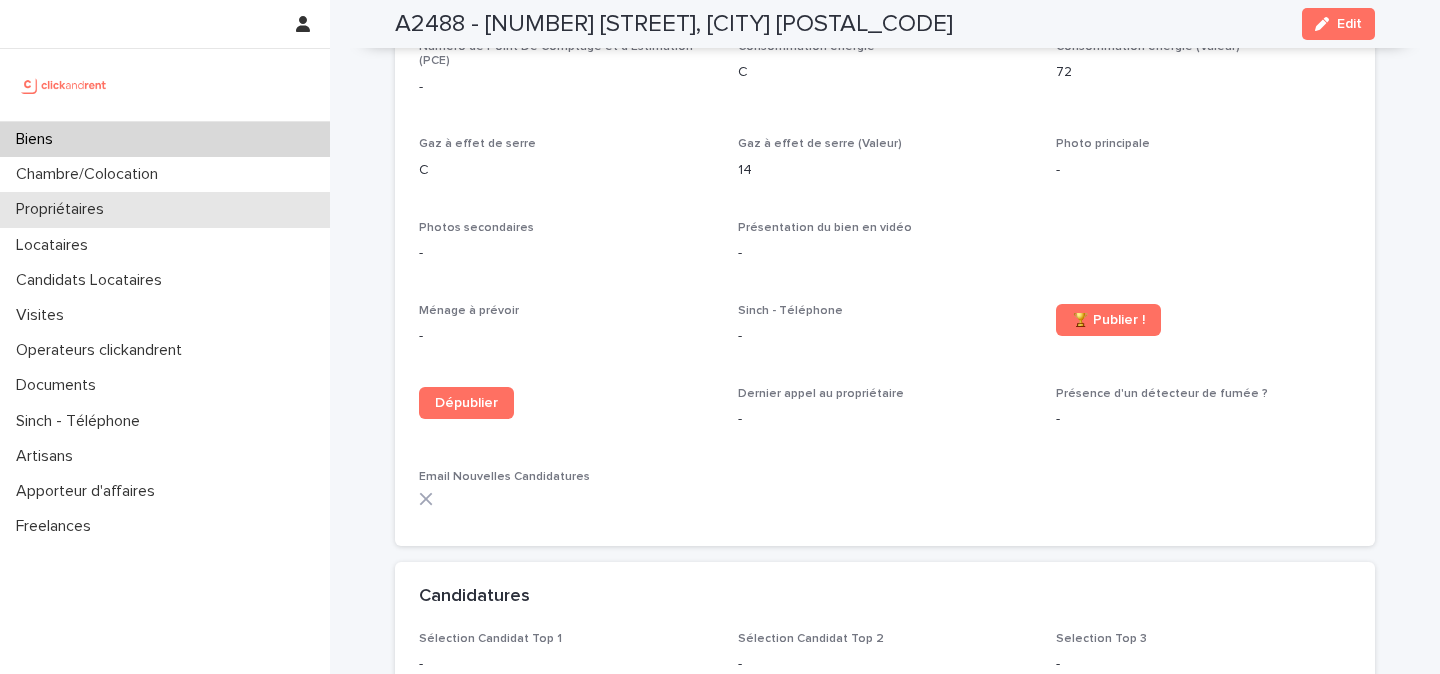 click on "Propriétaires" at bounding box center (64, 209) 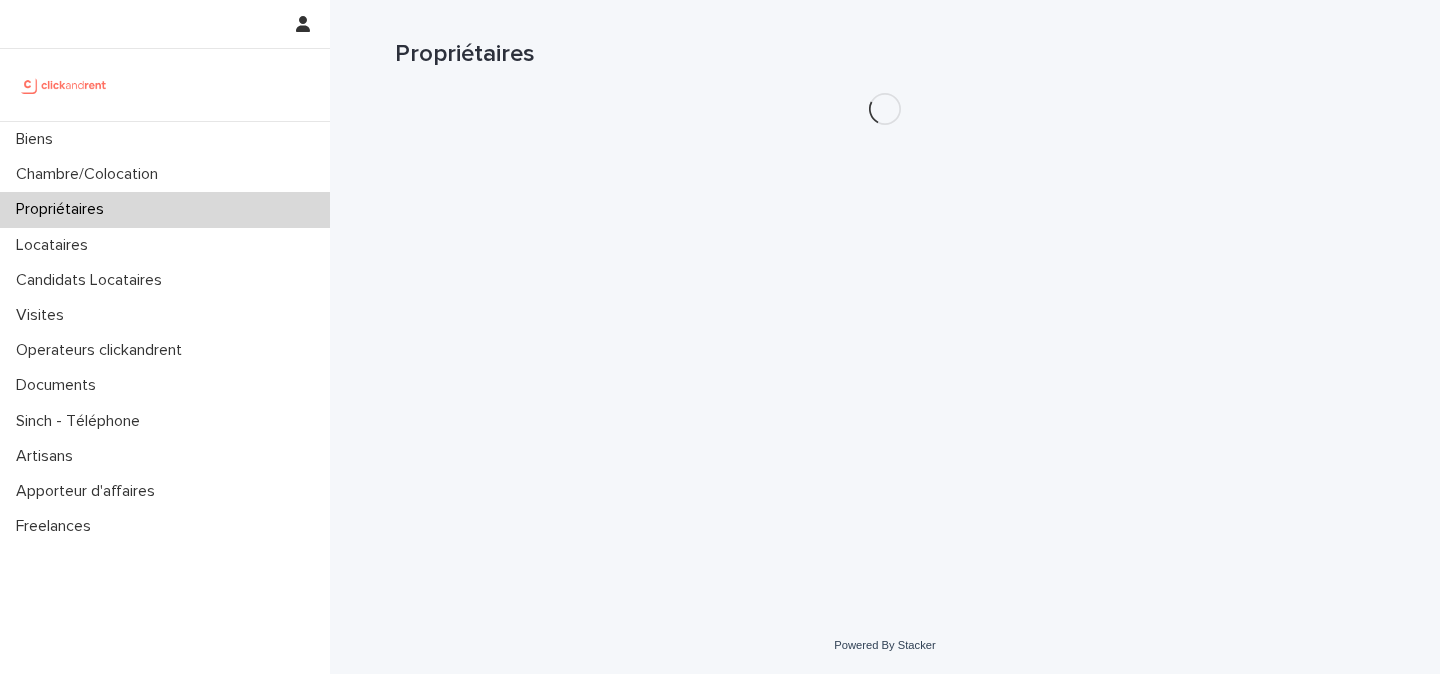 scroll, scrollTop: 0, scrollLeft: 0, axis: both 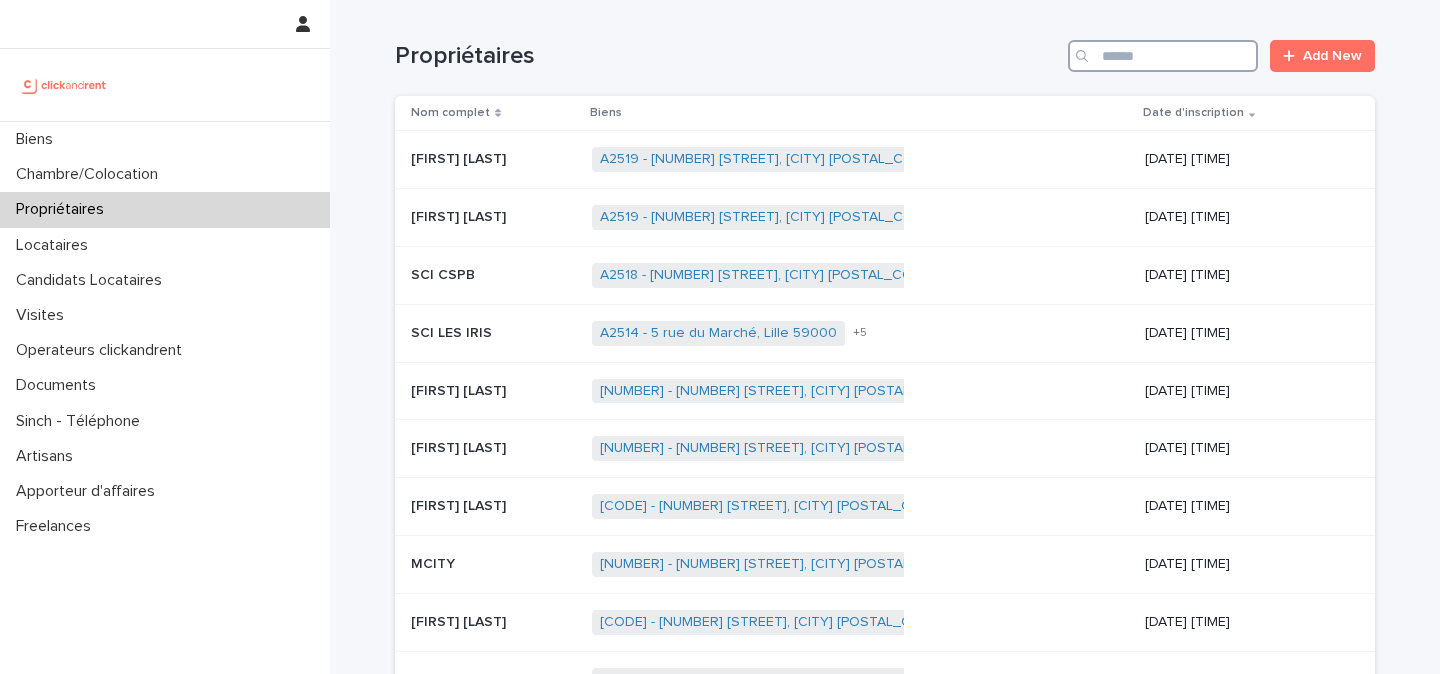 click at bounding box center (1163, 56) 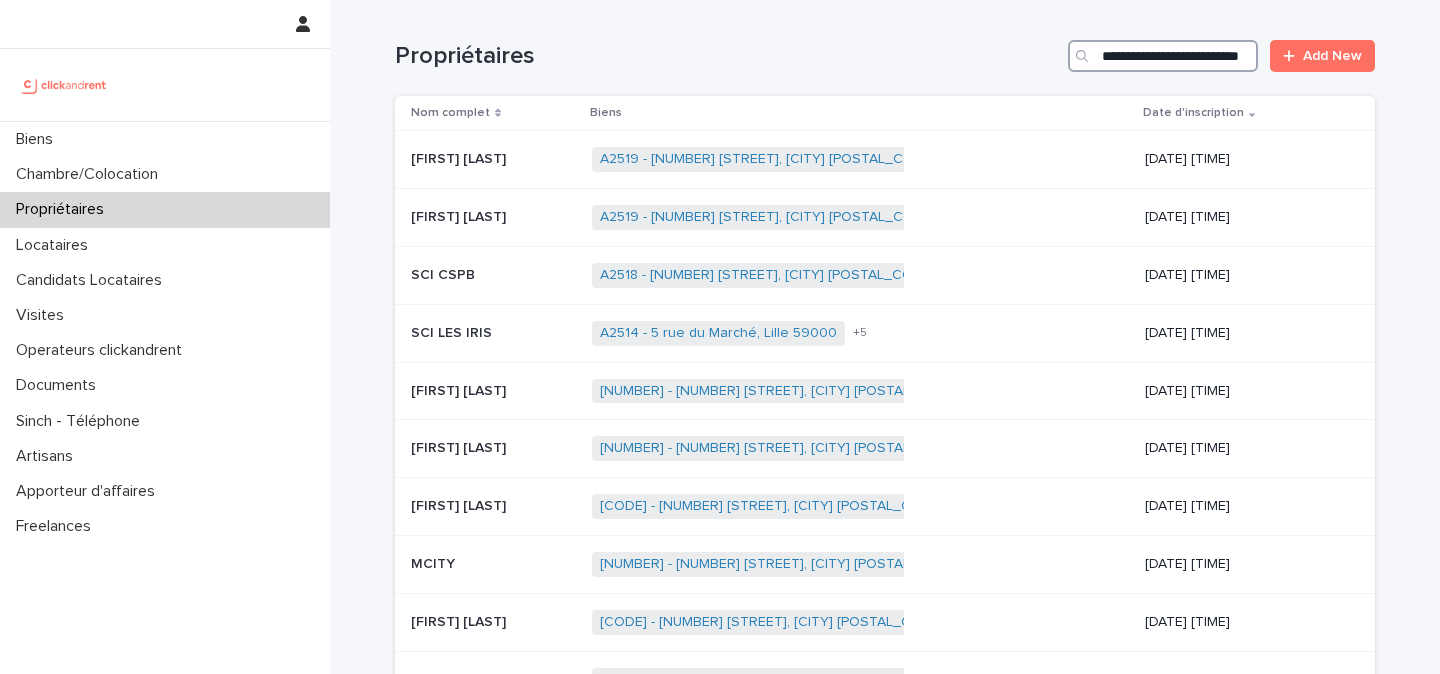 scroll, scrollTop: 0, scrollLeft: 60, axis: horizontal 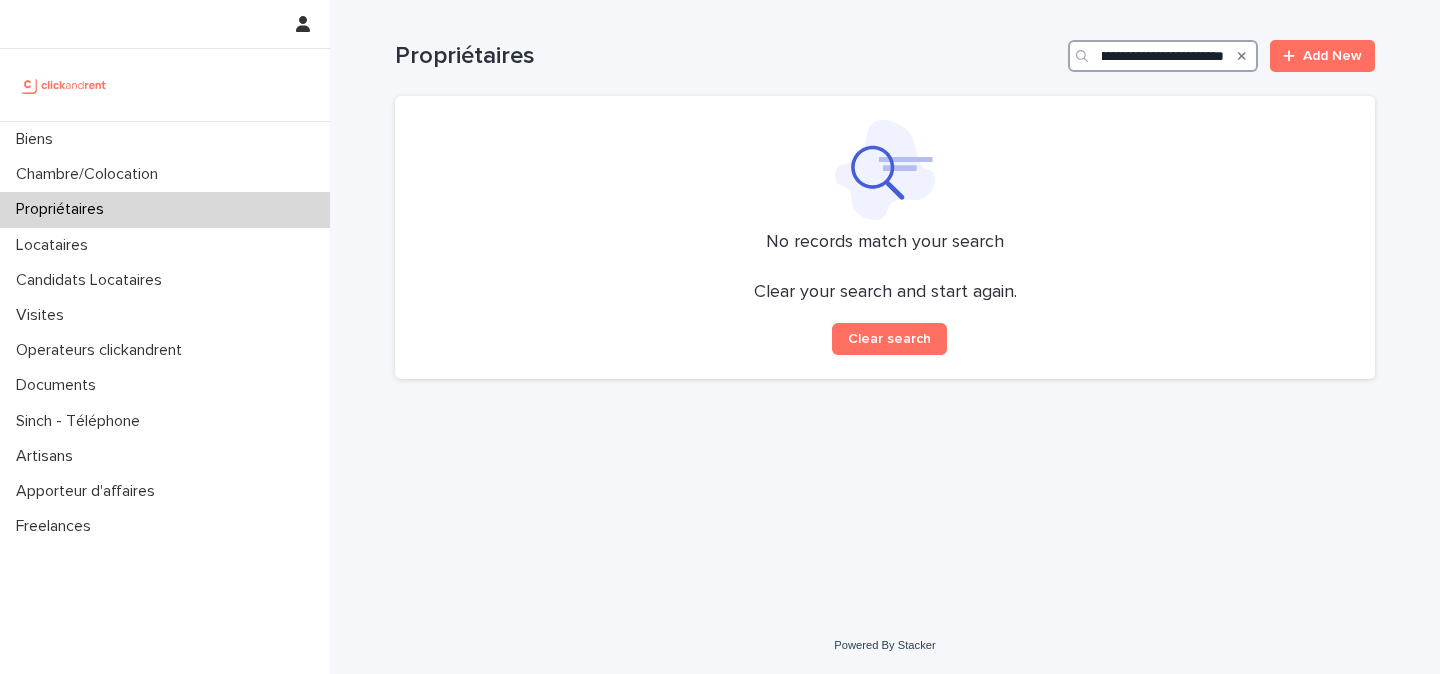 click on "**********" at bounding box center [1163, 56] 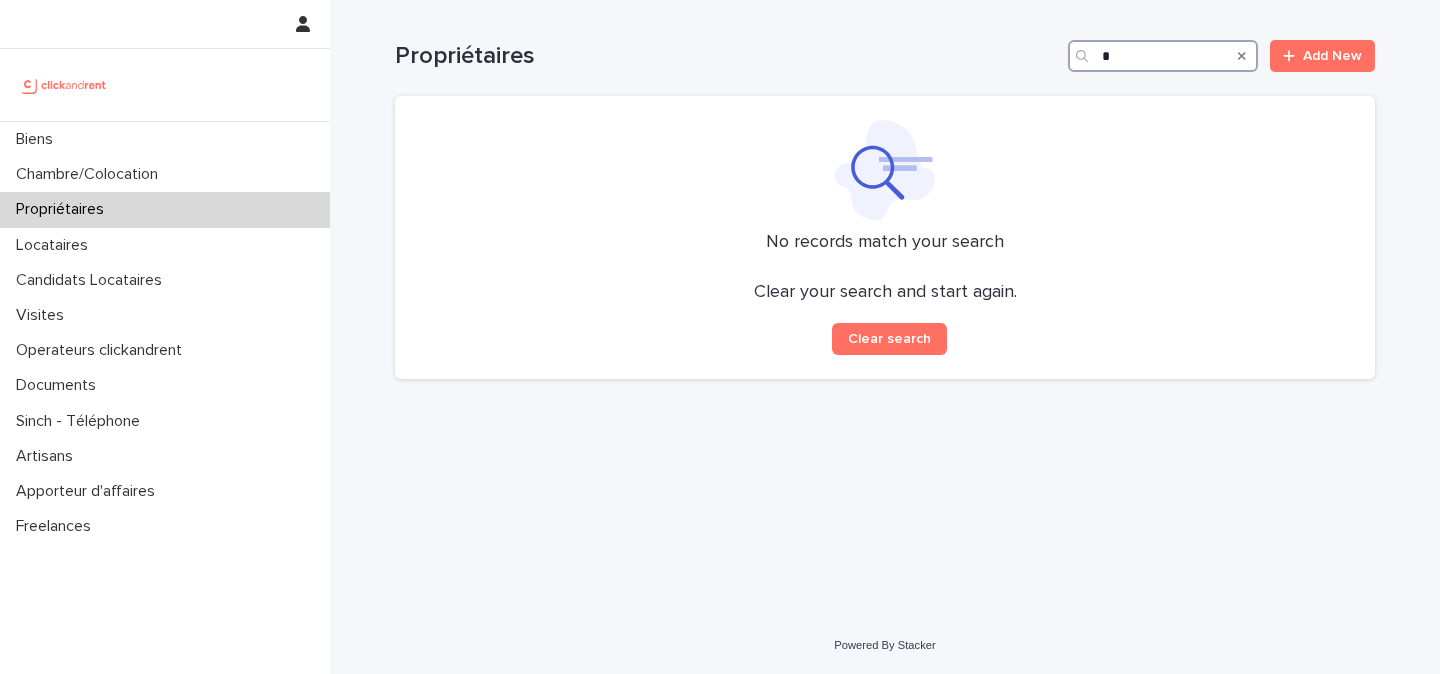 scroll, scrollTop: 0, scrollLeft: 0, axis: both 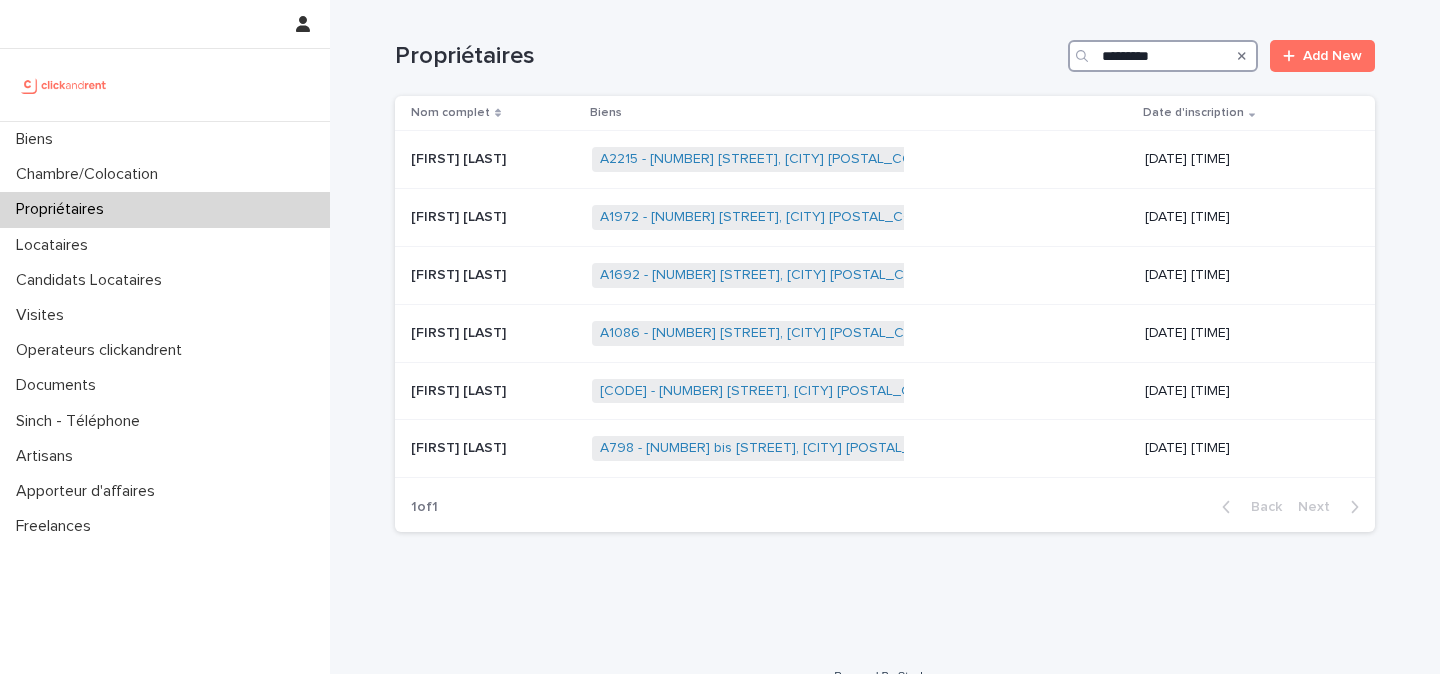 type on "********" 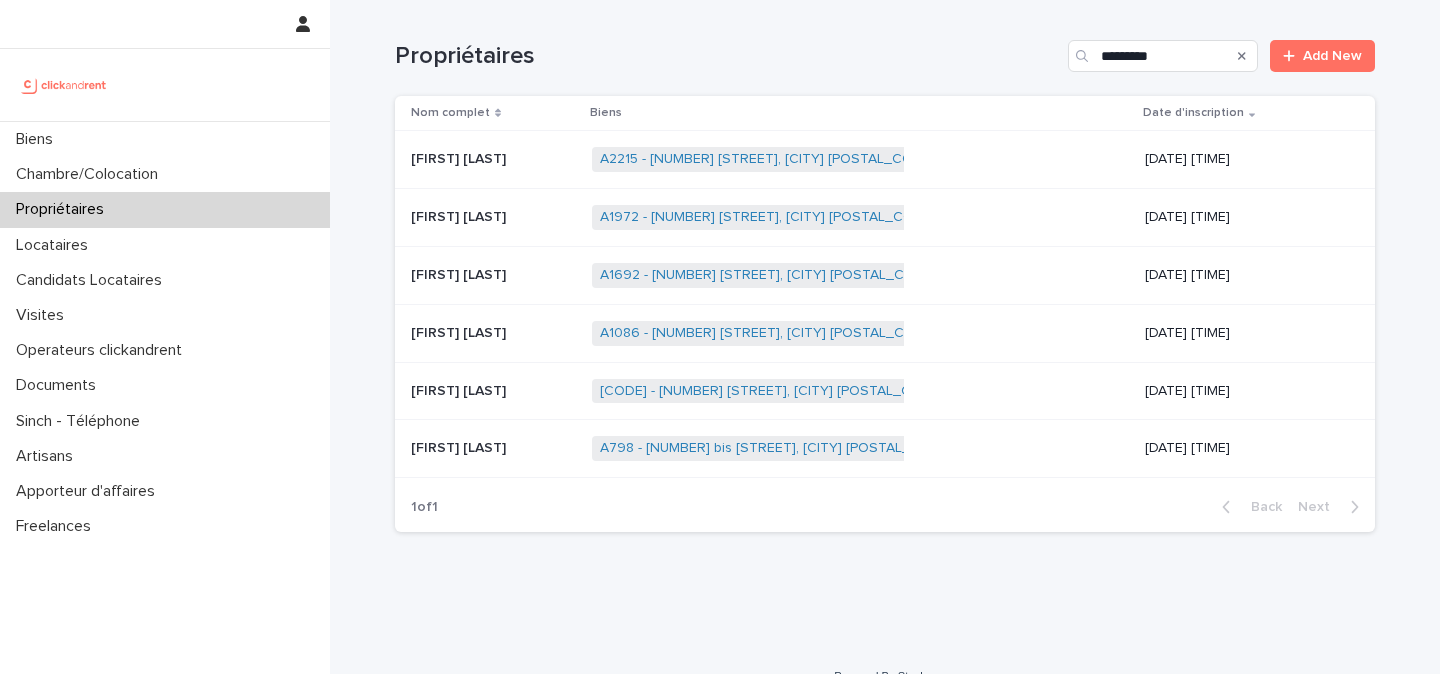 click at bounding box center [64, 85] 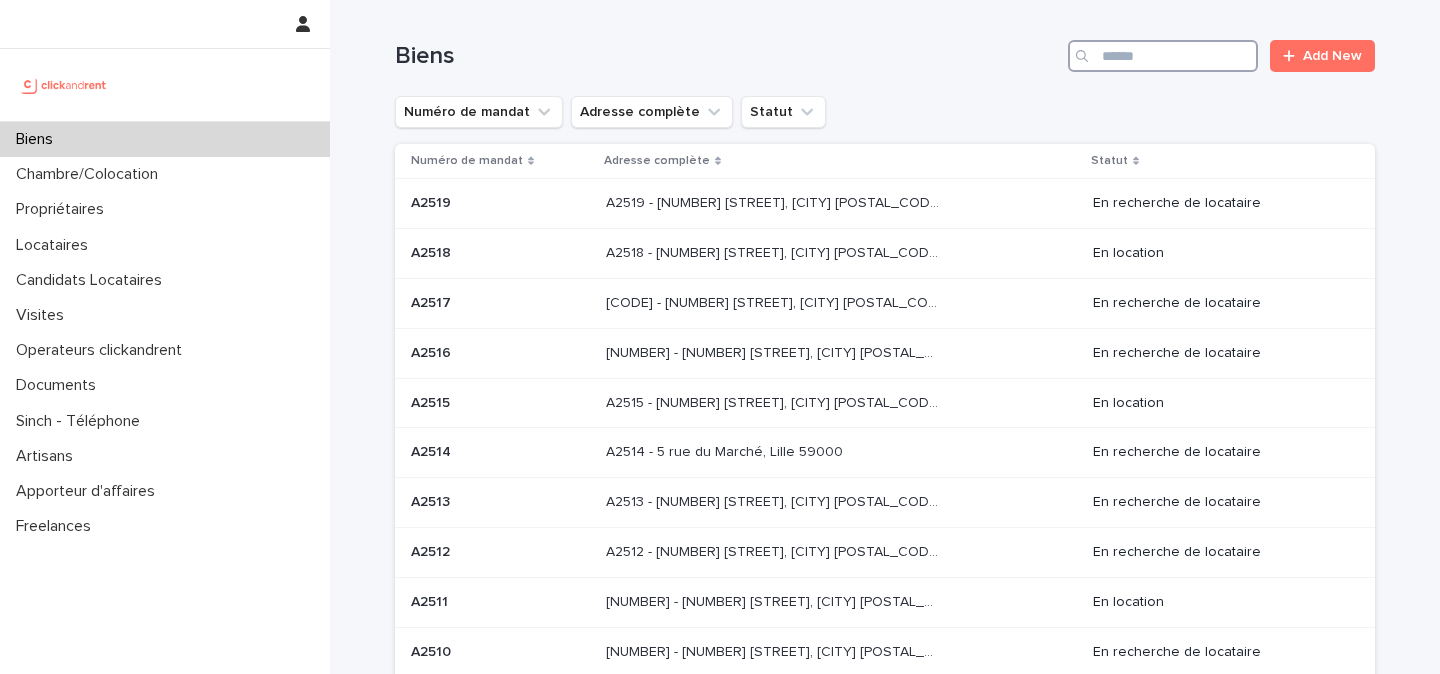 click at bounding box center (1163, 56) 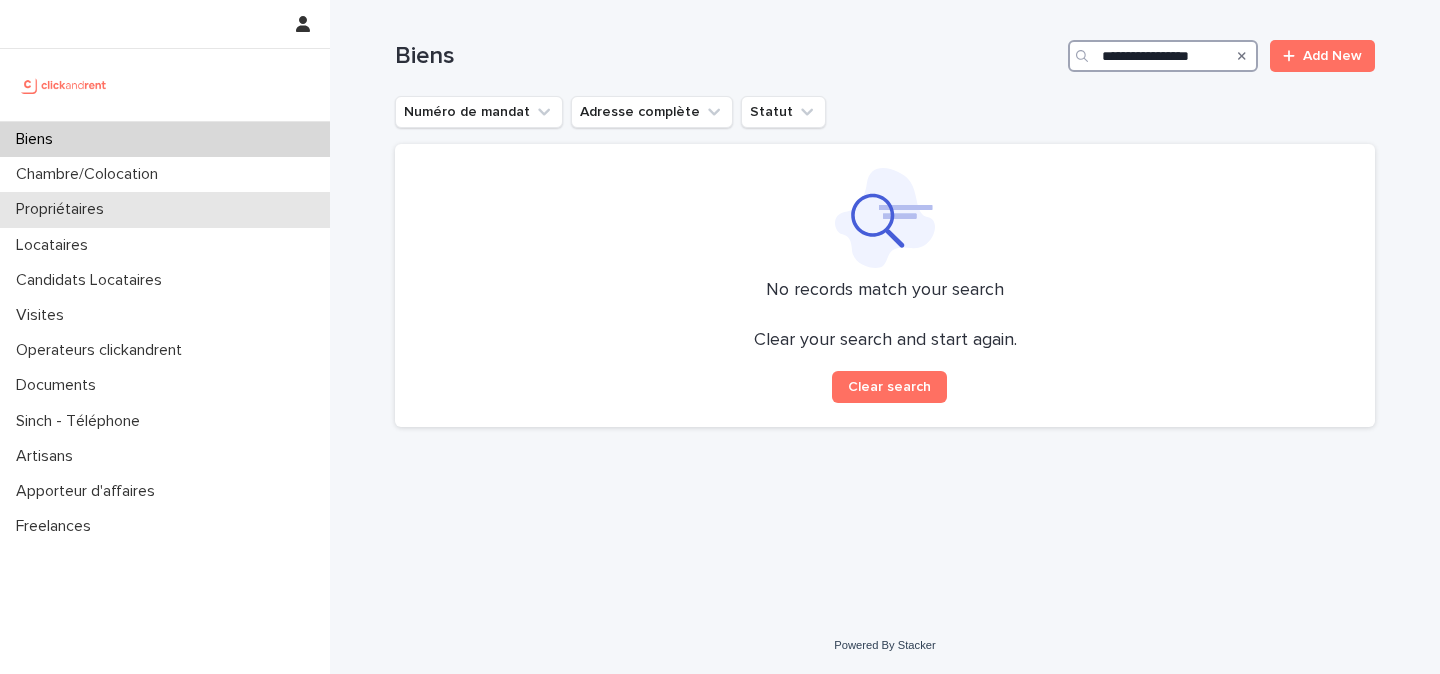 type on "**********" 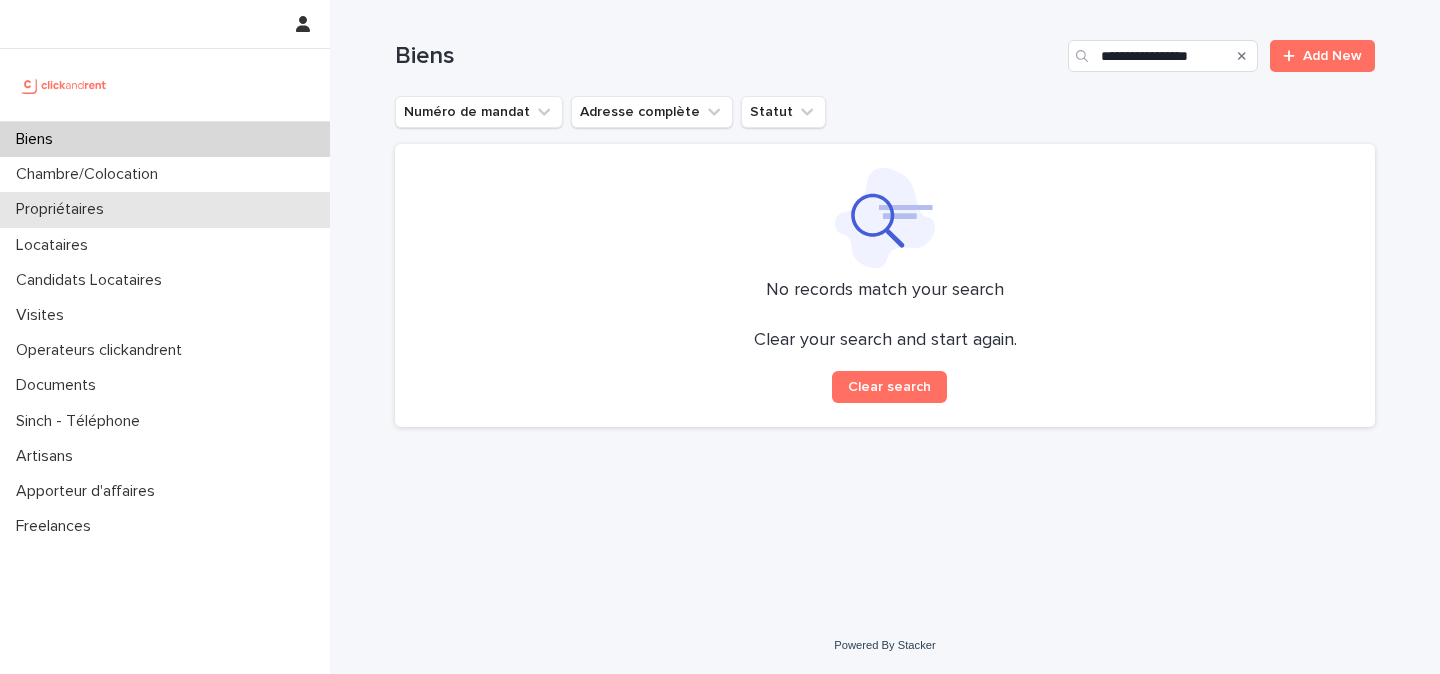 click on "Propriétaires" at bounding box center [165, 209] 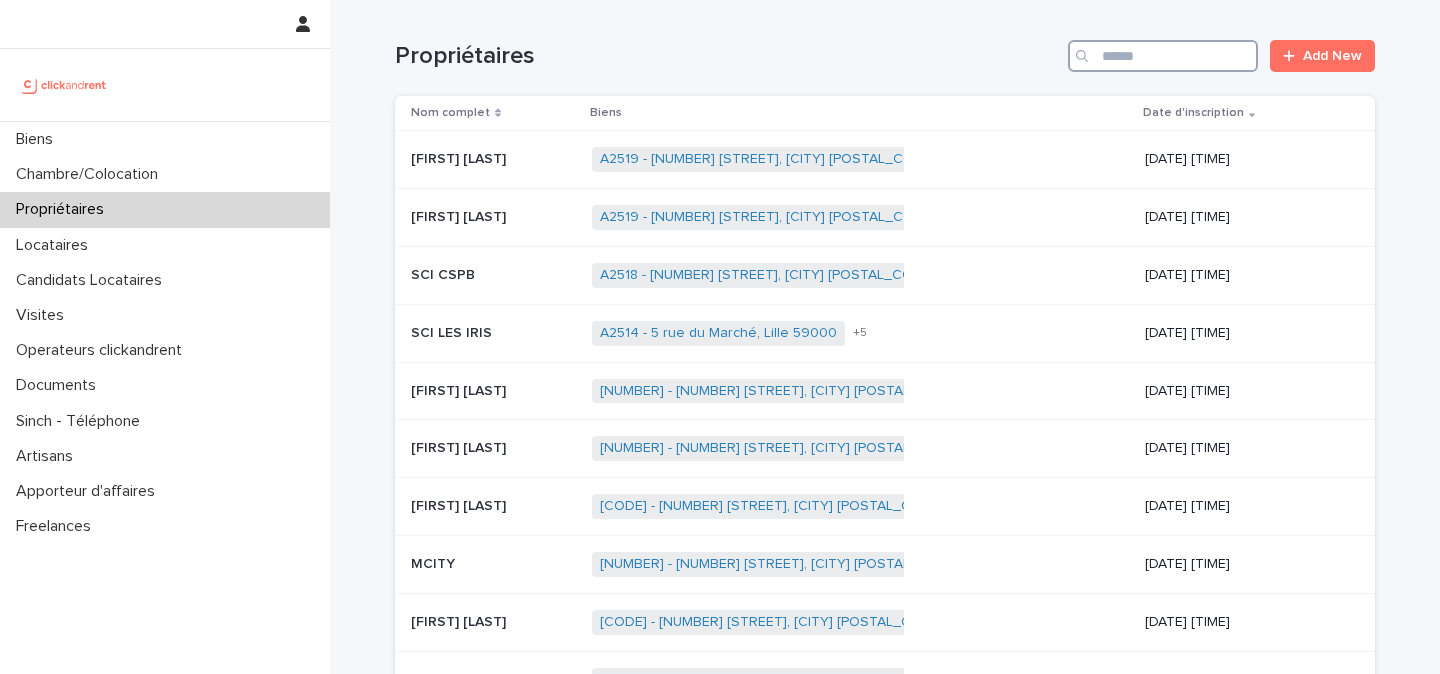 click at bounding box center (1163, 56) 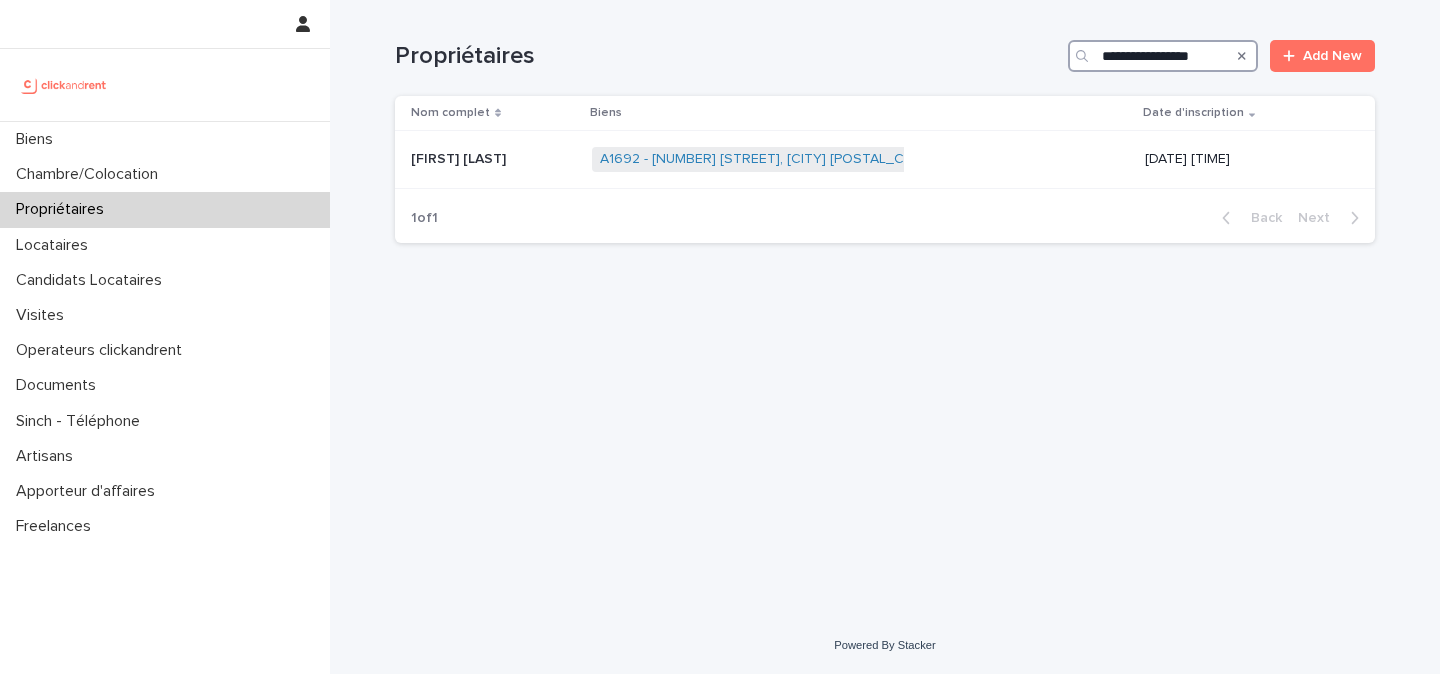 type on "**********" 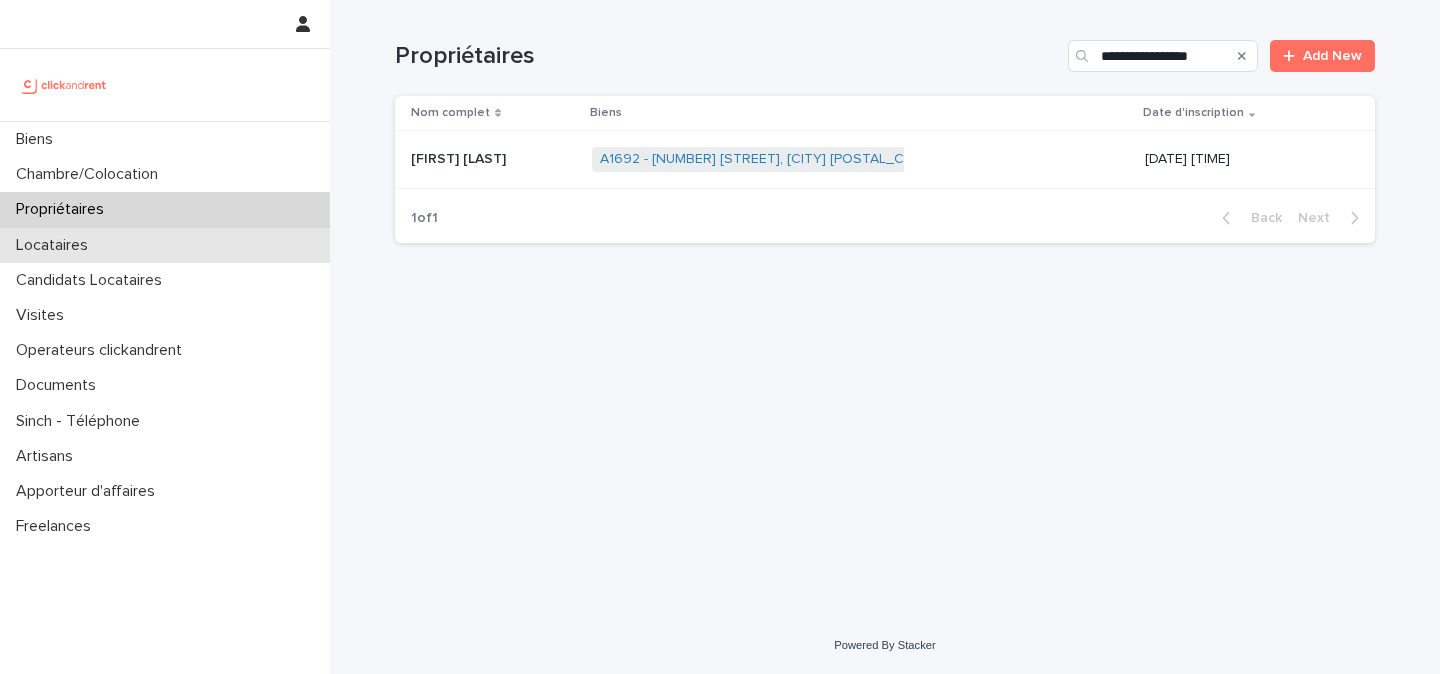 click on "Locataires" at bounding box center [165, 245] 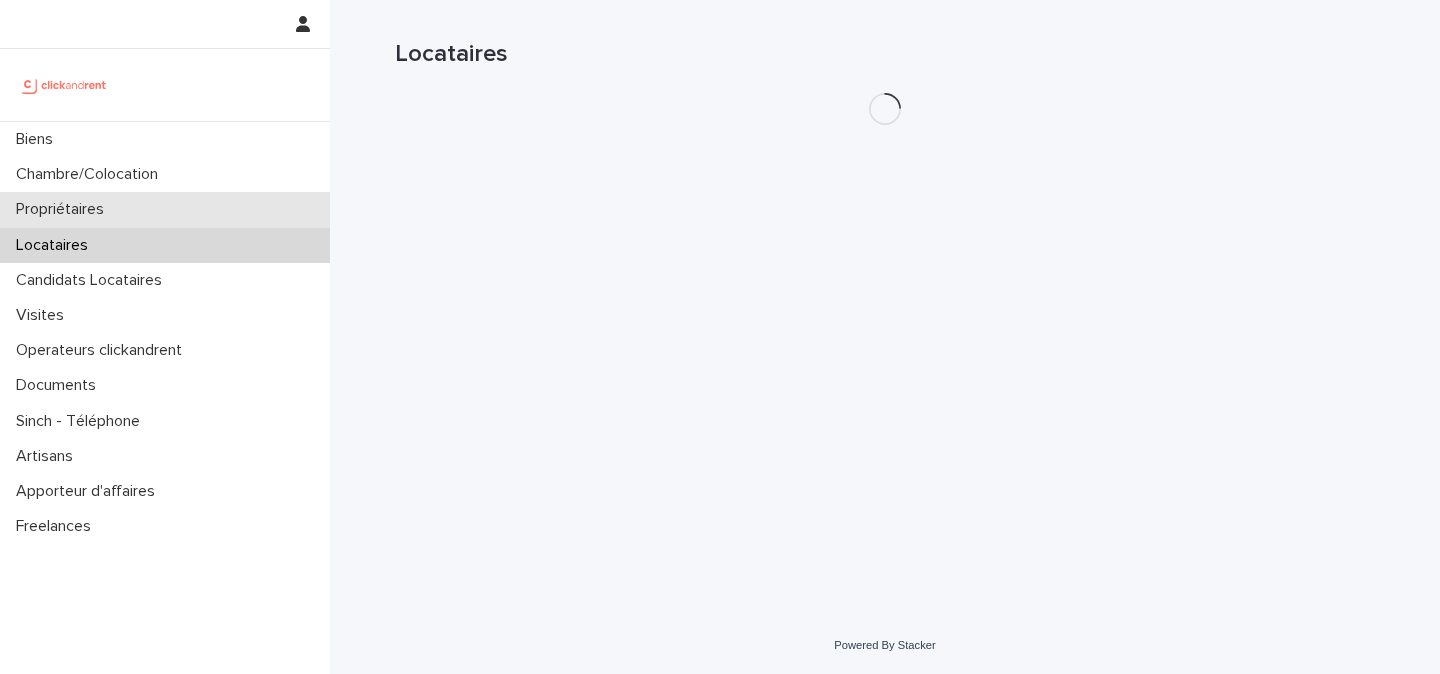click on "Propriétaires" at bounding box center [165, 209] 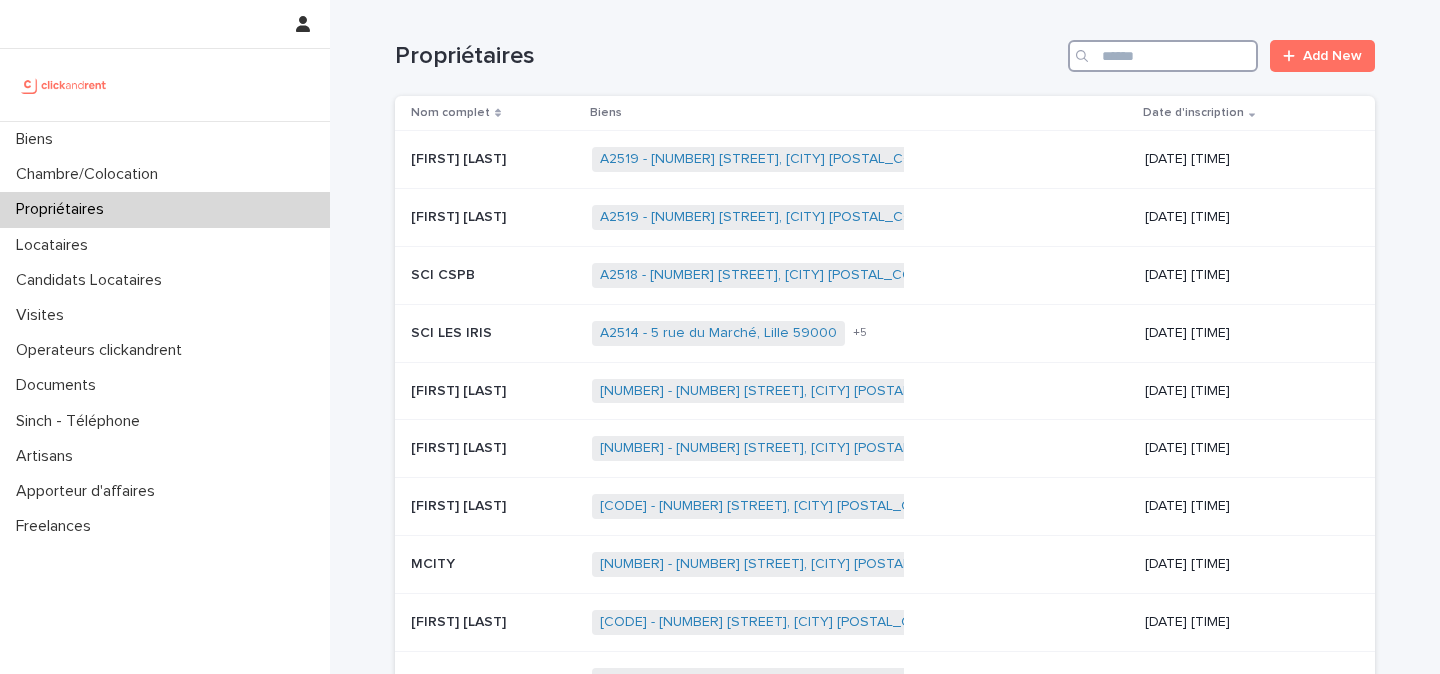 click at bounding box center (1163, 56) 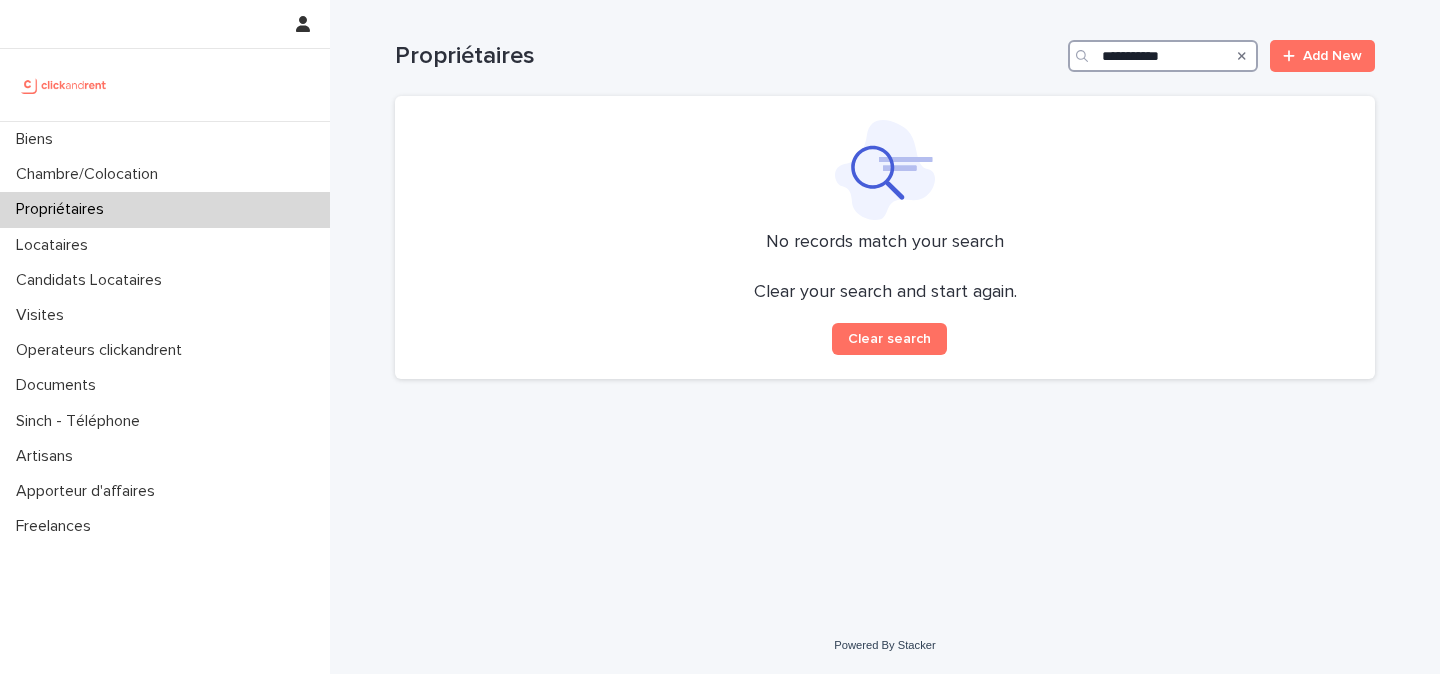 click on "**********" at bounding box center (1163, 56) 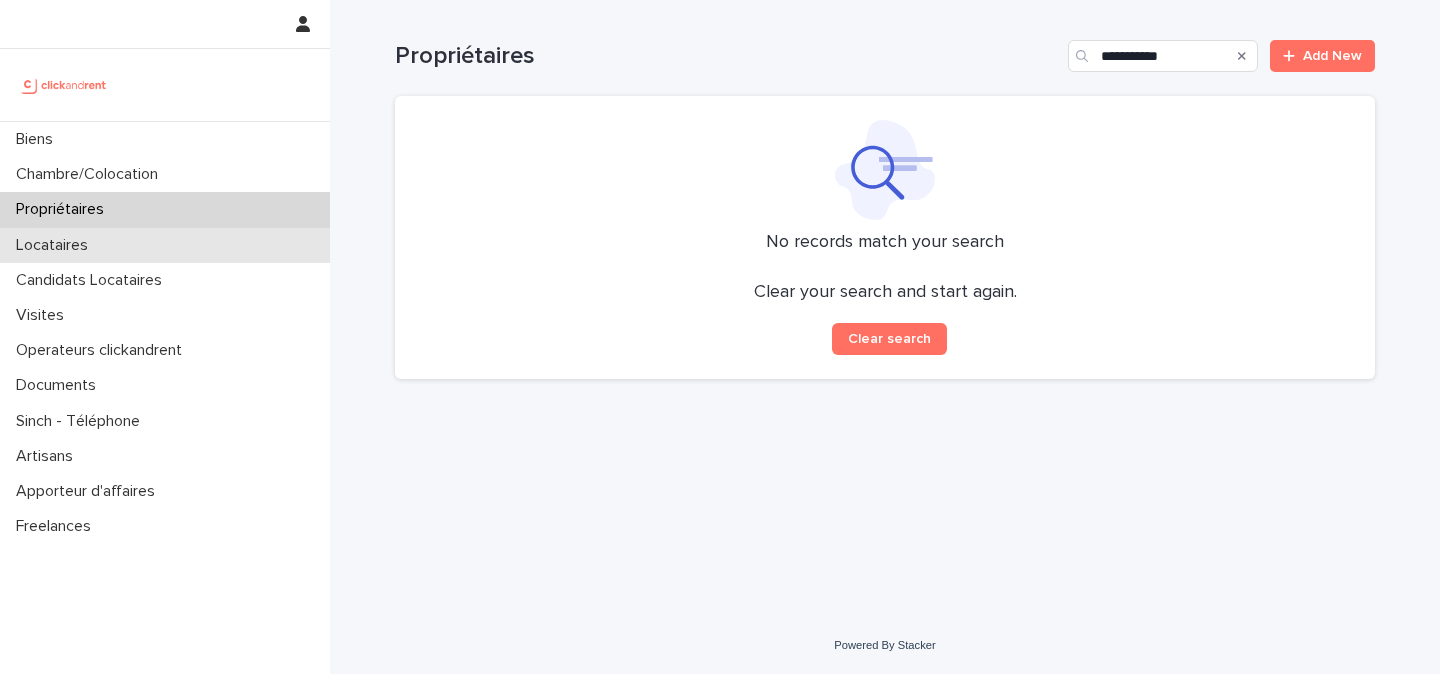 click on "Locataires" at bounding box center [165, 245] 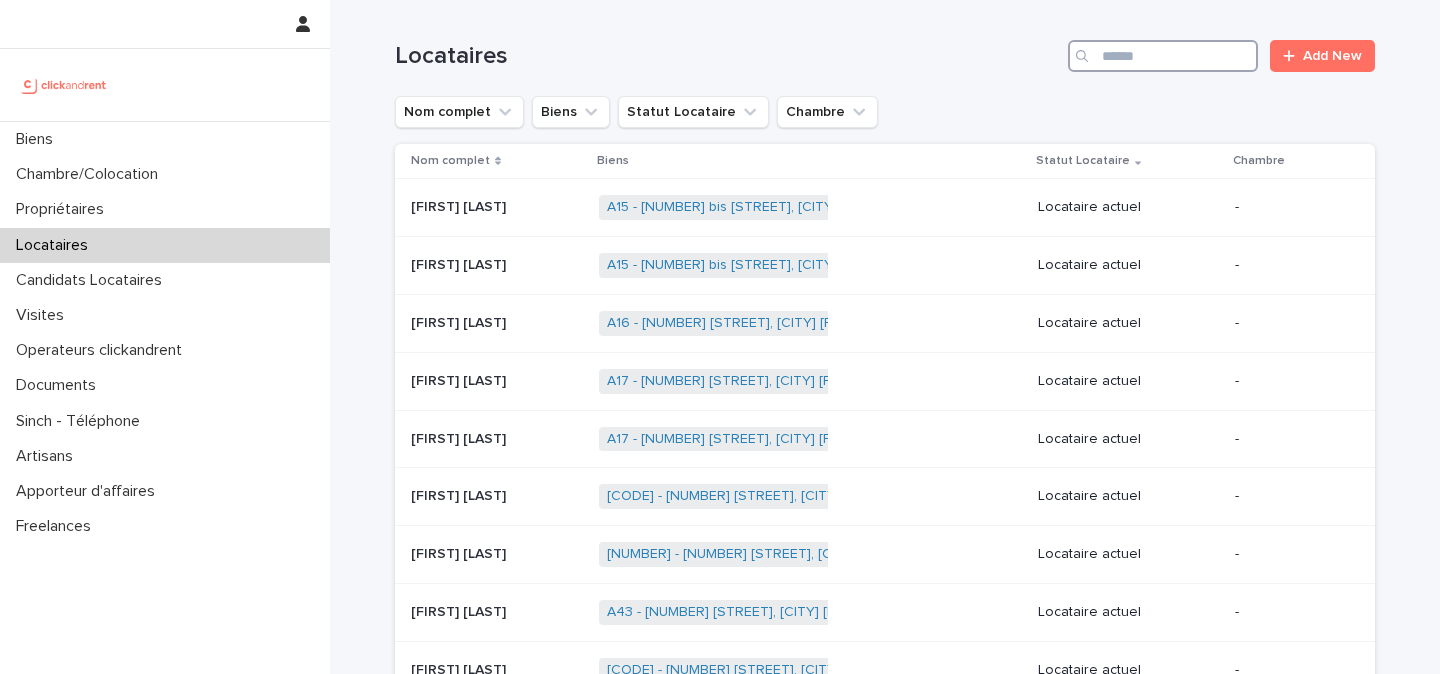 click at bounding box center (1163, 56) 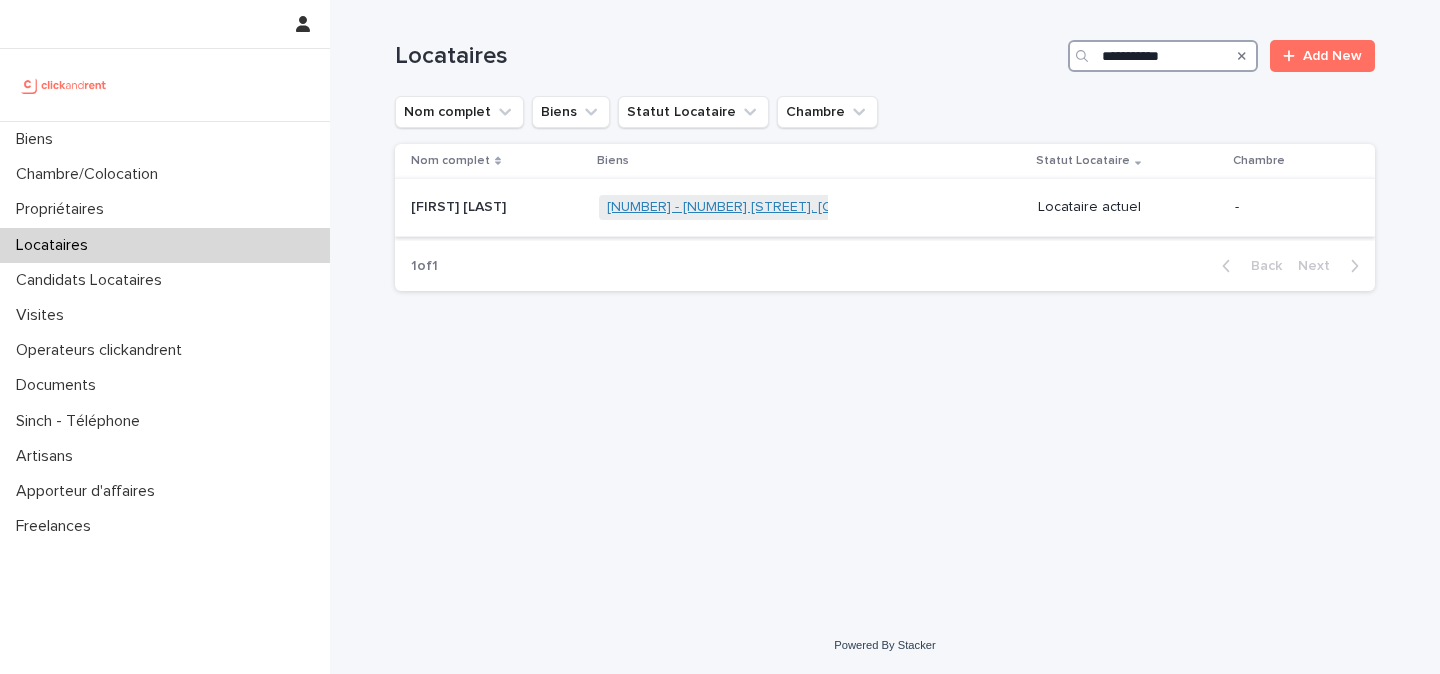 type on "**********" 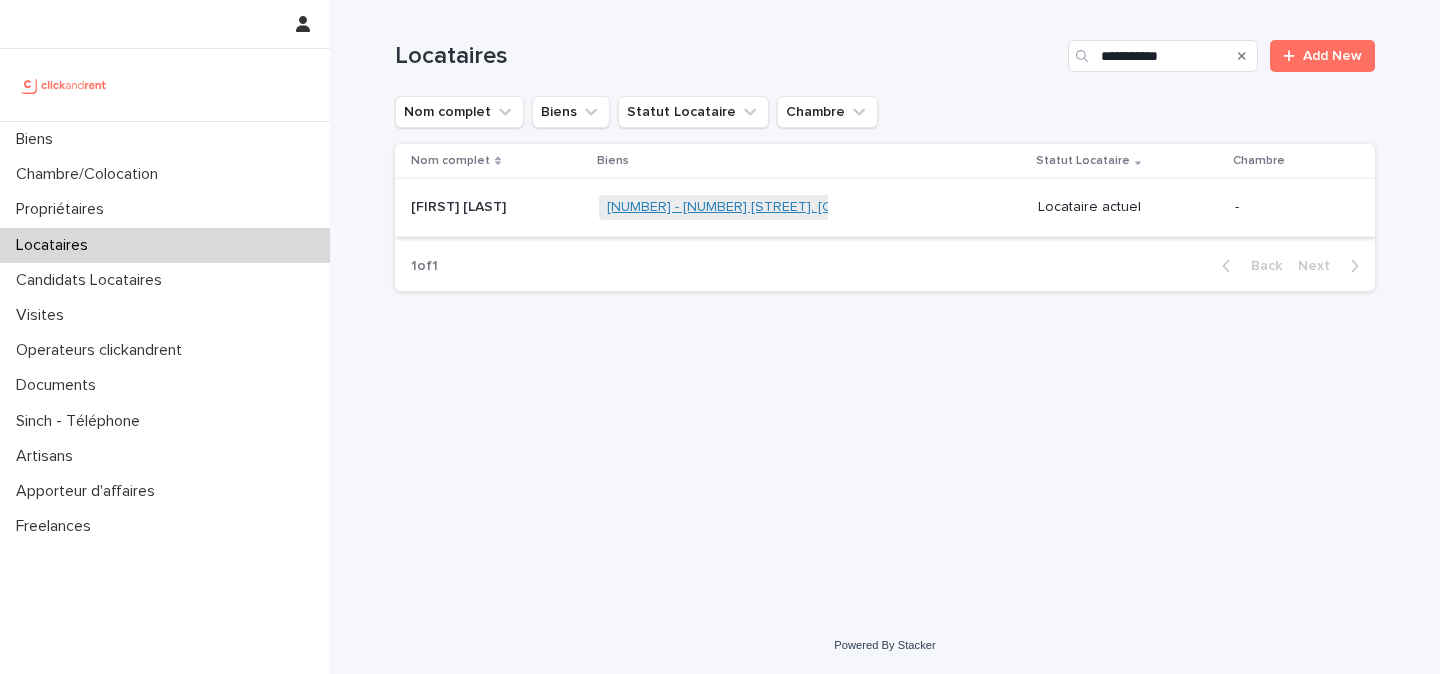 click on "[NUMBER] - [NUMBER] [STREET],  [CITY] [POSTAL_CODE]" at bounding box center [787, 207] 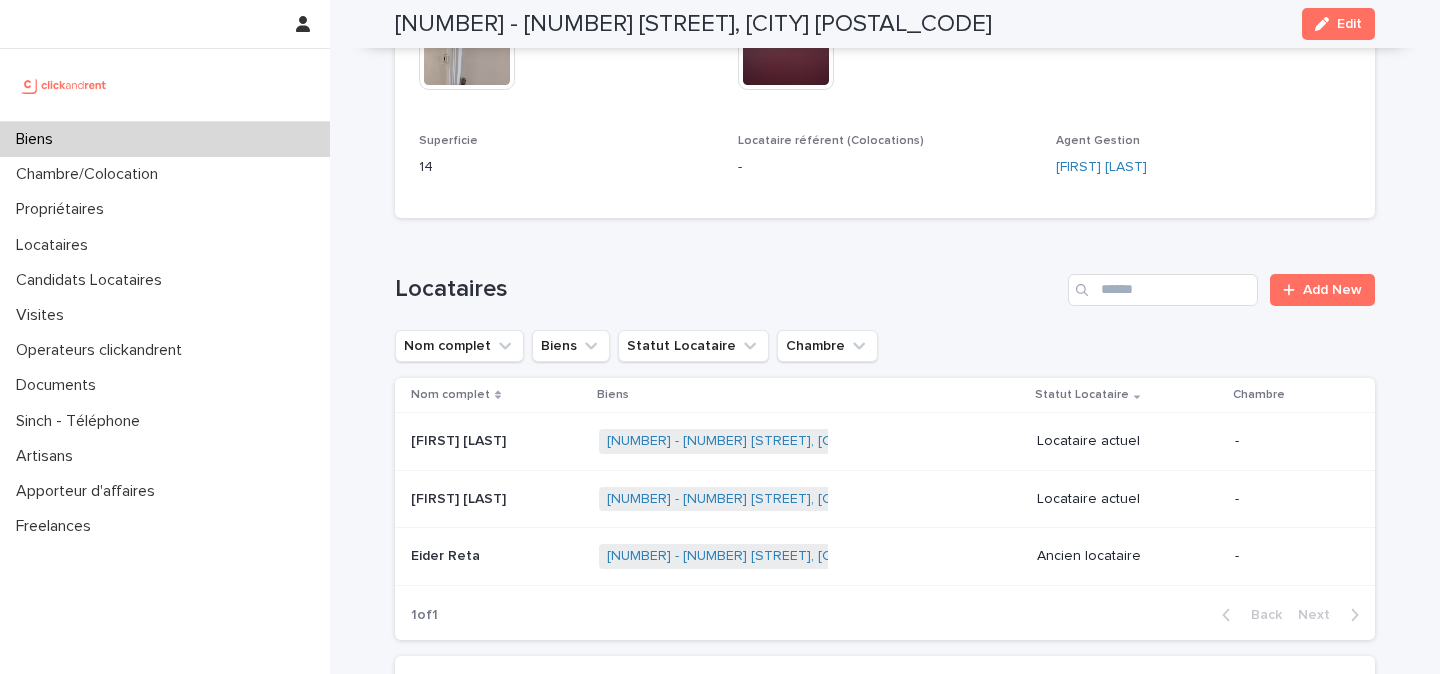 scroll, scrollTop: 725, scrollLeft: 0, axis: vertical 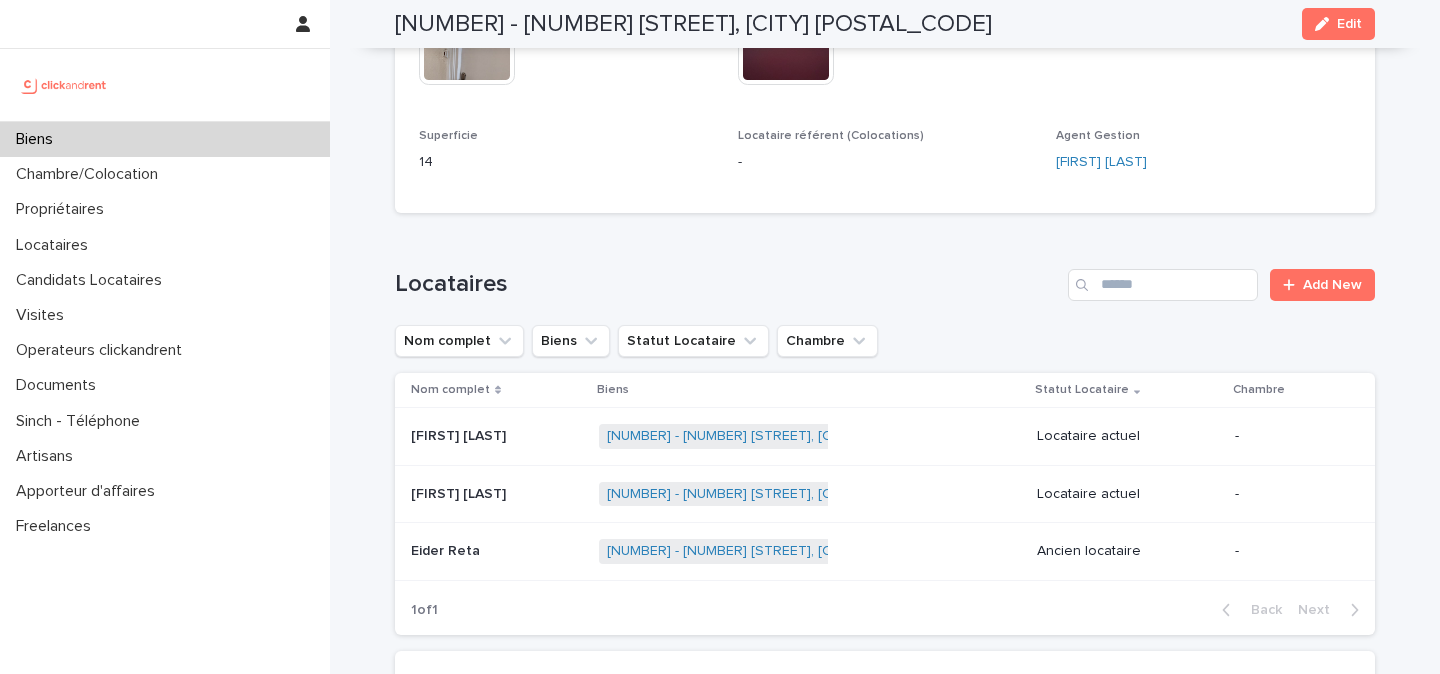 click at bounding box center [497, 494] 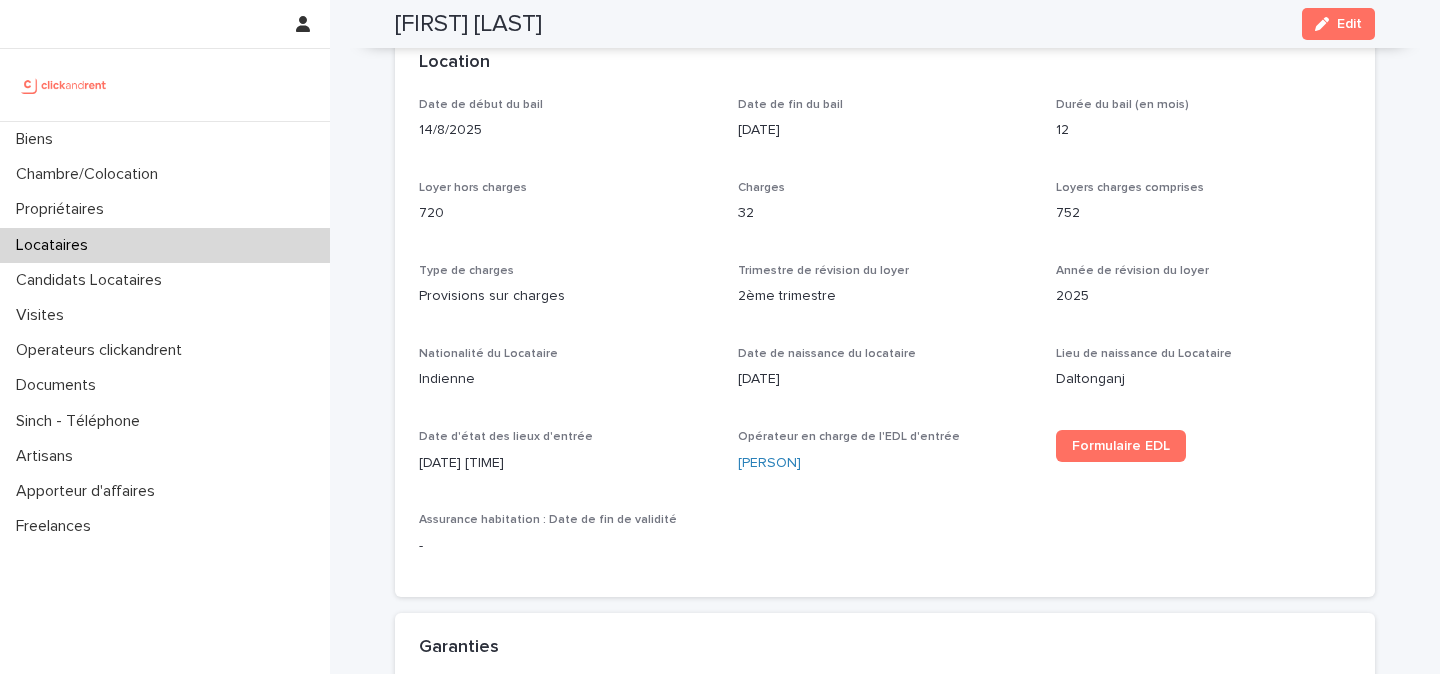 scroll, scrollTop: 628, scrollLeft: 0, axis: vertical 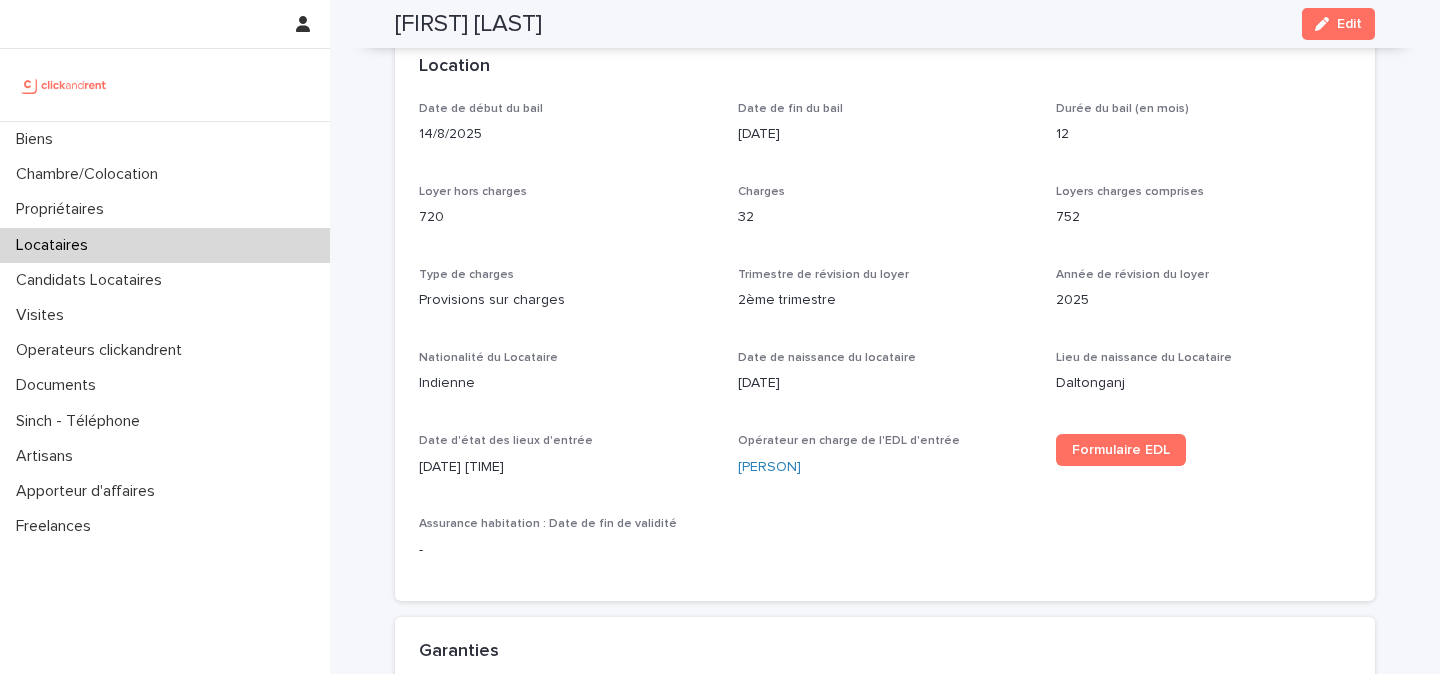 drag, startPoint x: 524, startPoint y: 462, endPoint x: 408, endPoint y: 462, distance: 116 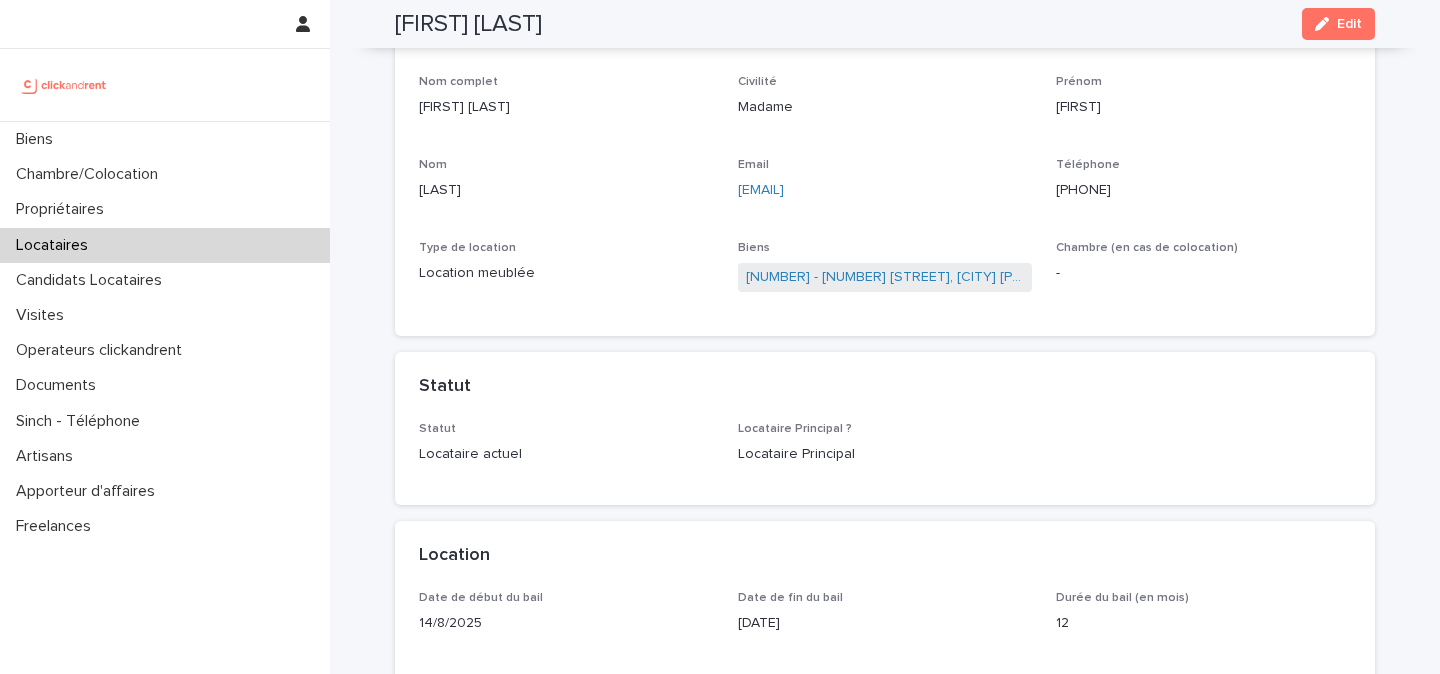 scroll, scrollTop: 106, scrollLeft: 0, axis: vertical 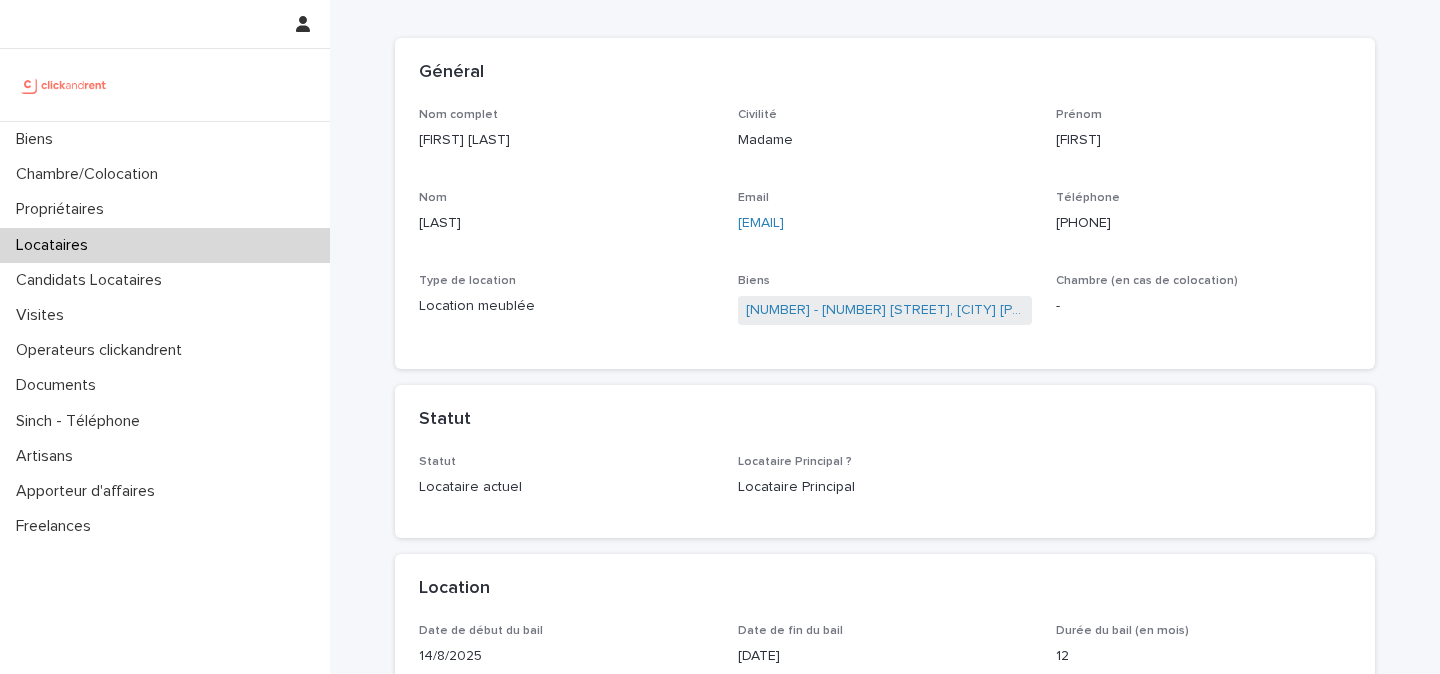 click at bounding box center [64, 85] 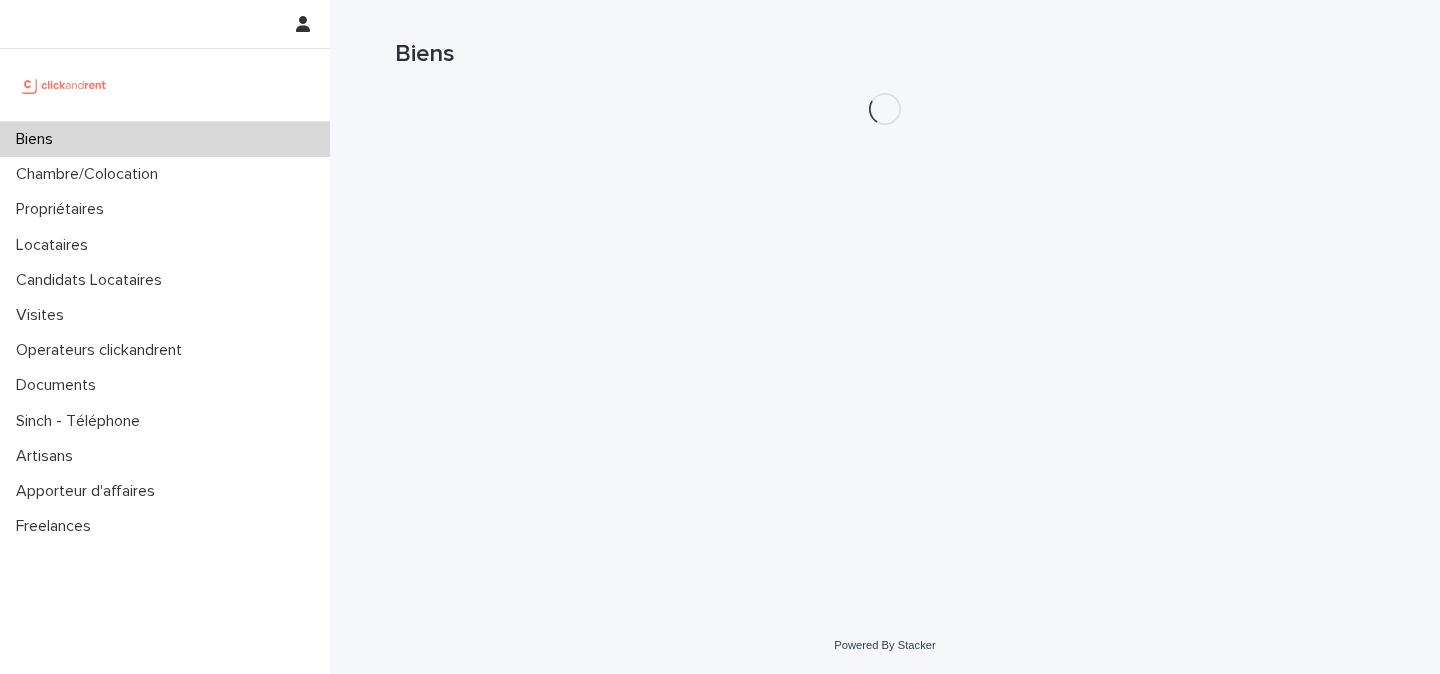 scroll, scrollTop: 0, scrollLeft: 0, axis: both 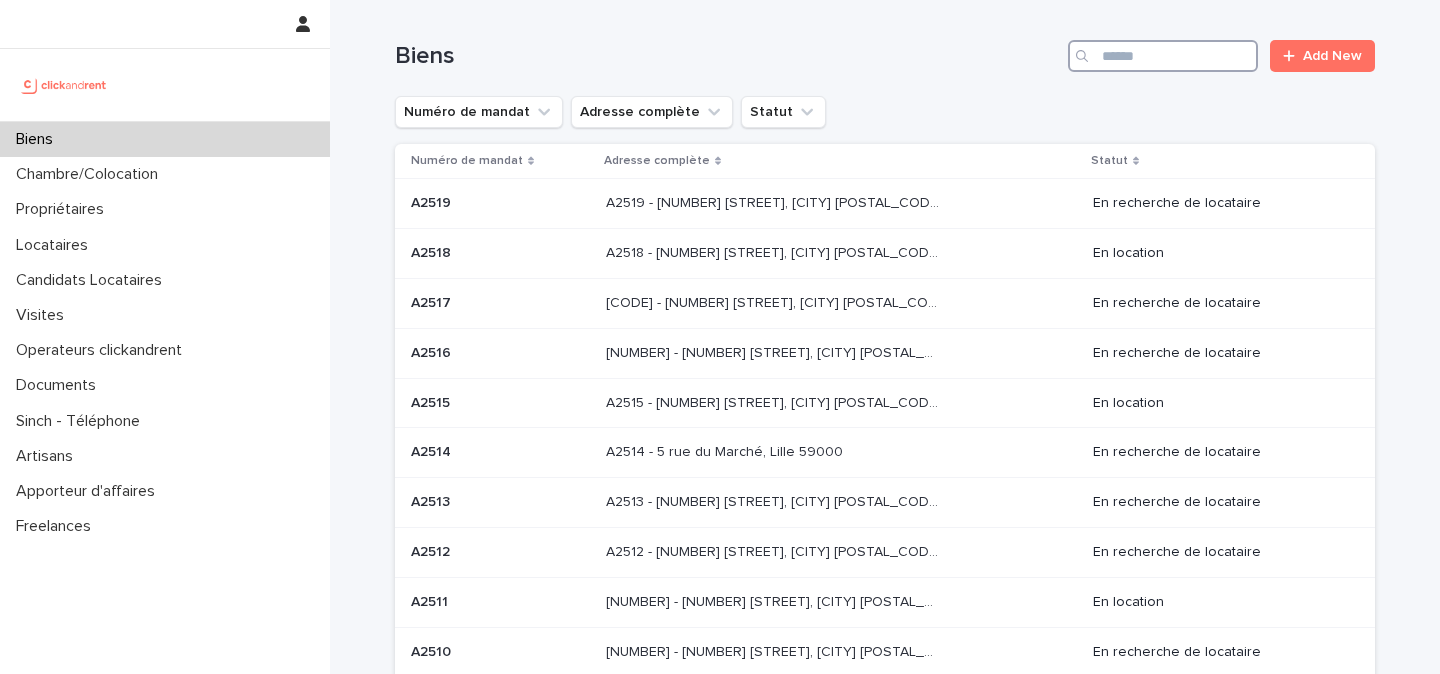 click at bounding box center (1163, 56) 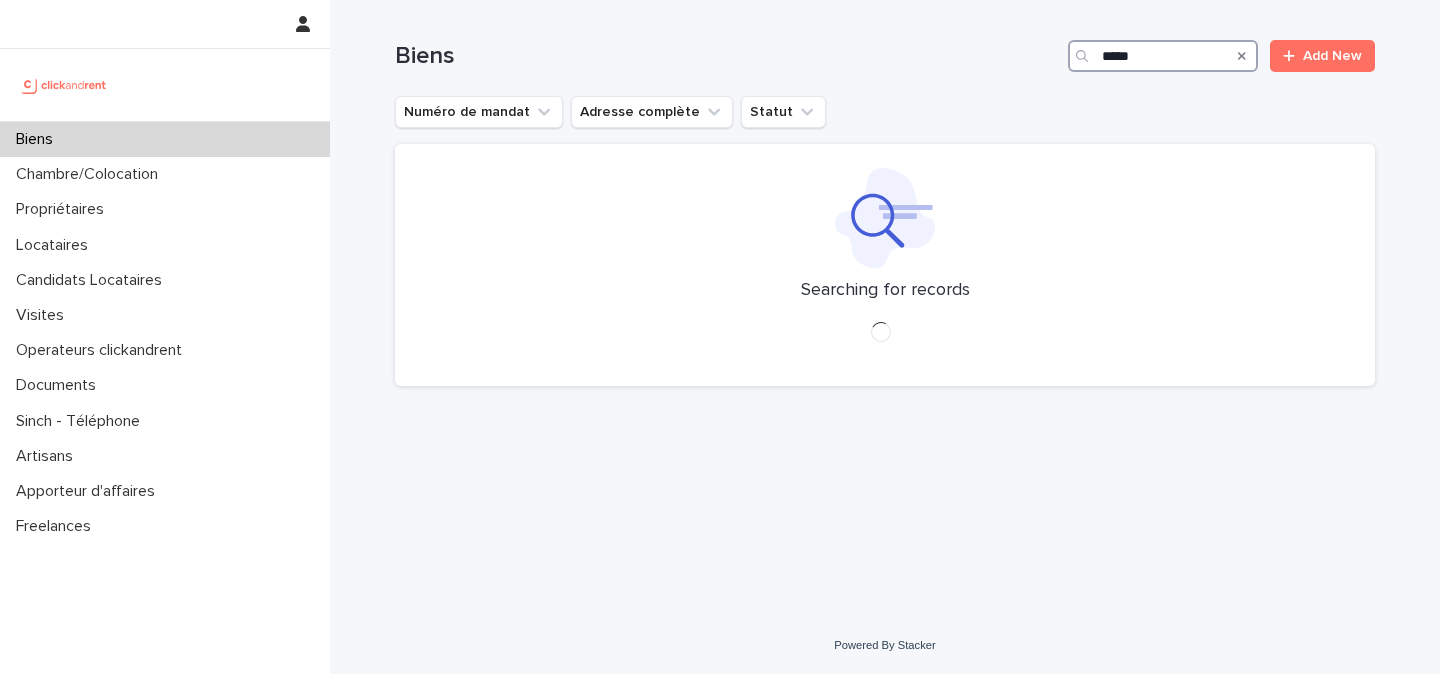 type on "*****" 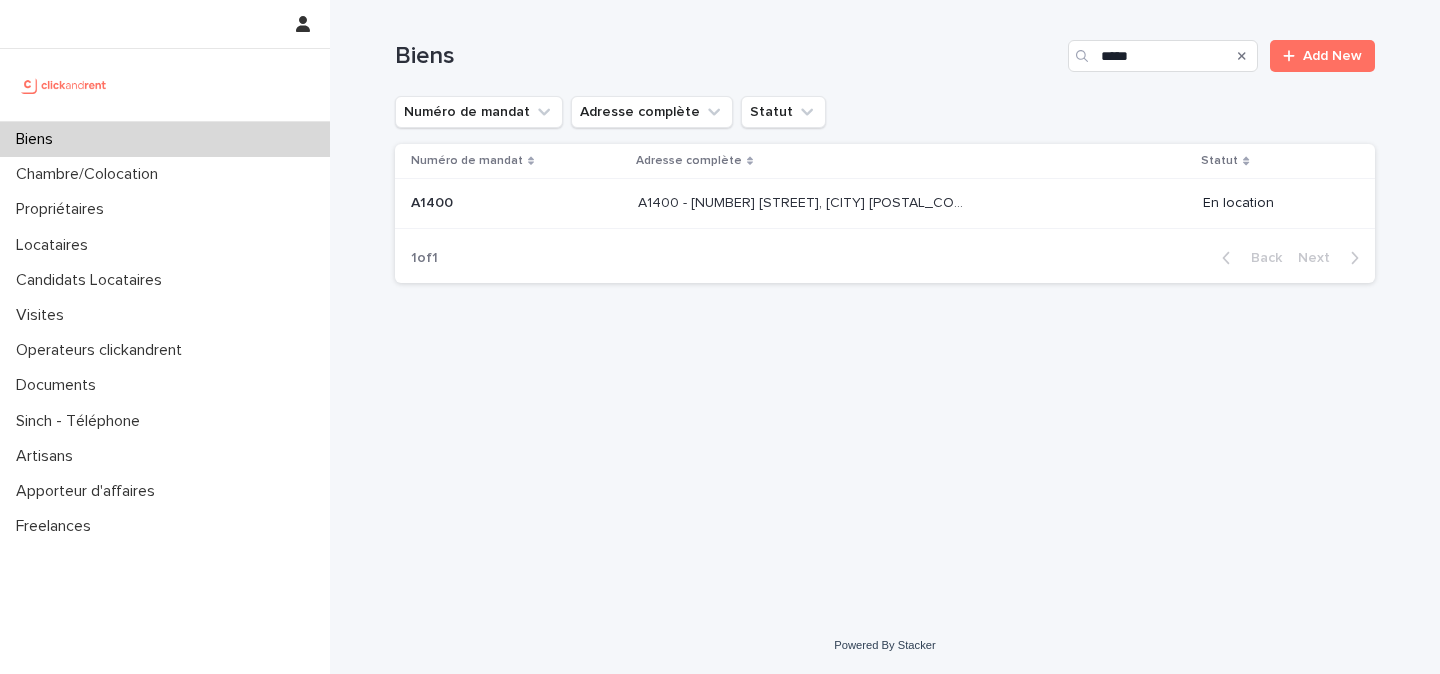 click on "A1400 - [NUMBER] [STREET],  [CITY] [POSTAL_CODE]" at bounding box center (806, 201) 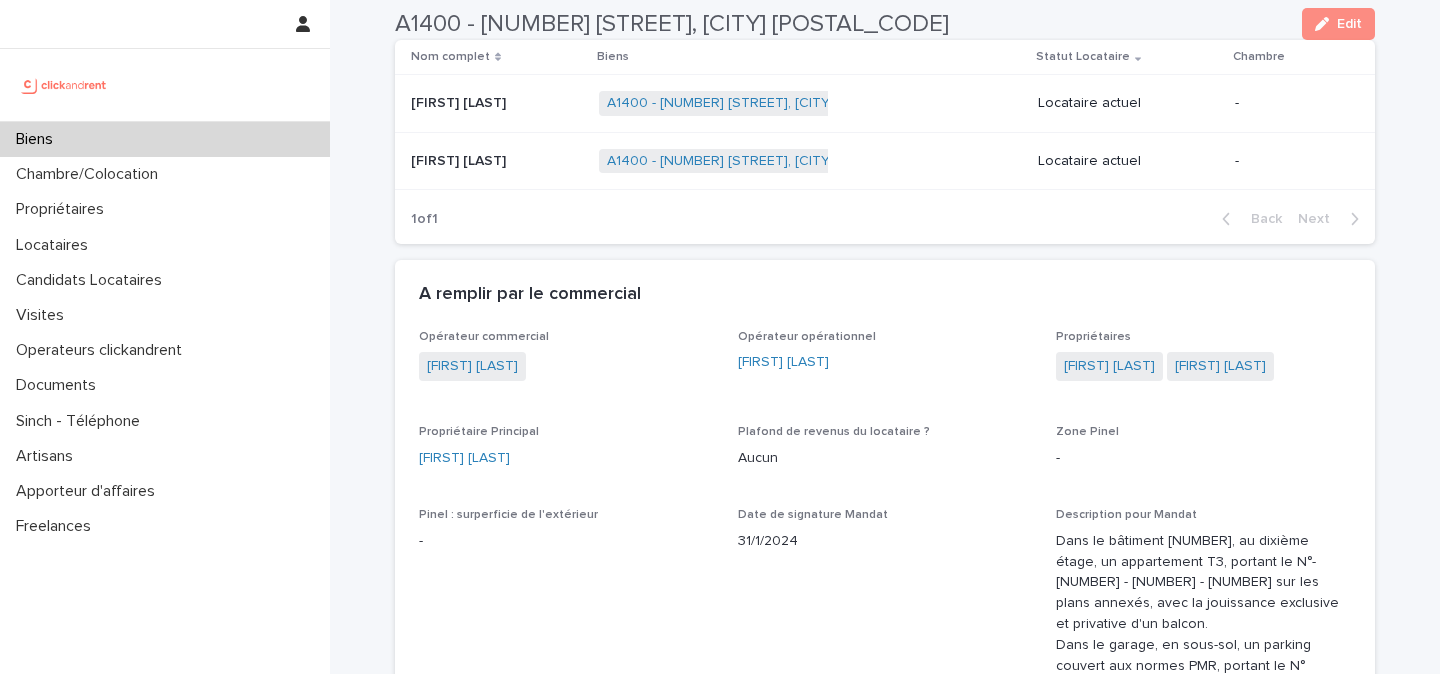 scroll, scrollTop: 952, scrollLeft: 0, axis: vertical 